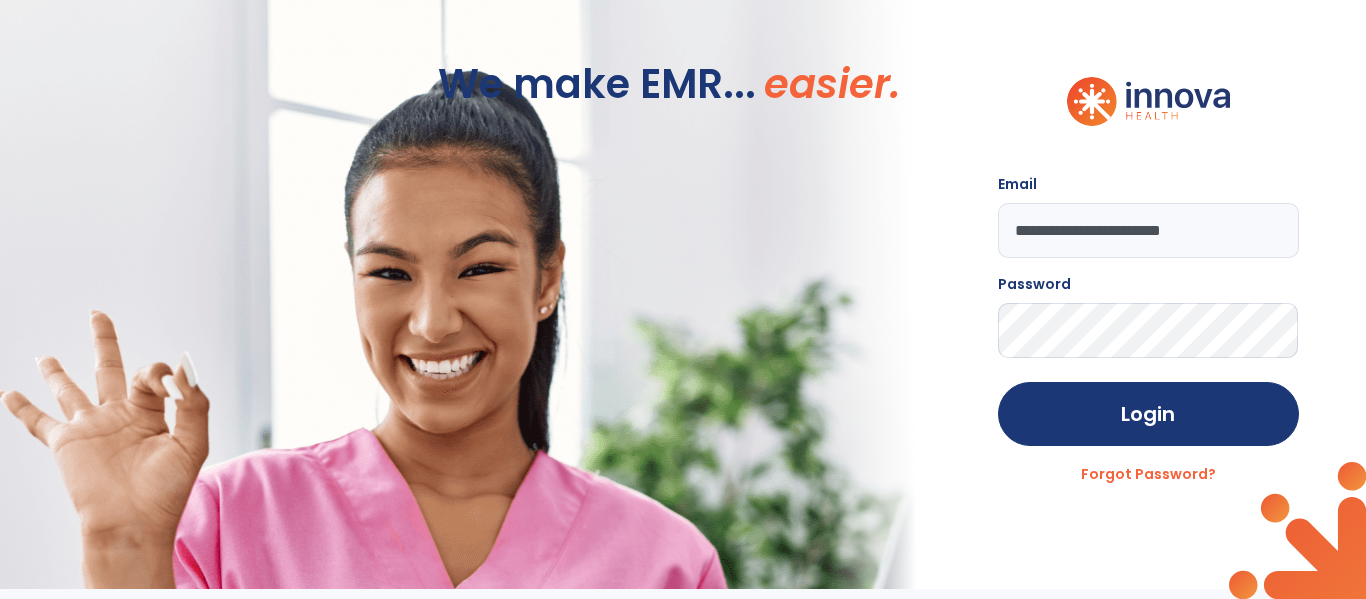 scroll, scrollTop: 0, scrollLeft: 0, axis: both 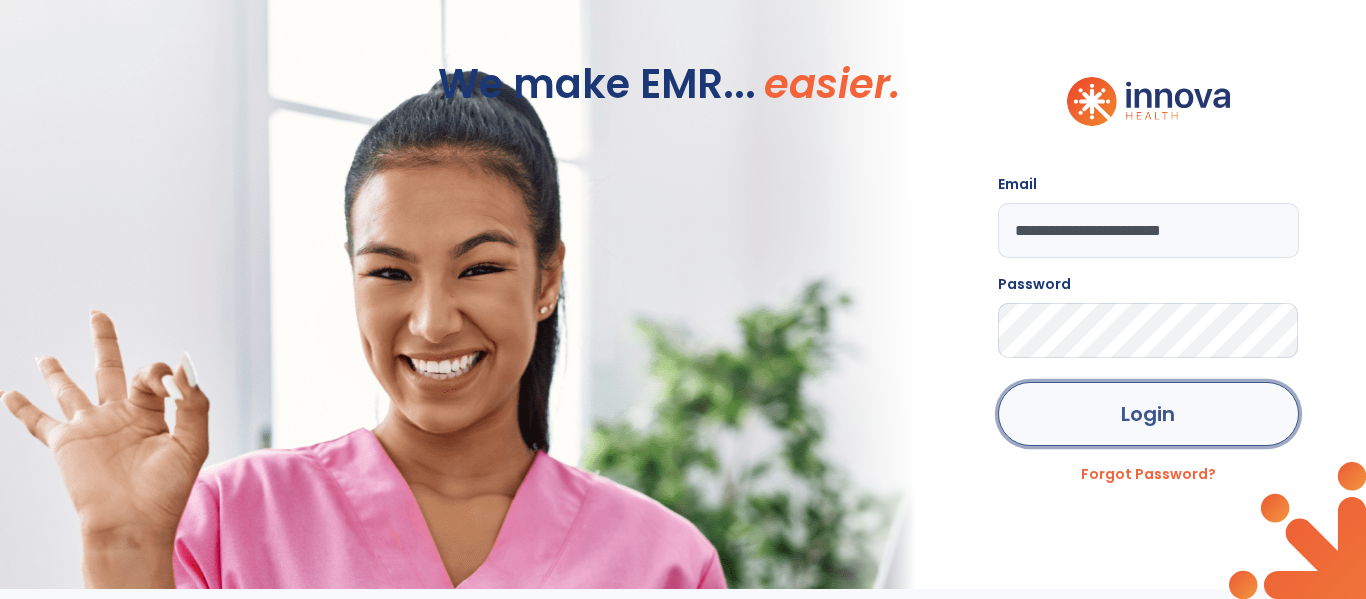 click on "Login" 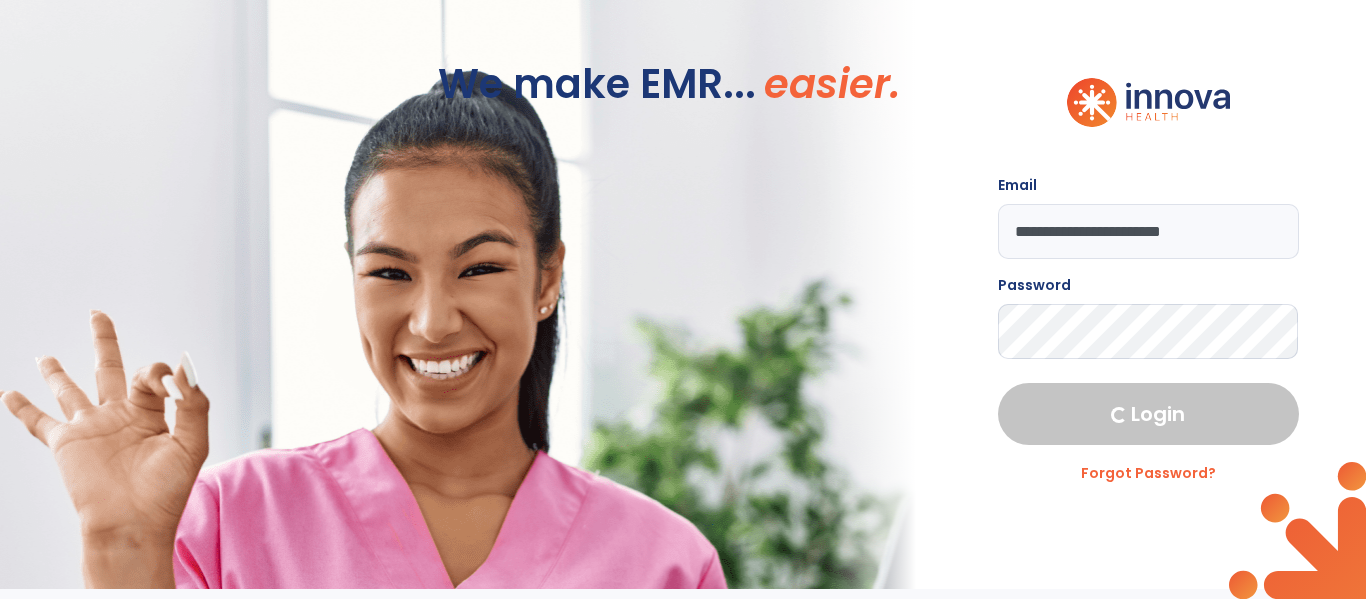 select on "***" 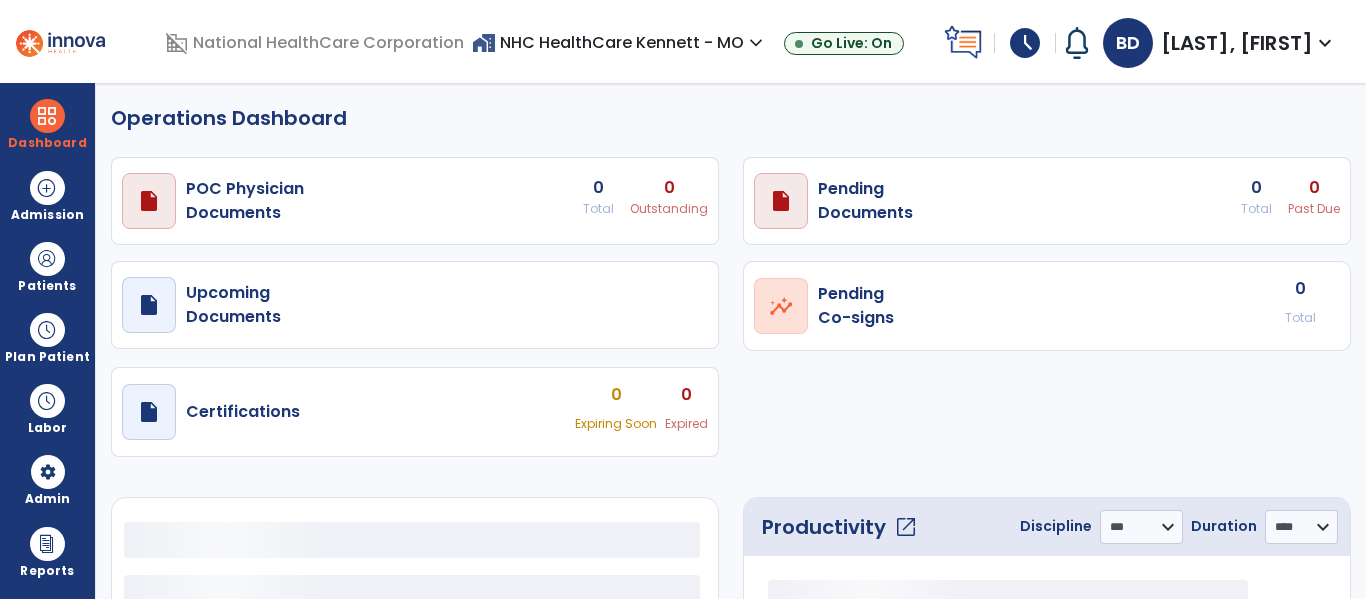 select on "***" 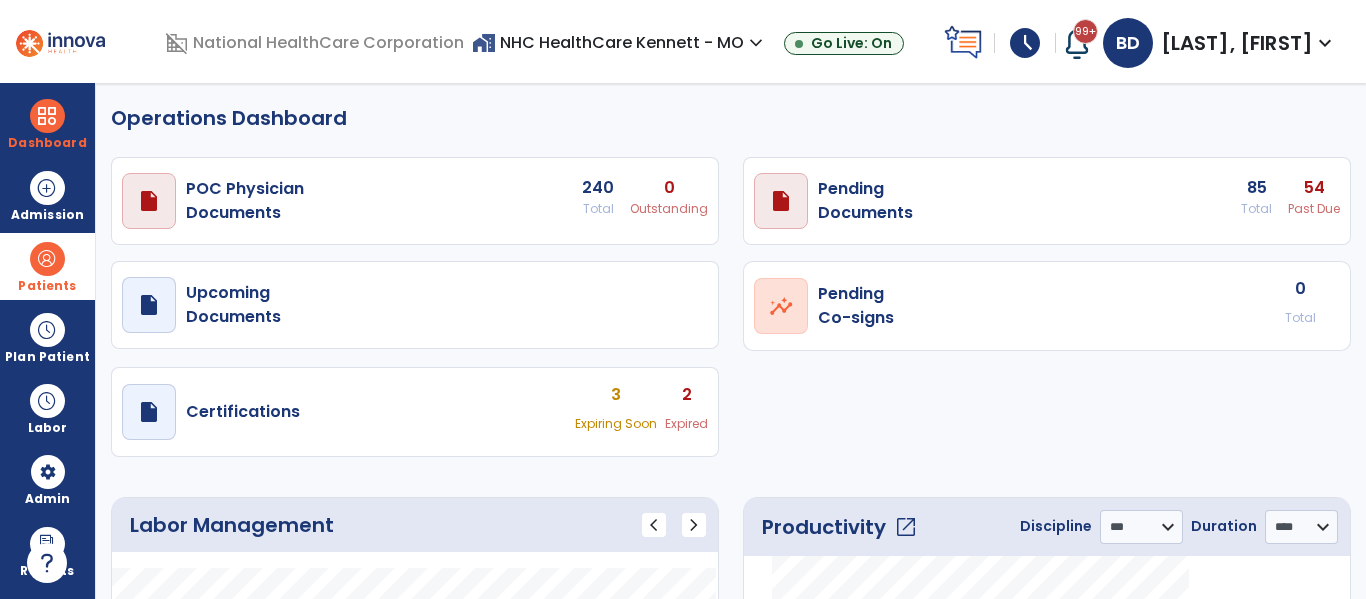 click at bounding box center (47, 259) 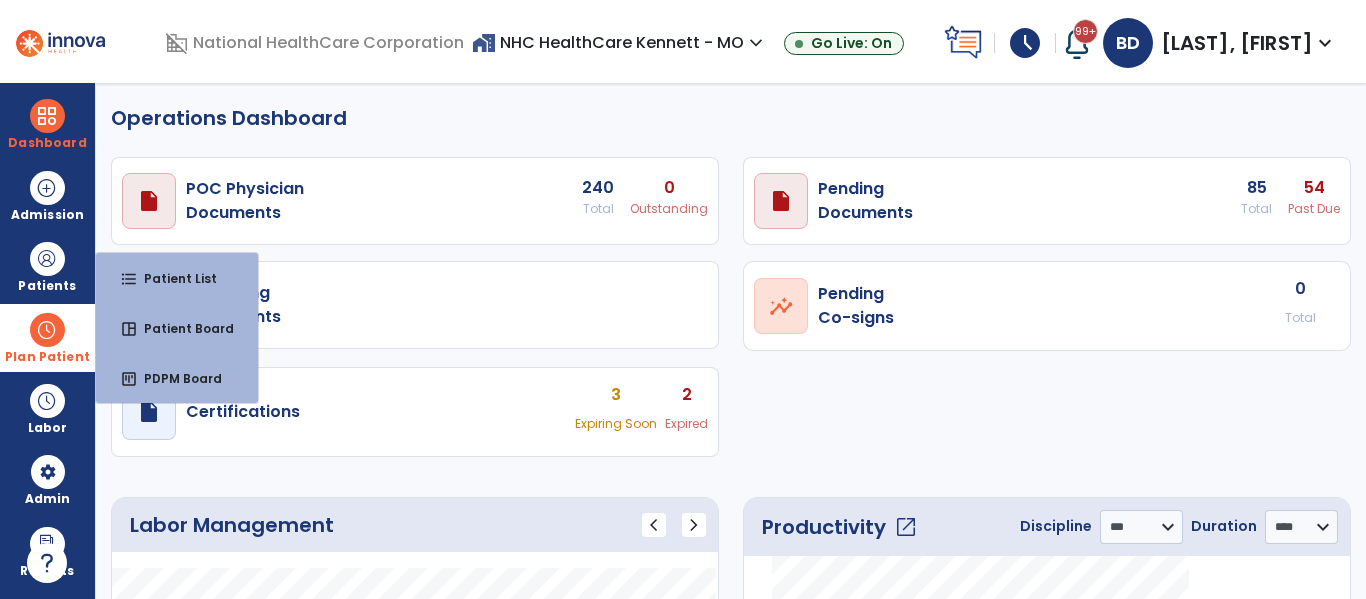 click on "Plan Patient" at bounding box center (47, 286) 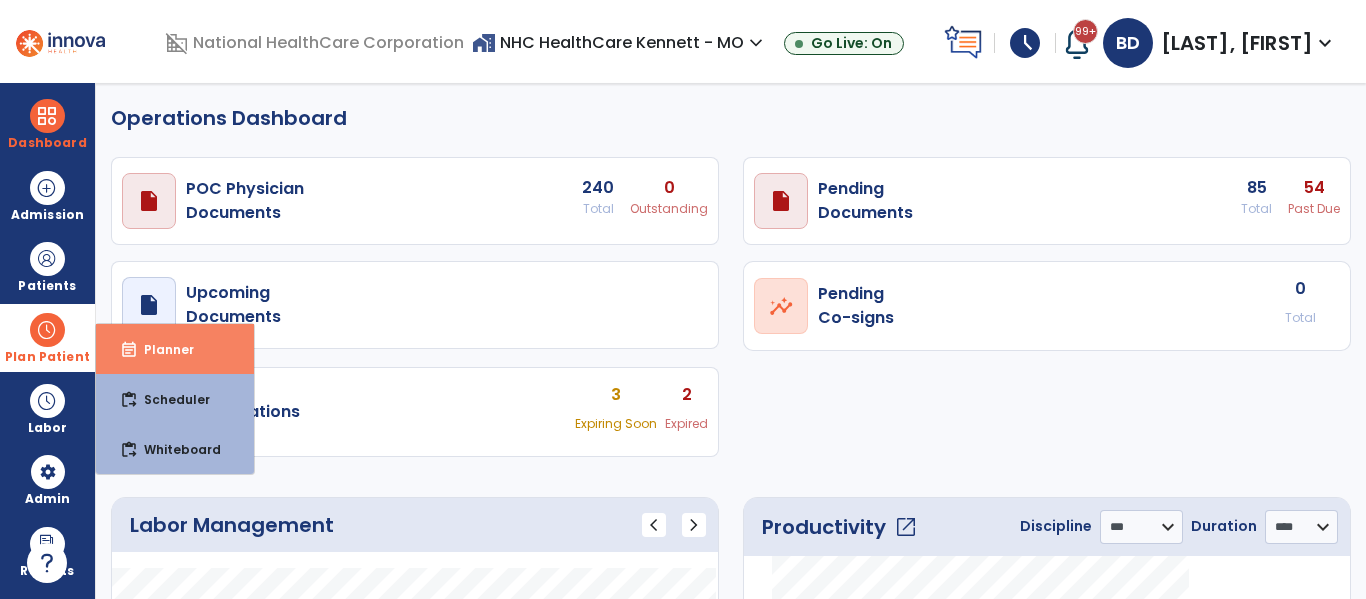 click on "event_note" at bounding box center (129, 350) 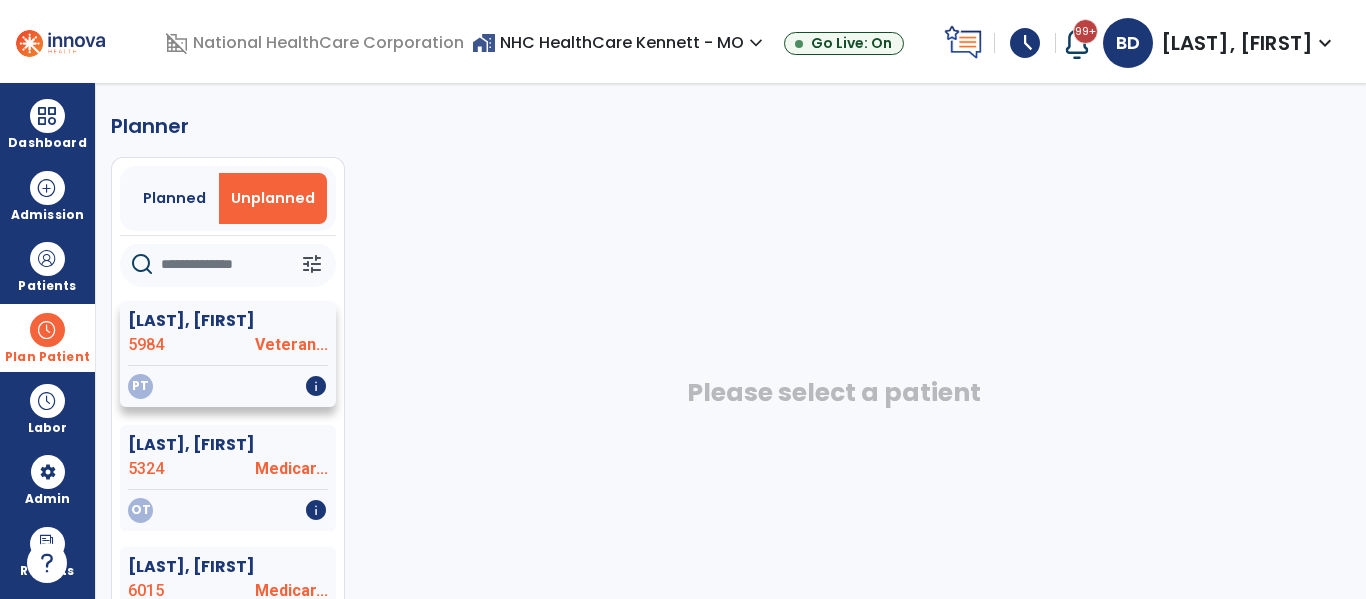 scroll, scrollTop: 12, scrollLeft: 0, axis: vertical 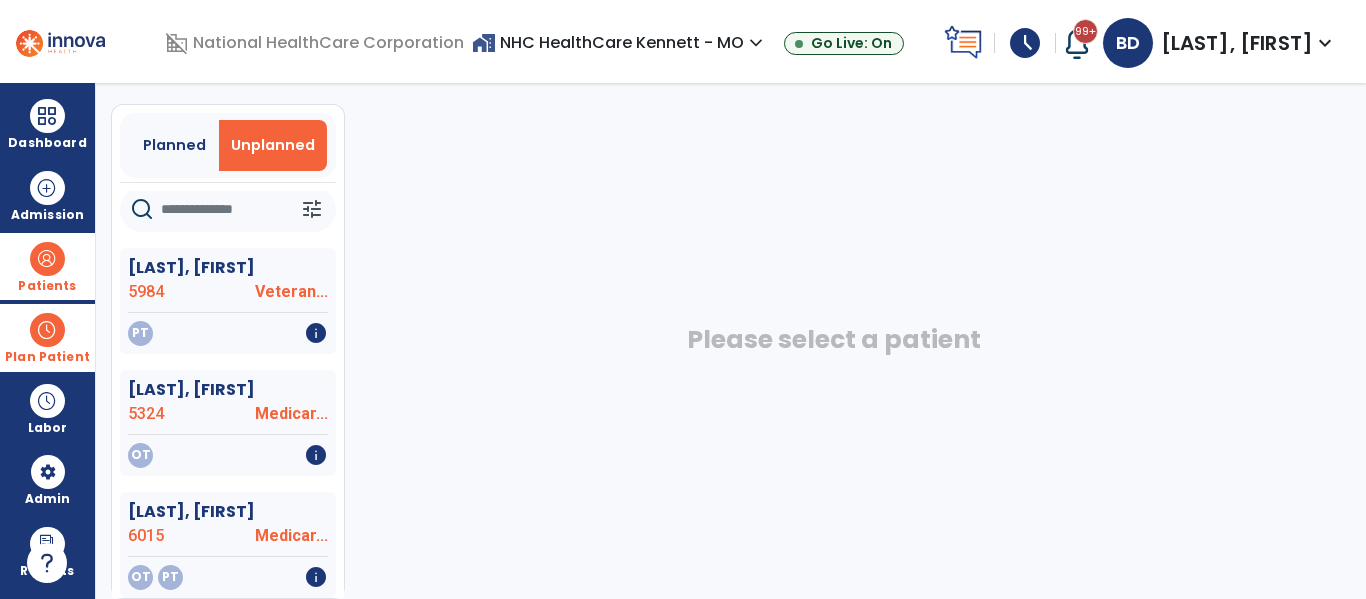 click at bounding box center (47, 259) 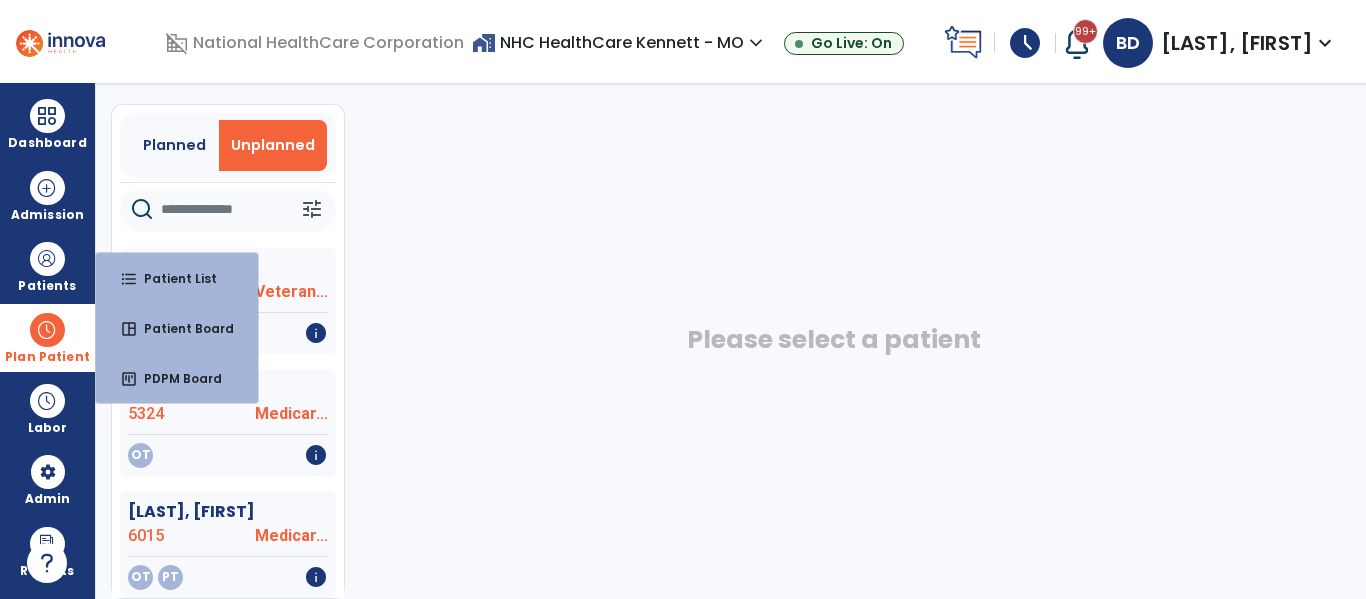 click on "Plan Patient" at bounding box center [47, 357] 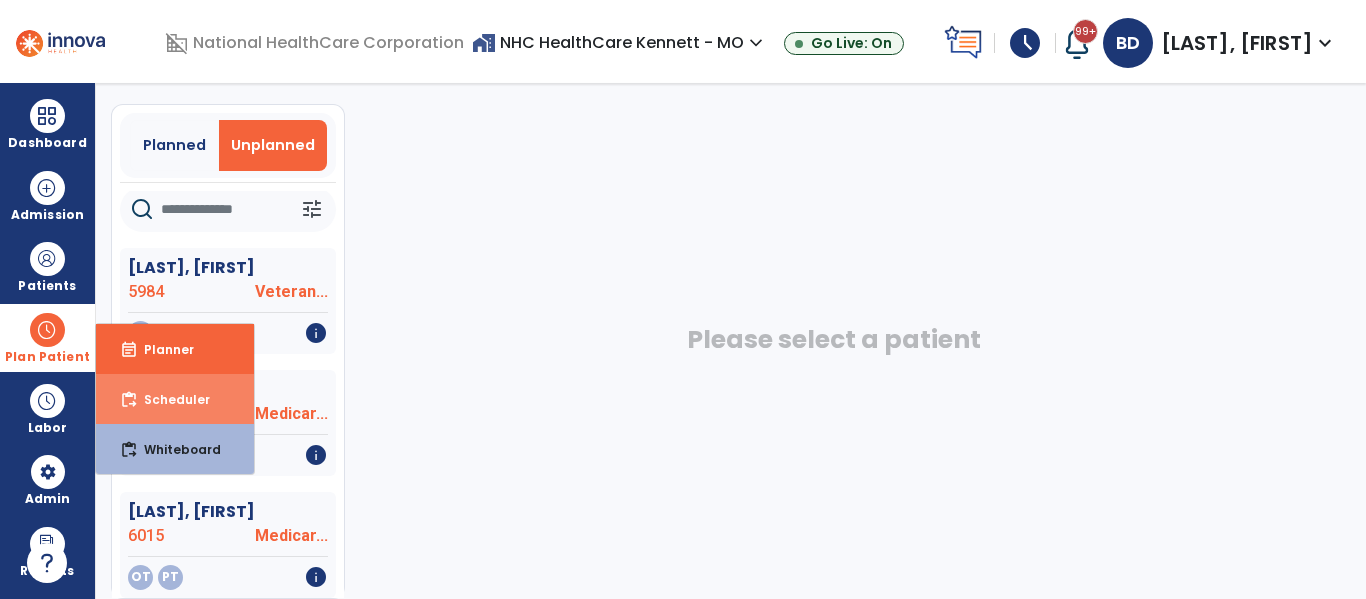 click on "content_paste_go  Scheduler" at bounding box center [175, 399] 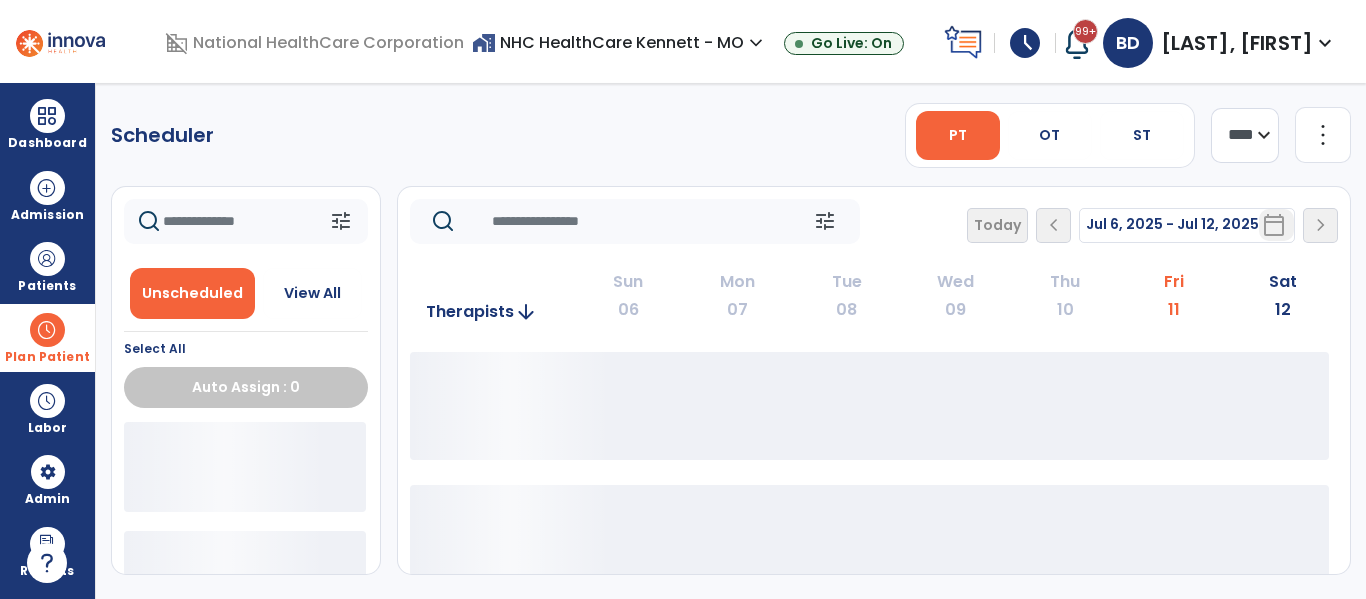 scroll, scrollTop: 0, scrollLeft: 0, axis: both 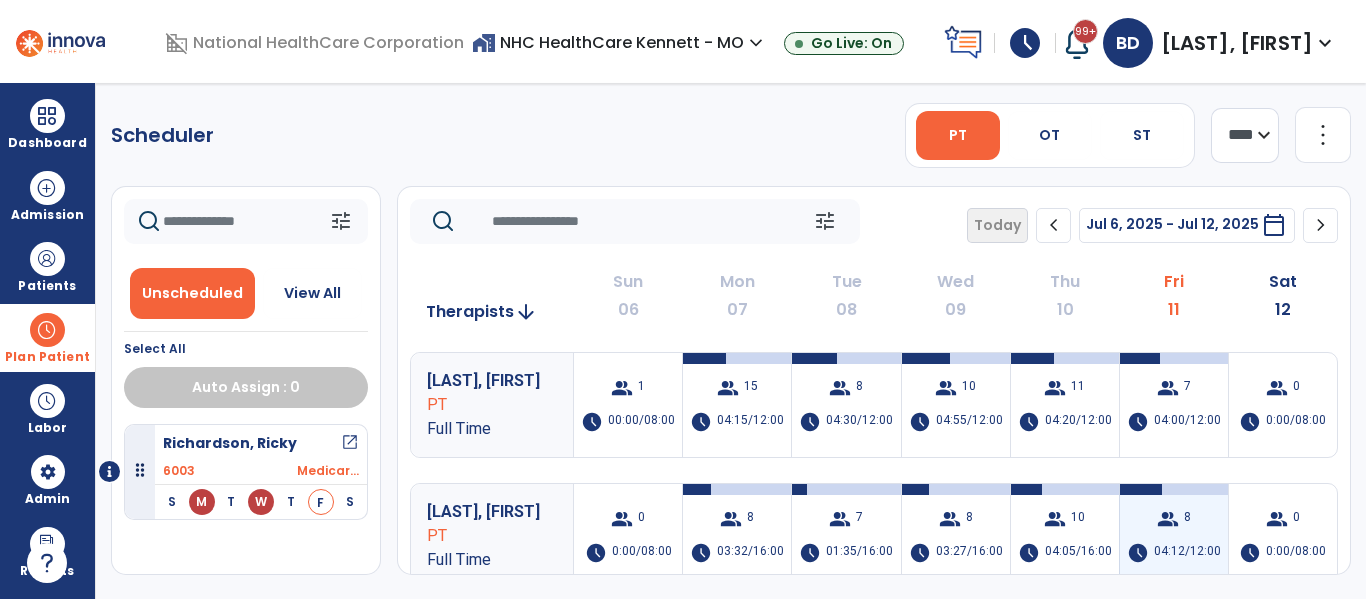 click on "schedule" at bounding box center (1138, 553) 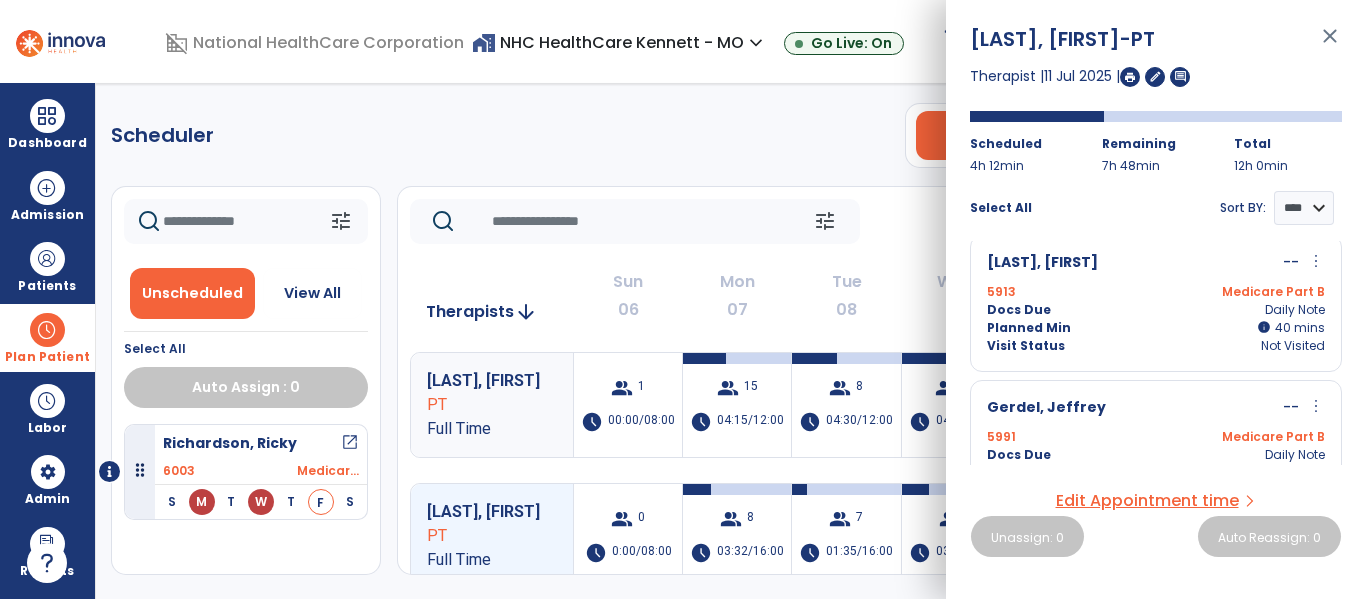 scroll, scrollTop: 0, scrollLeft: 0, axis: both 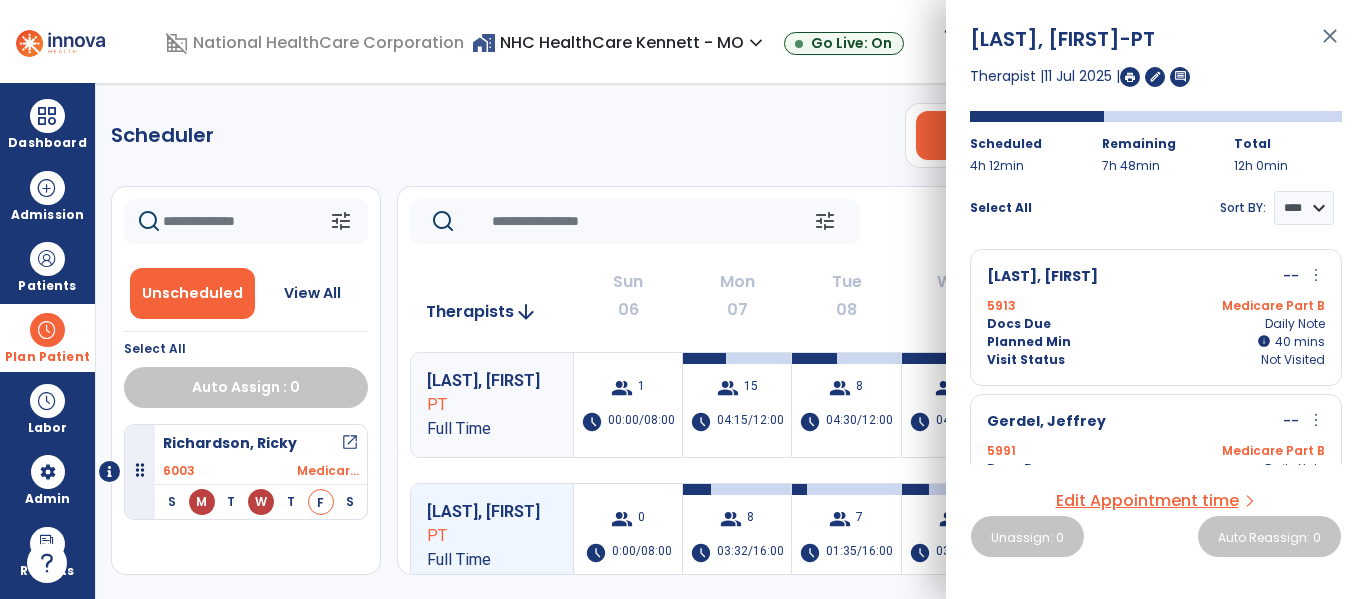 click on "Scheduler   PT   OT   ST  **** *** more_vert  Manage Labor   View All Therapists   Print" 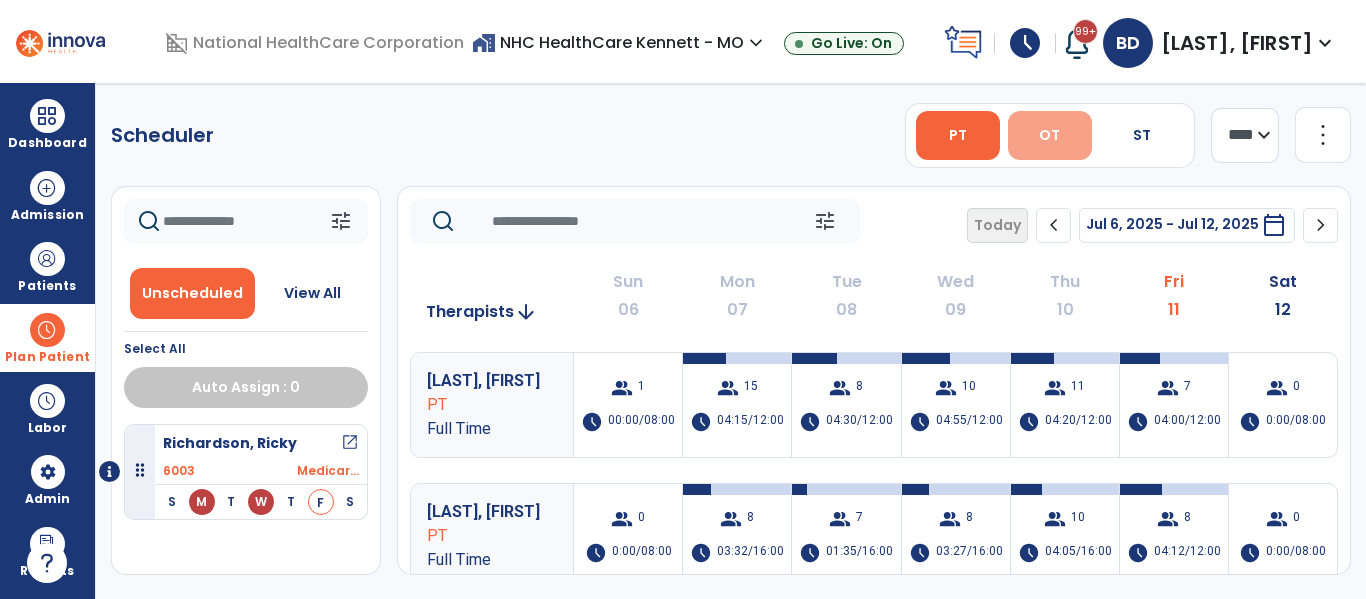 click on "OT" at bounding box center (1049, 135) 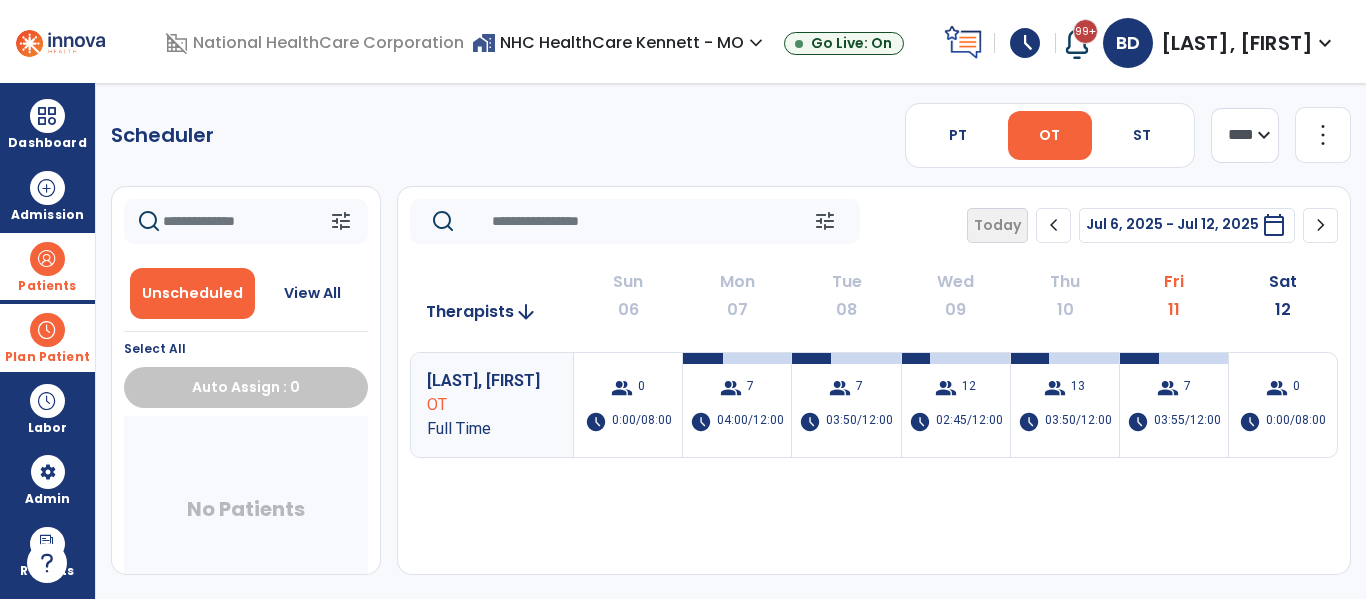 click at bounding box center (47, 259) 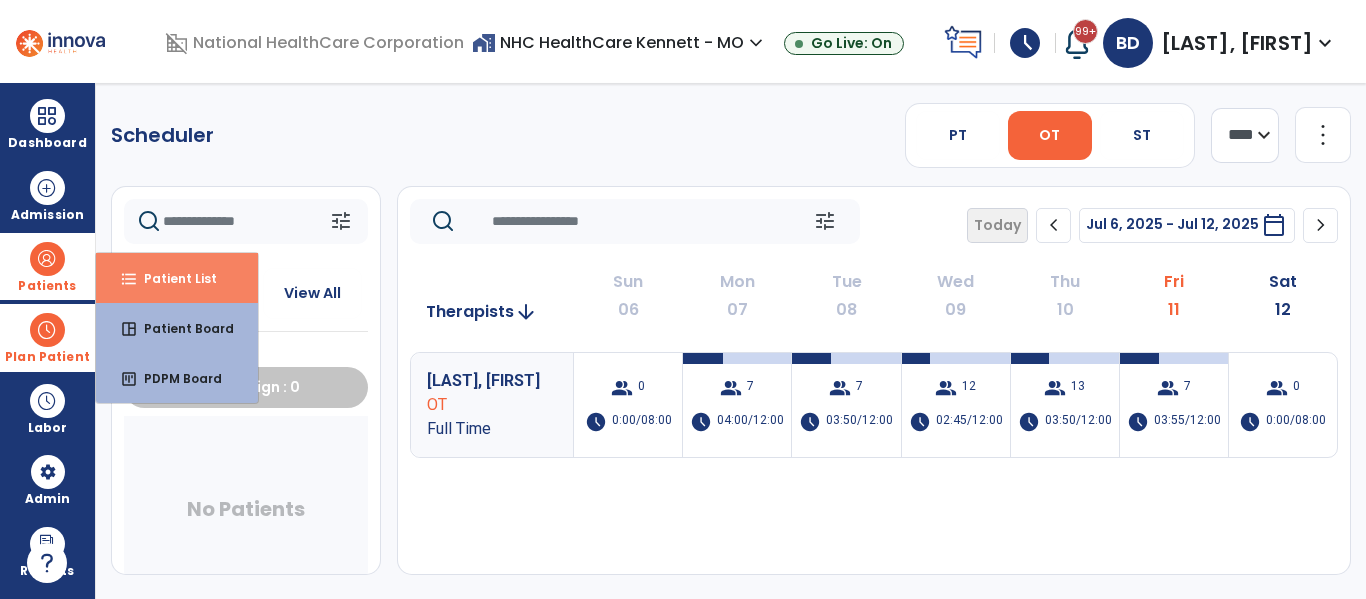 click on "format_list_bulleted  Patient List" at bounding box center (177, 278) 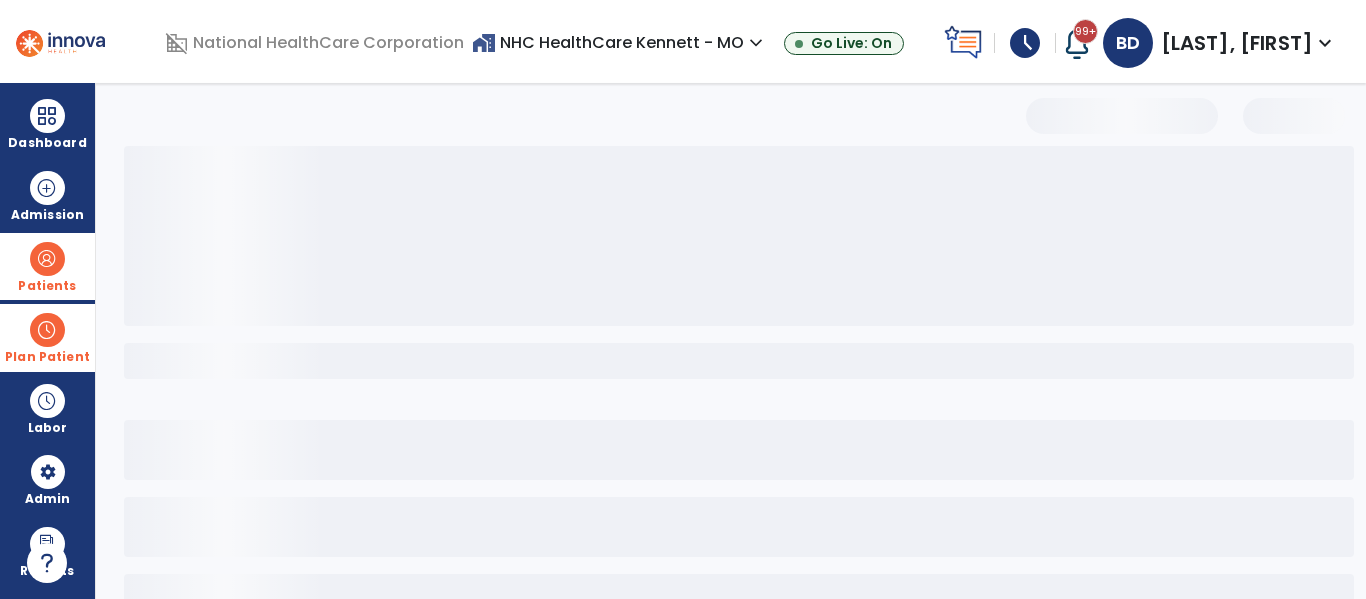 select on "***" 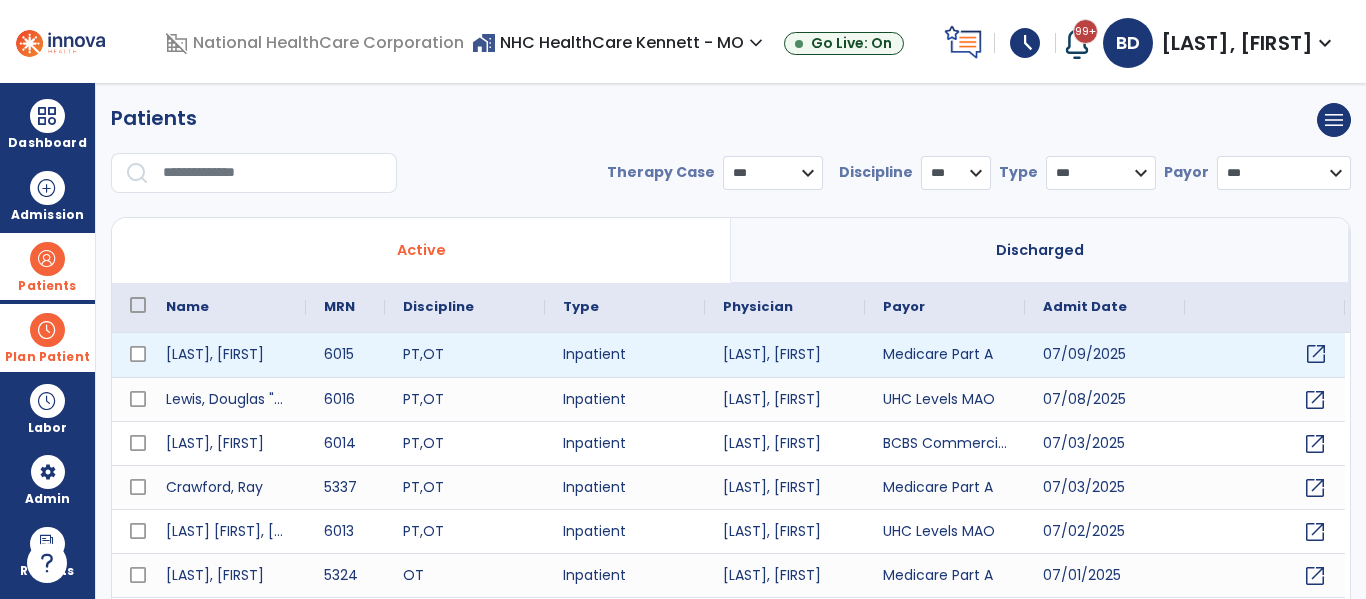 click on "open_in_new" at bounding box center [1316, 354] 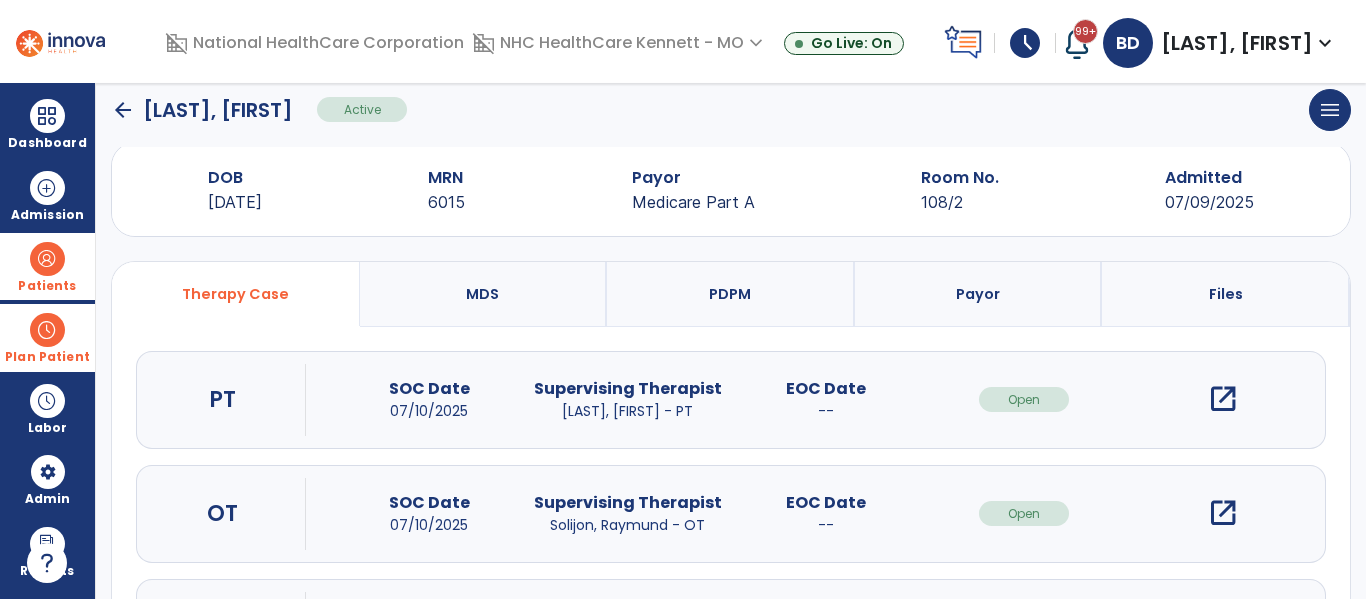 scroll, scrollTop: 0, scrollLeft: 0, axis: both 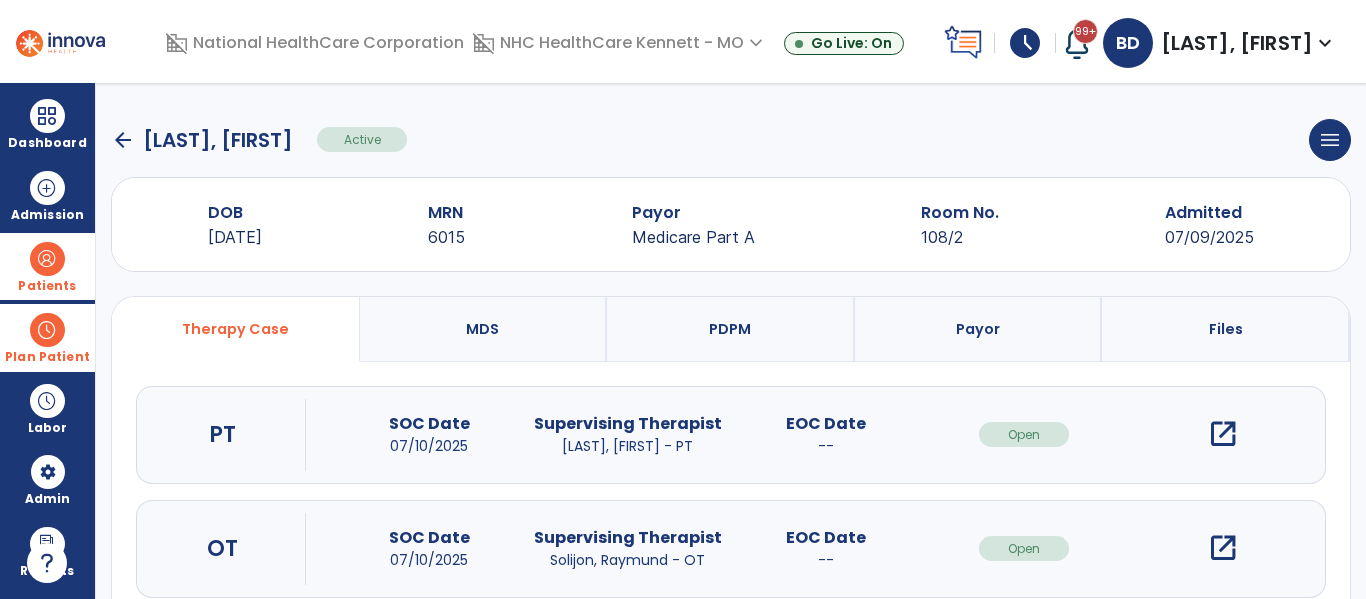 click on "Plan Patient" at bounding box center (47, 286) 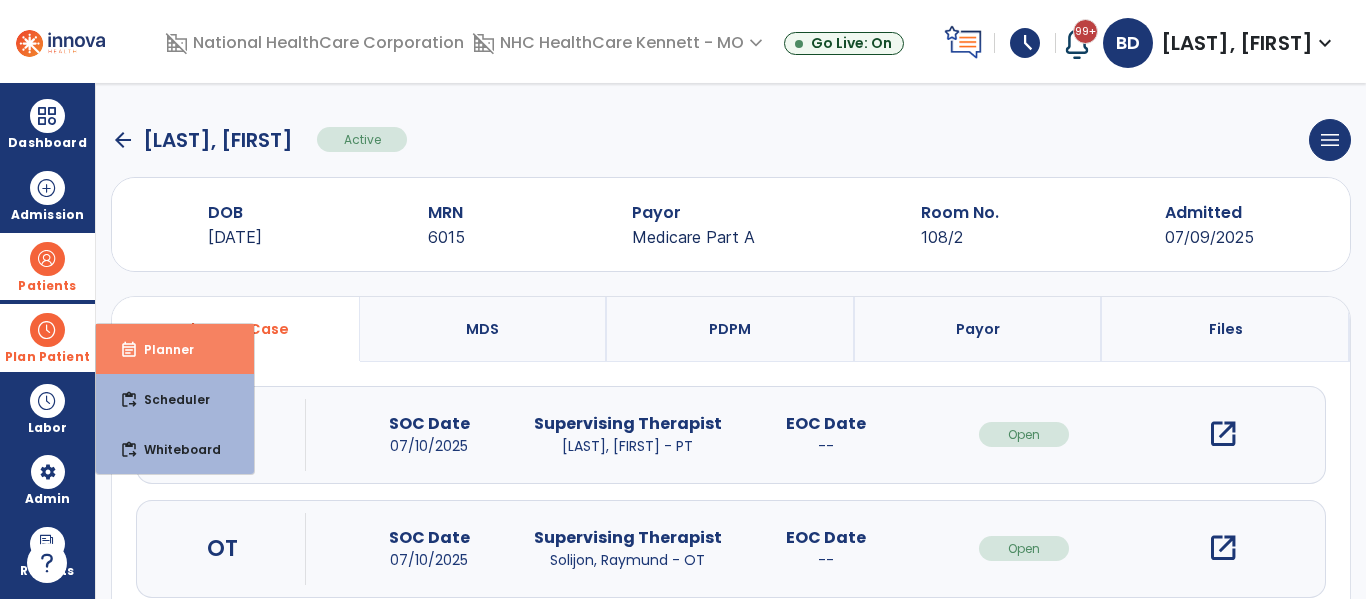 click on "event_note" at bounding box center (129, 350) 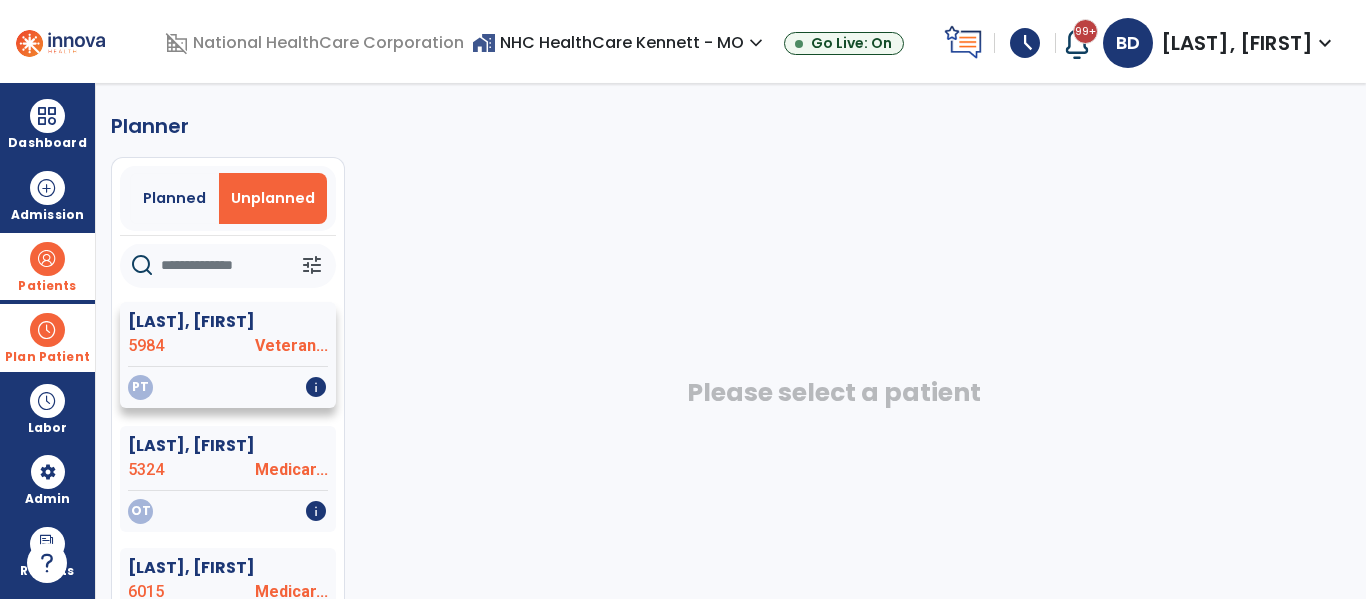 scroll, scrollTop: 12, scrollLeft: 0, axis: vertical 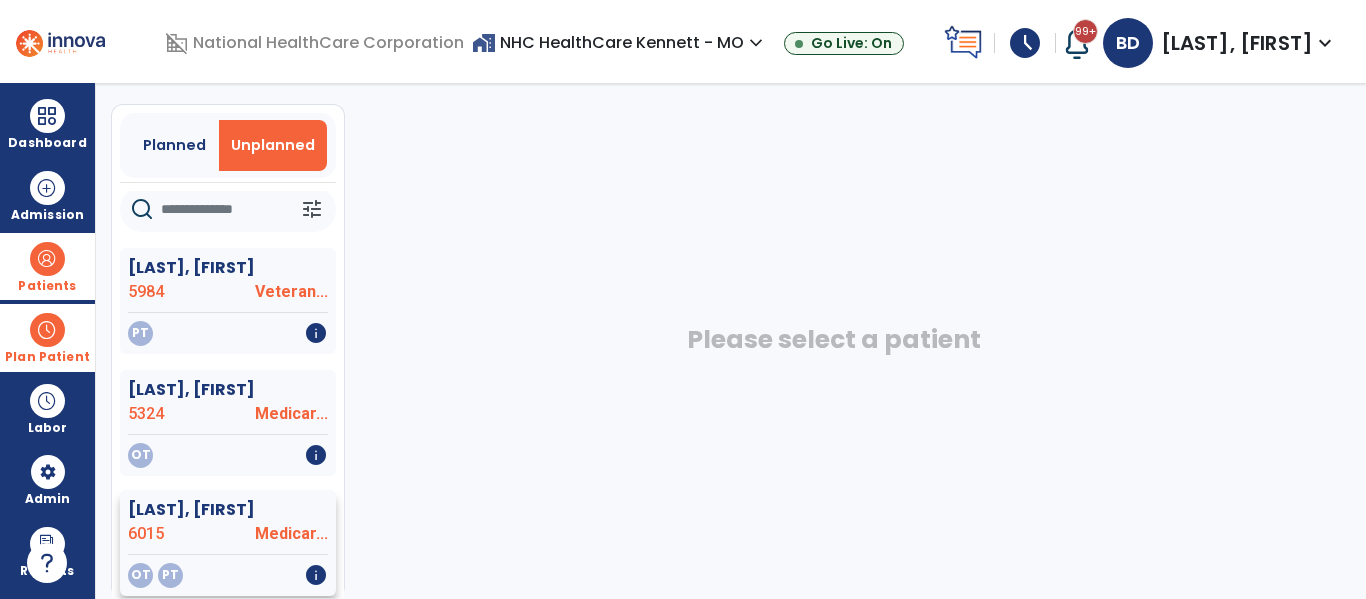 click on "[LAST], [FIRST]" 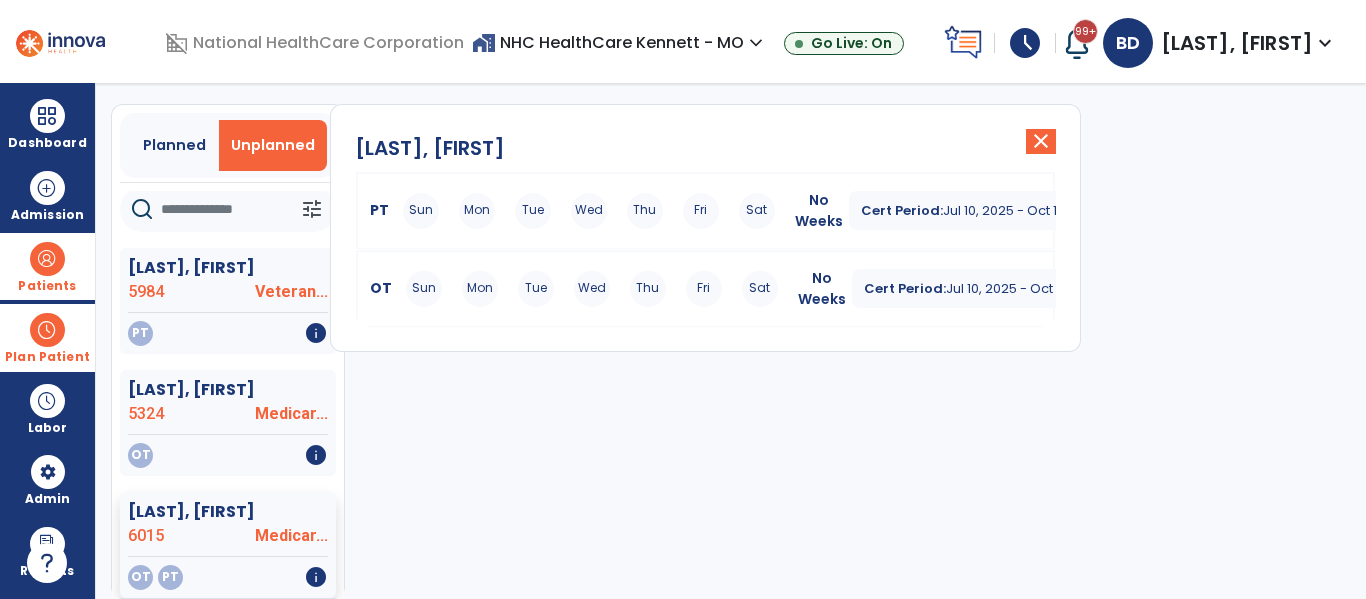 click on "Thu" at bounding box center [645, 211] 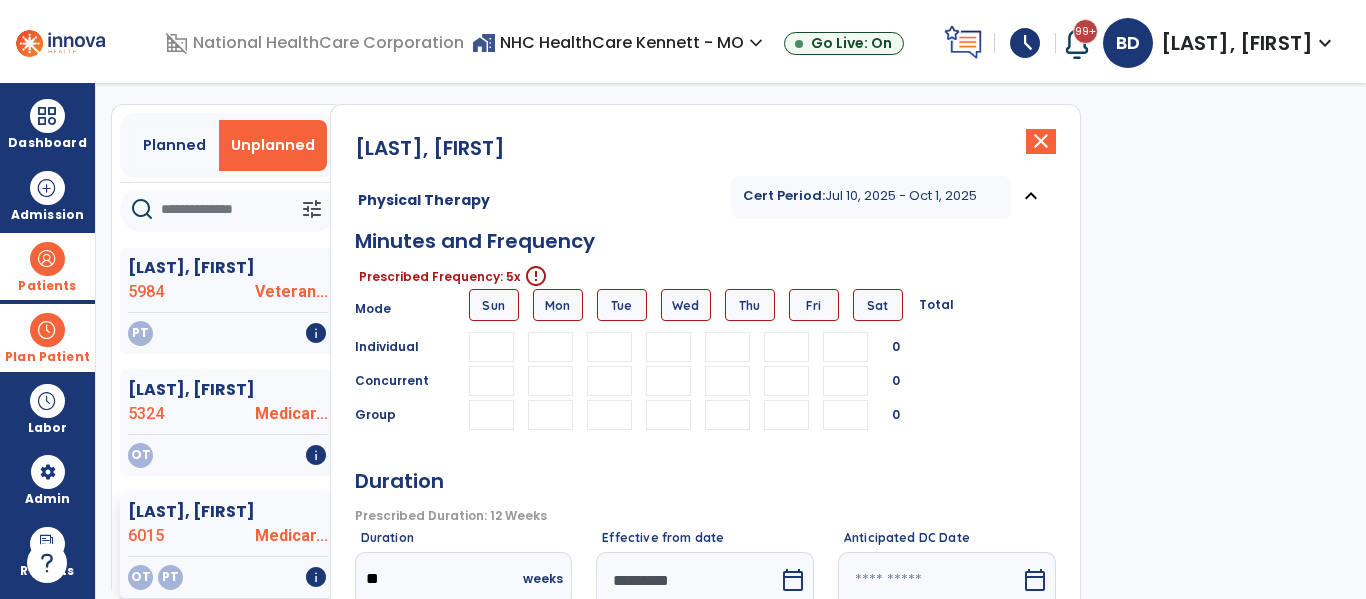 click at bounding box center (550, 347) 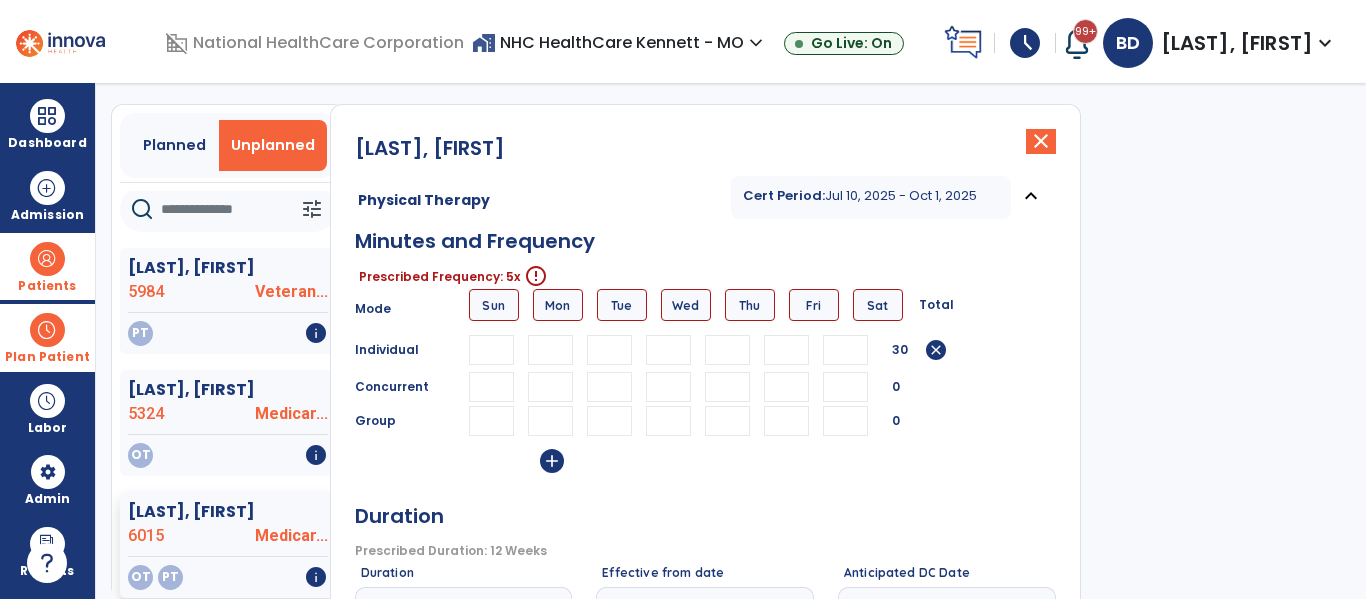 type on "**" 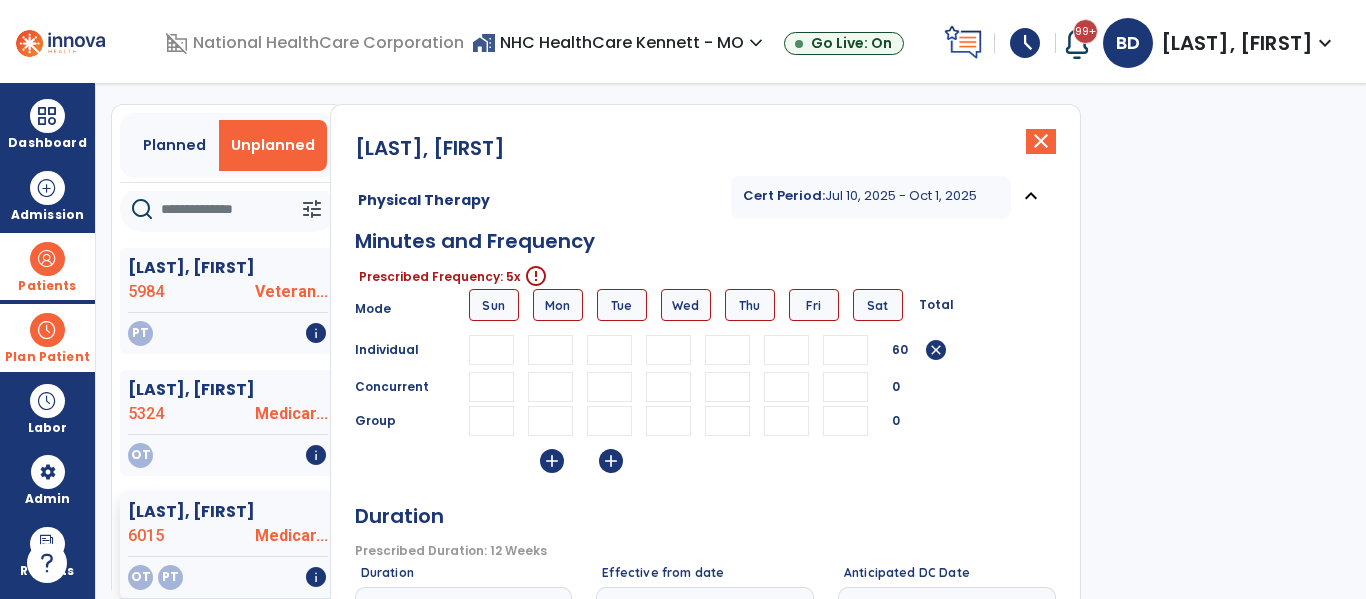 type on "**" 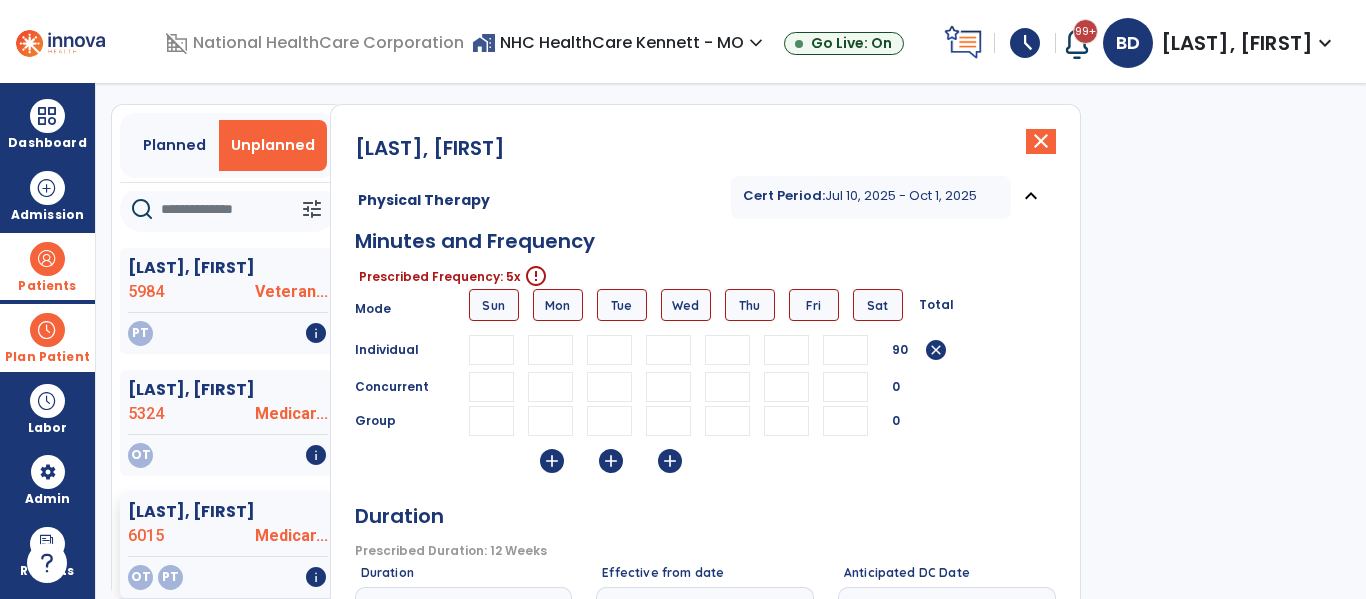 type on "**" 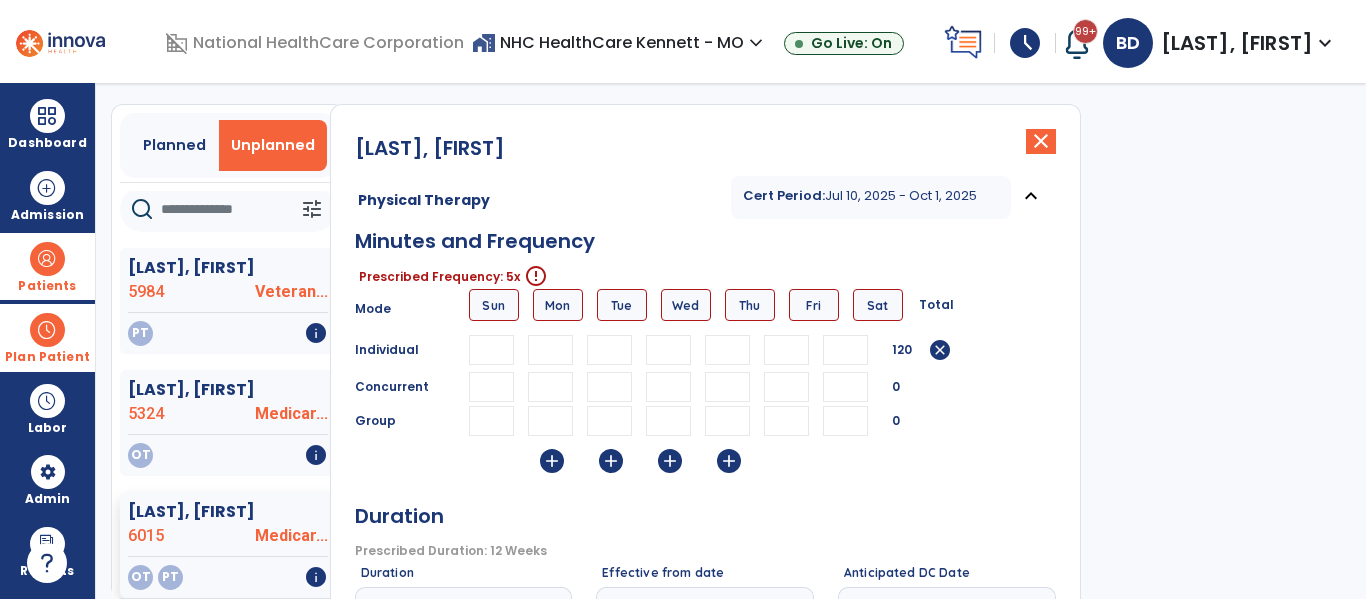 type on "**" 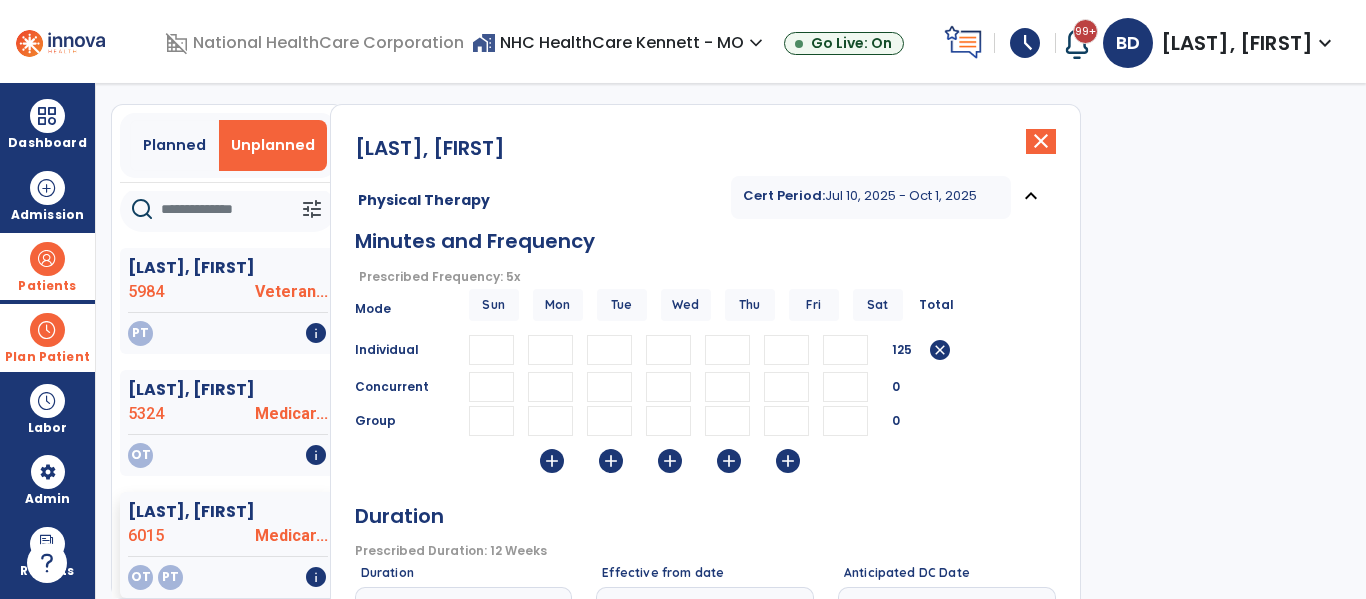 type on "*" 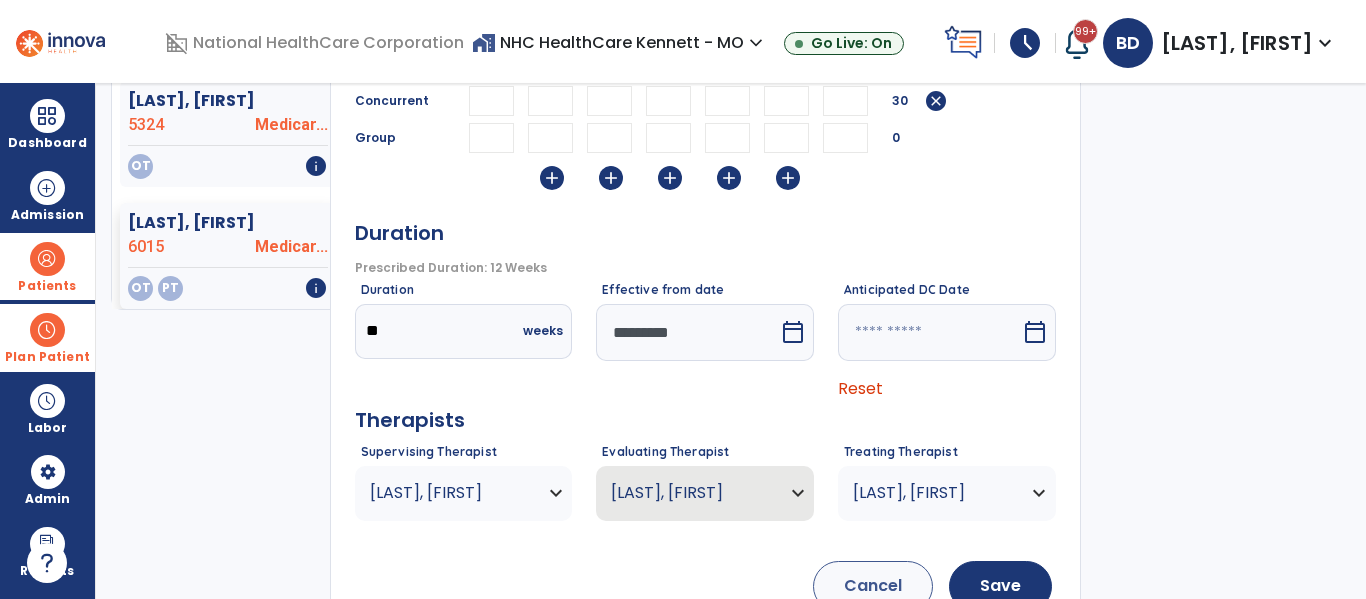 scroll, scrollTop: 353, scrollLeft: 0, axis: vertical 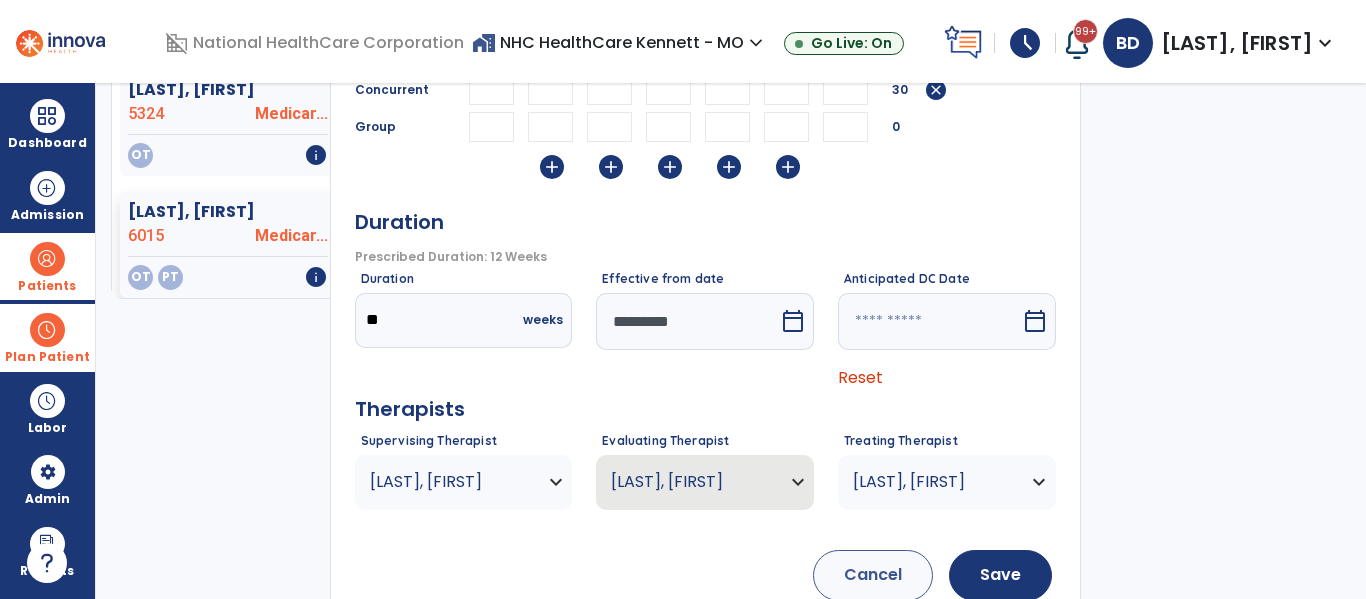 type on "**" 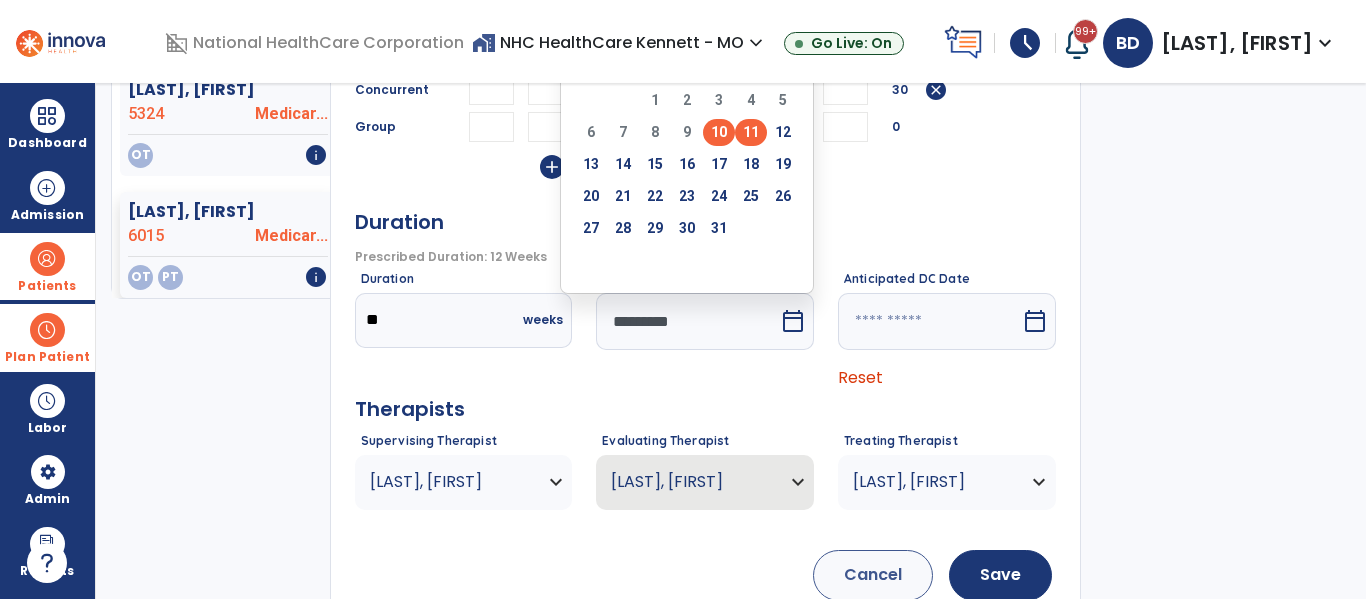 click on "11" at bounding box center (751, 132) 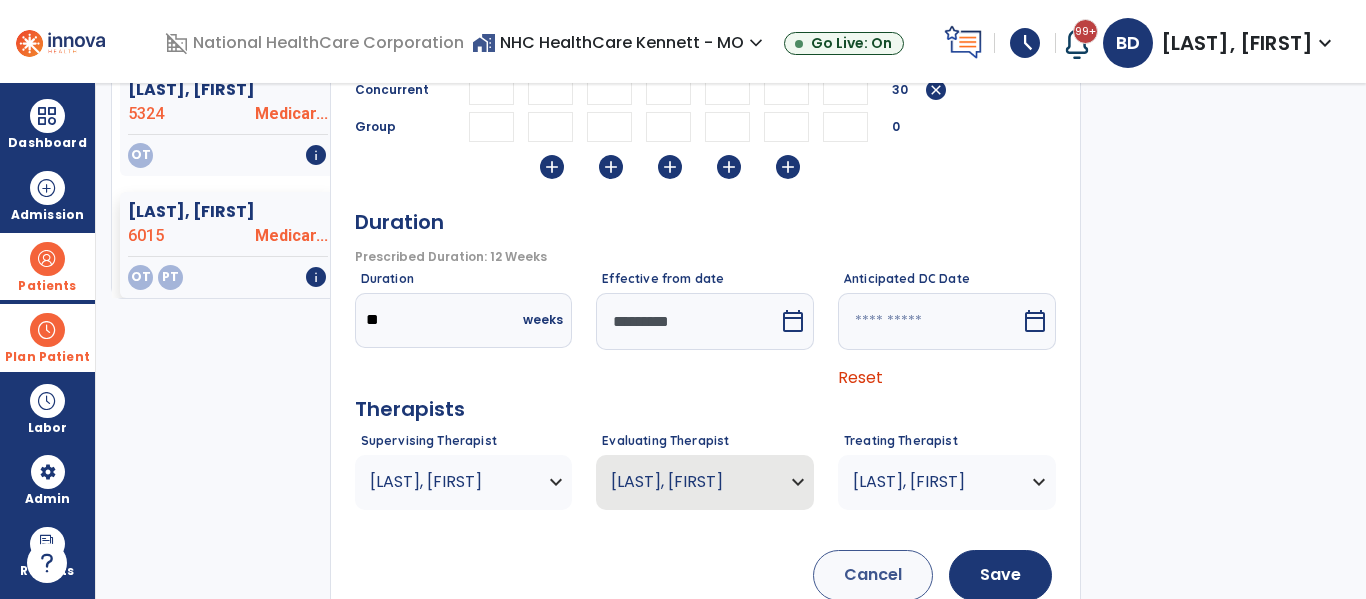 click on "Duration" at bounding box center [705, 220] 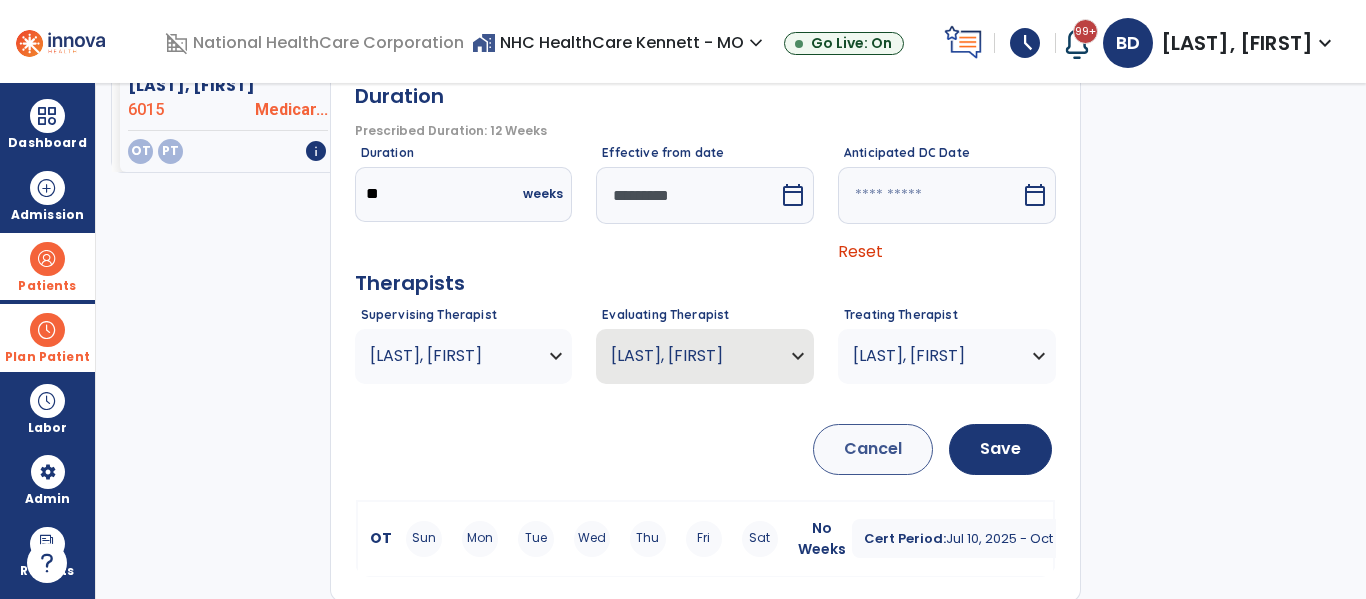 scroll, scrollTop: 482, scrollLeft: 0, axis: vertical 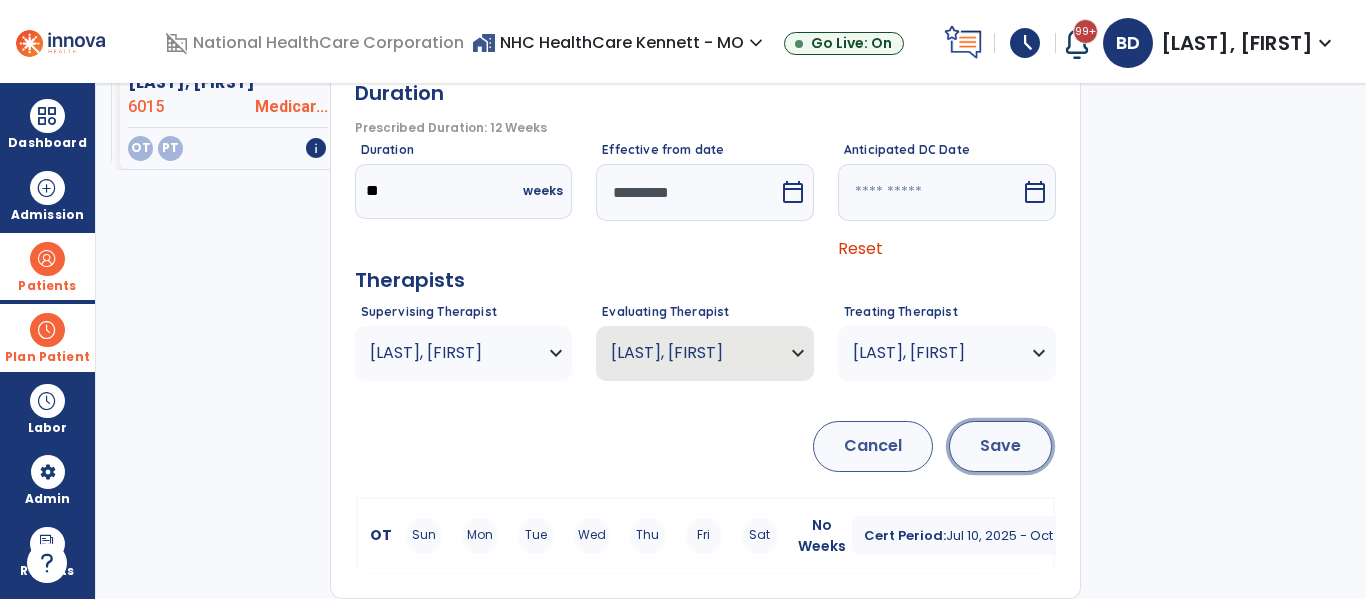 click on "Save" at bounding box center (1000, 446) 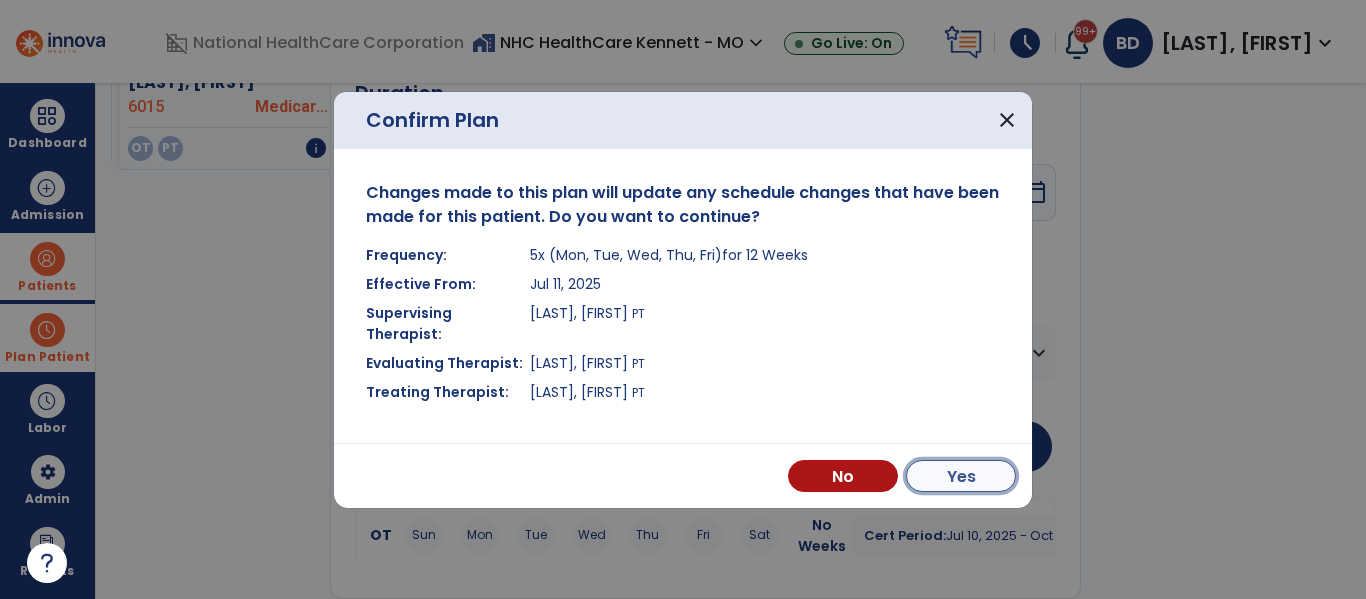 click on "Yes" at bounding box center (961, 476) 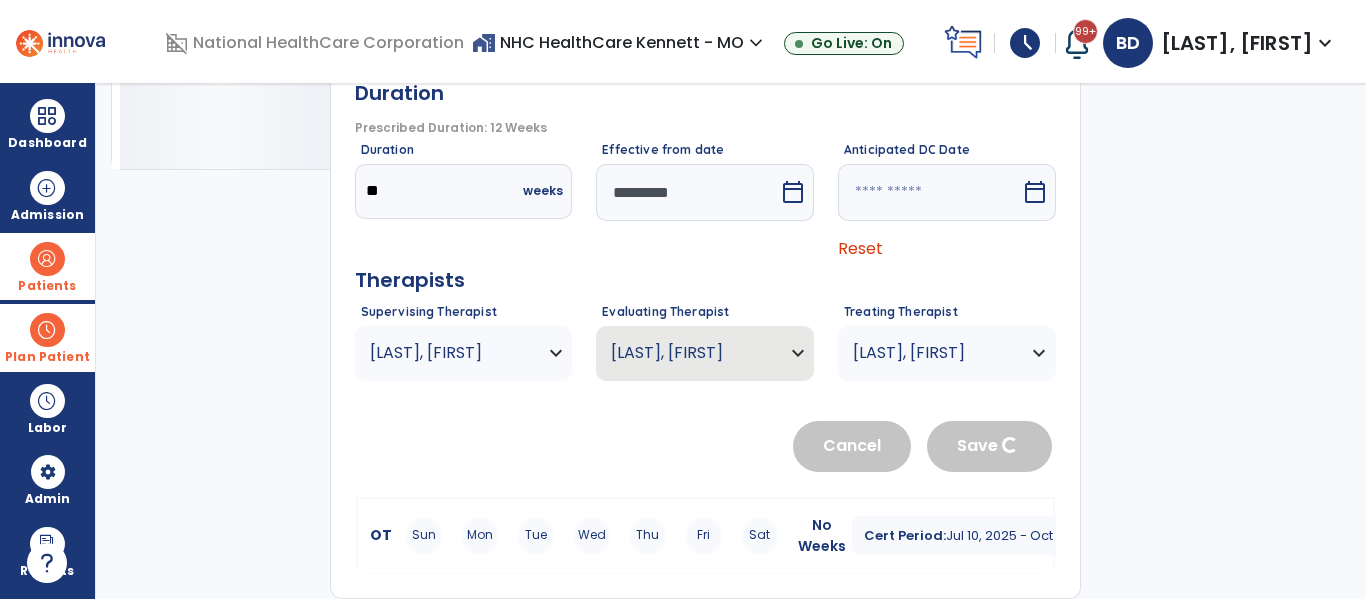 type 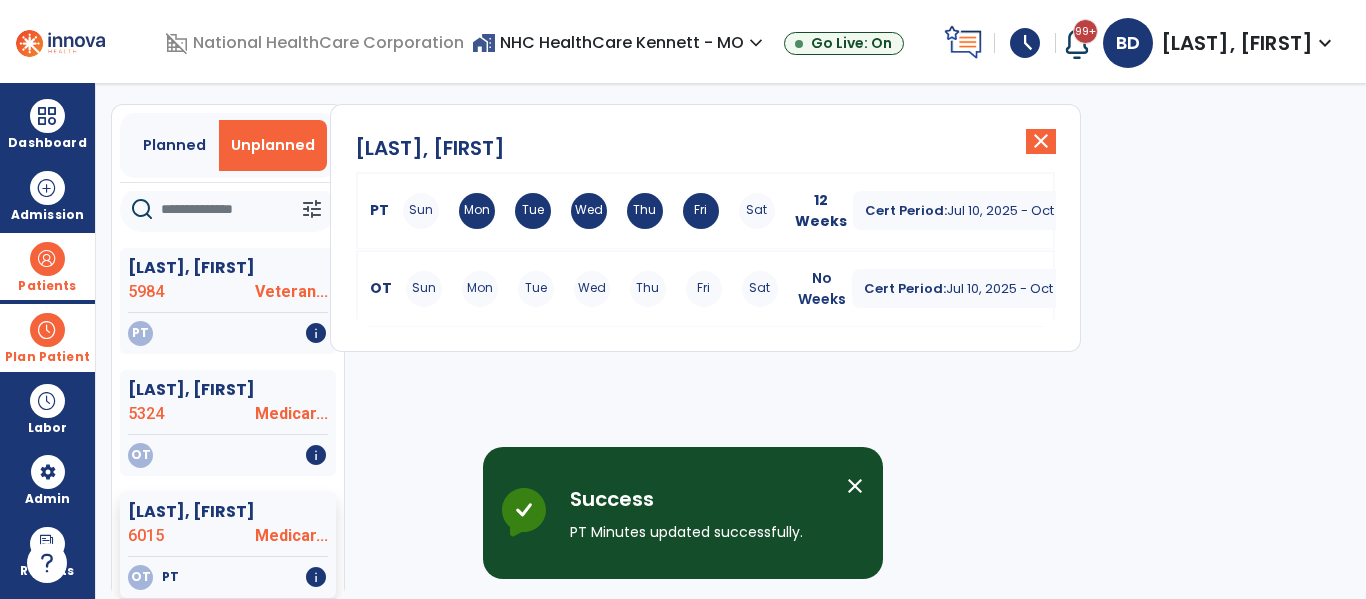 scroll, scrollTop: 53, scrollLeft: 0, axis: vertical 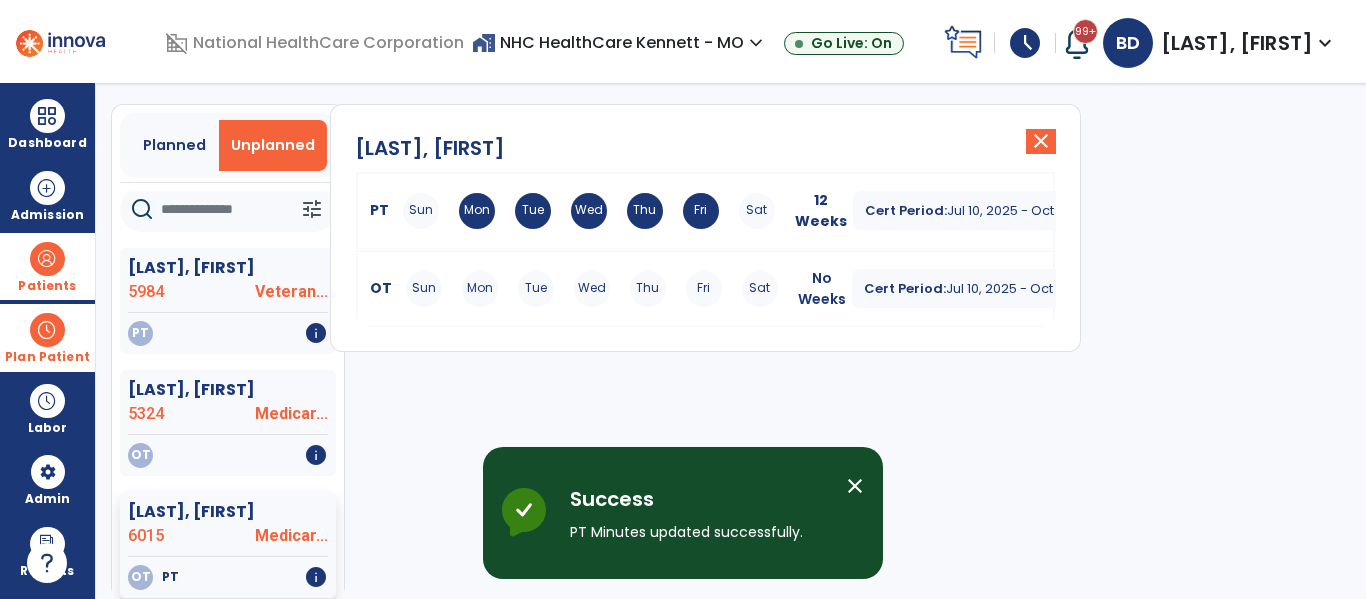 click on "Wed" at bounding box center [592, 289] 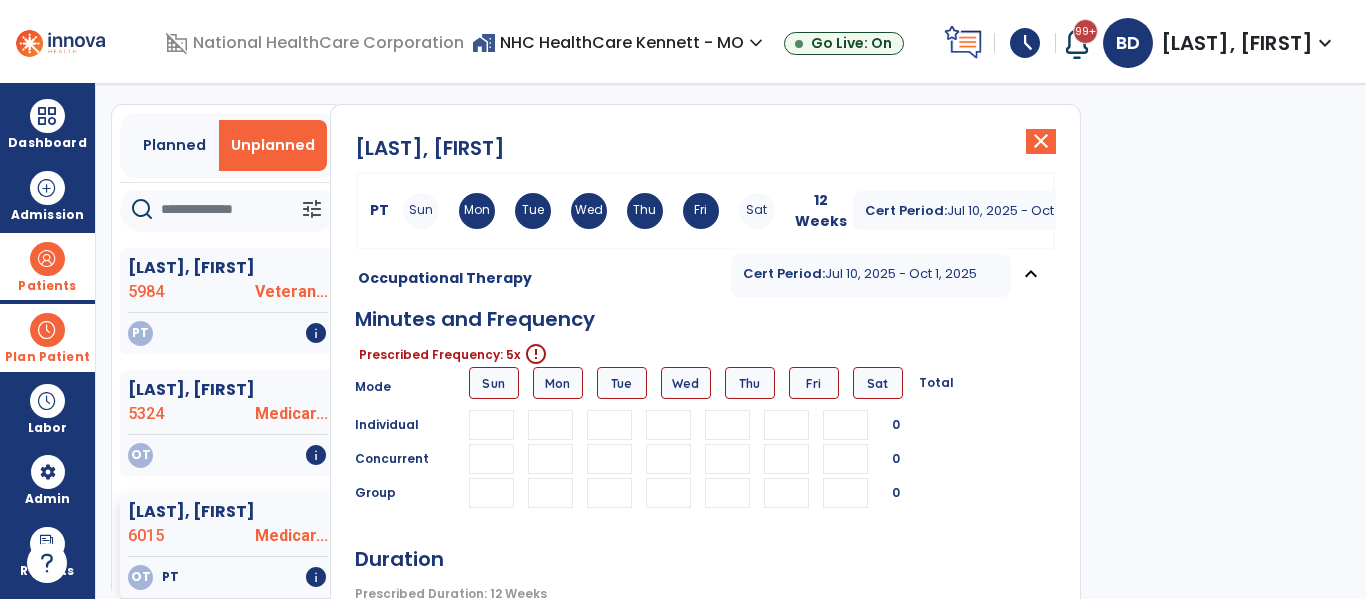 click at bounding box center (550, 425) 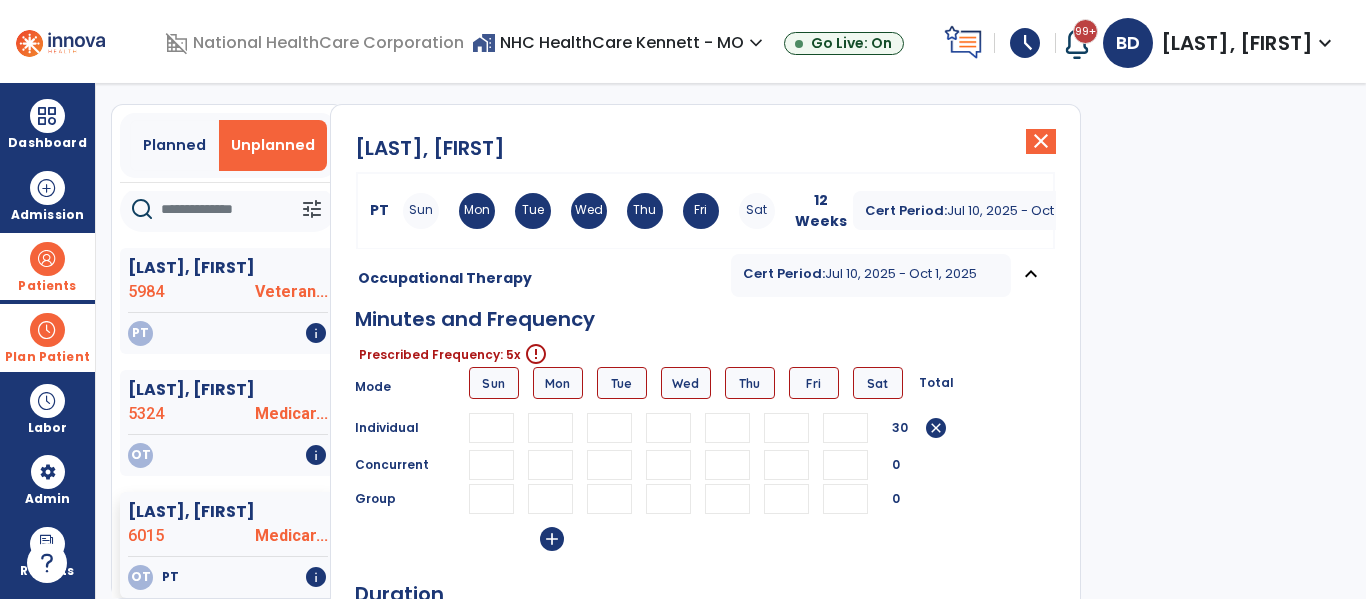 type on "**" 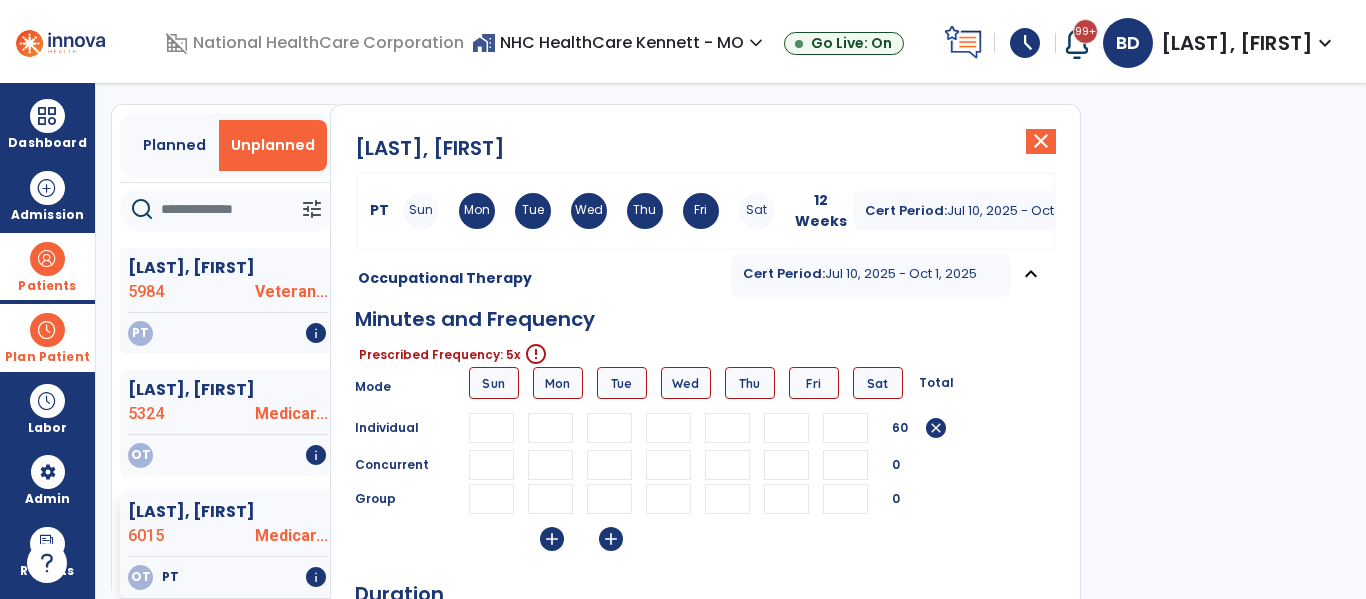 type on "**" 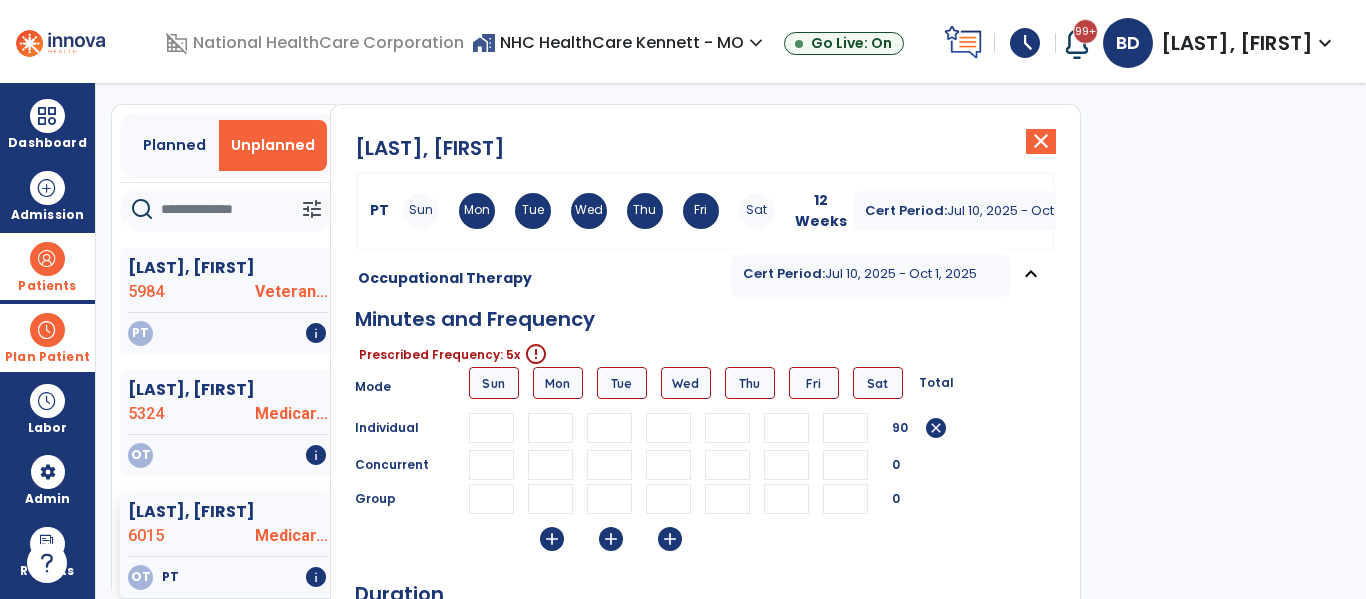 type on "**" 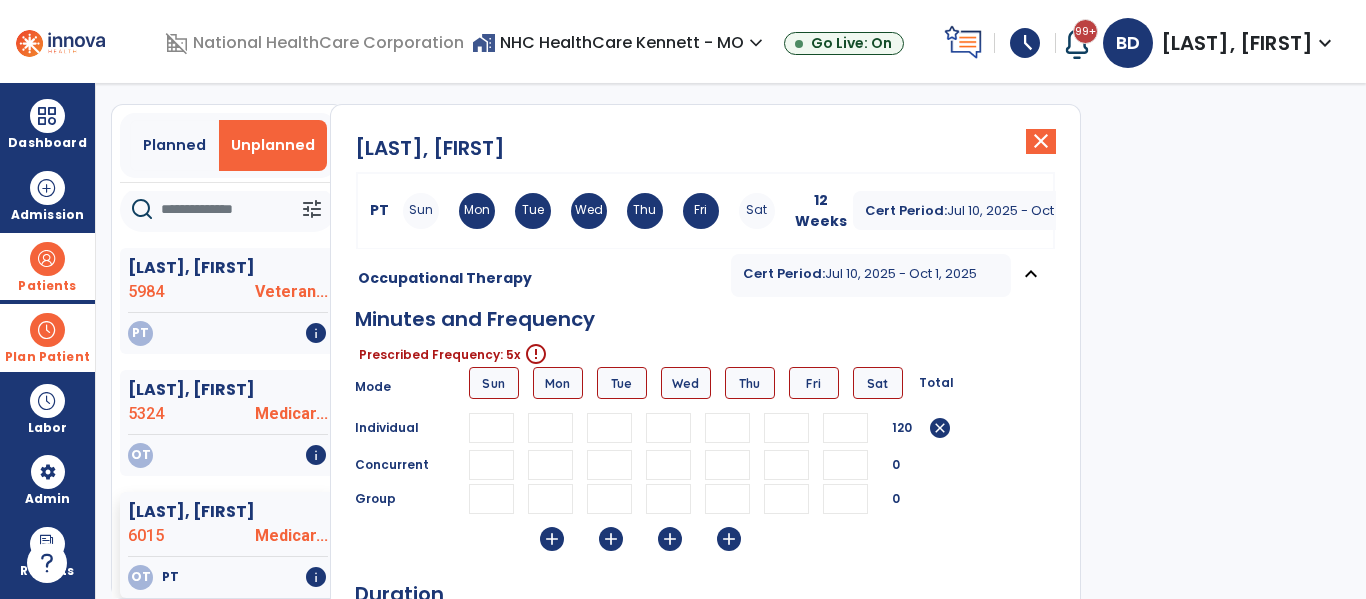 type on "**" 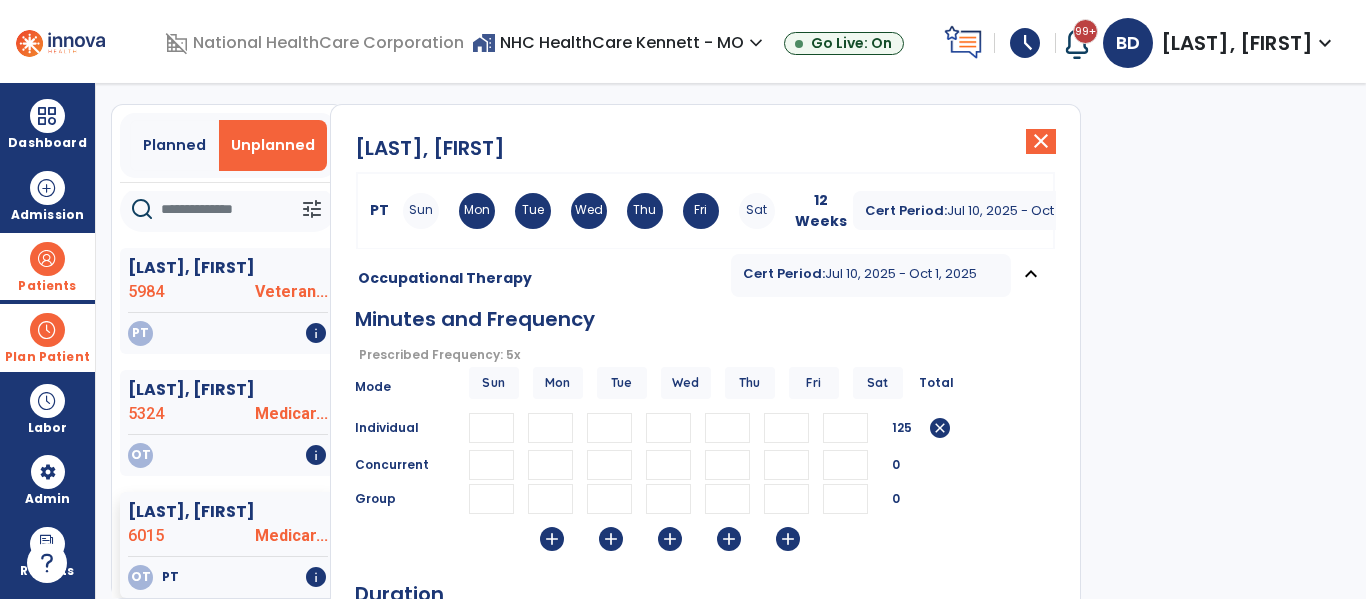 type on "*" 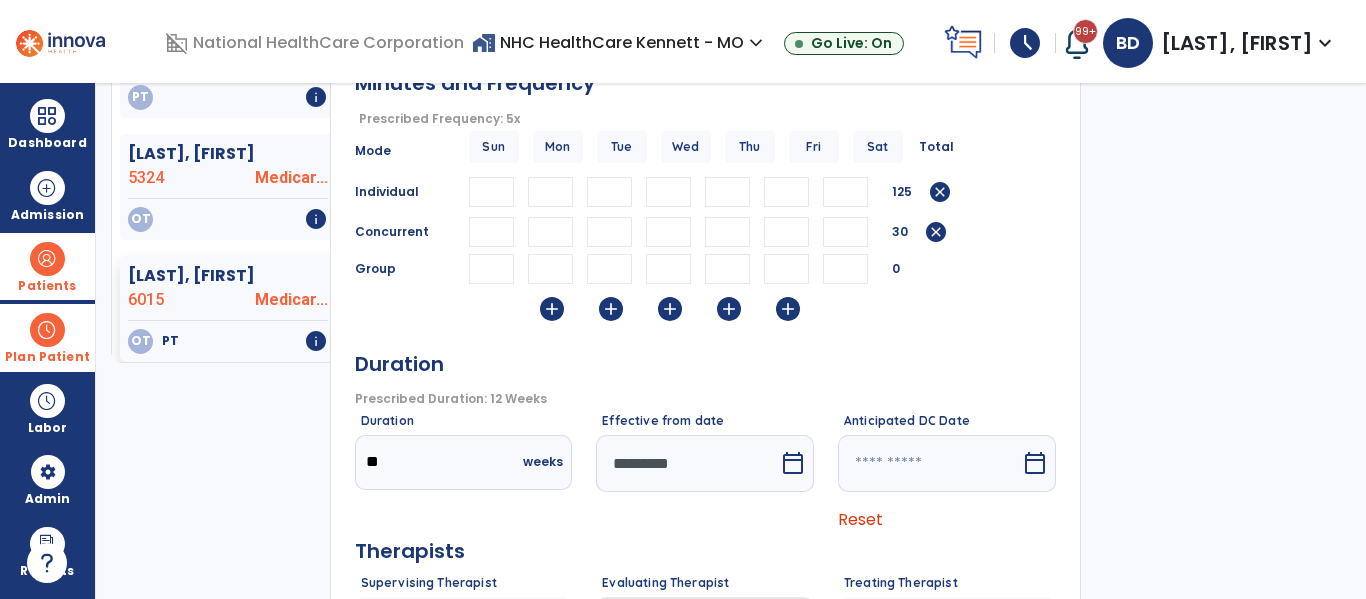 scroll, scrollTop: 353, scrollLeft: 0, axis: vertical 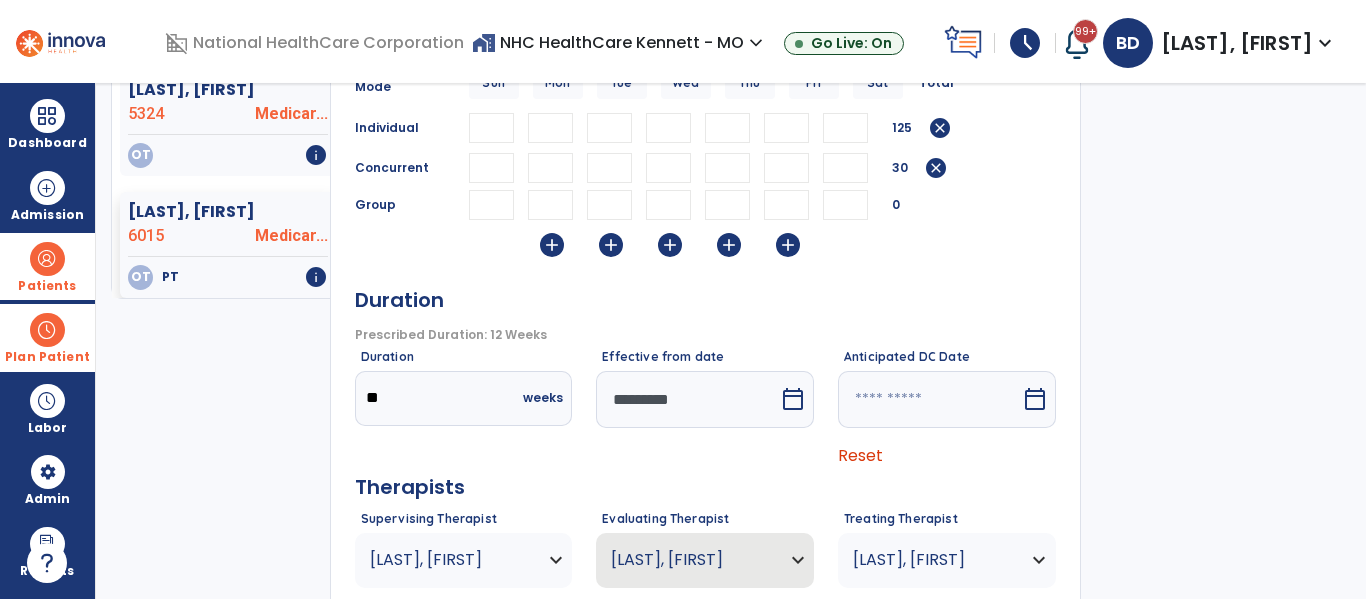 type on "**" 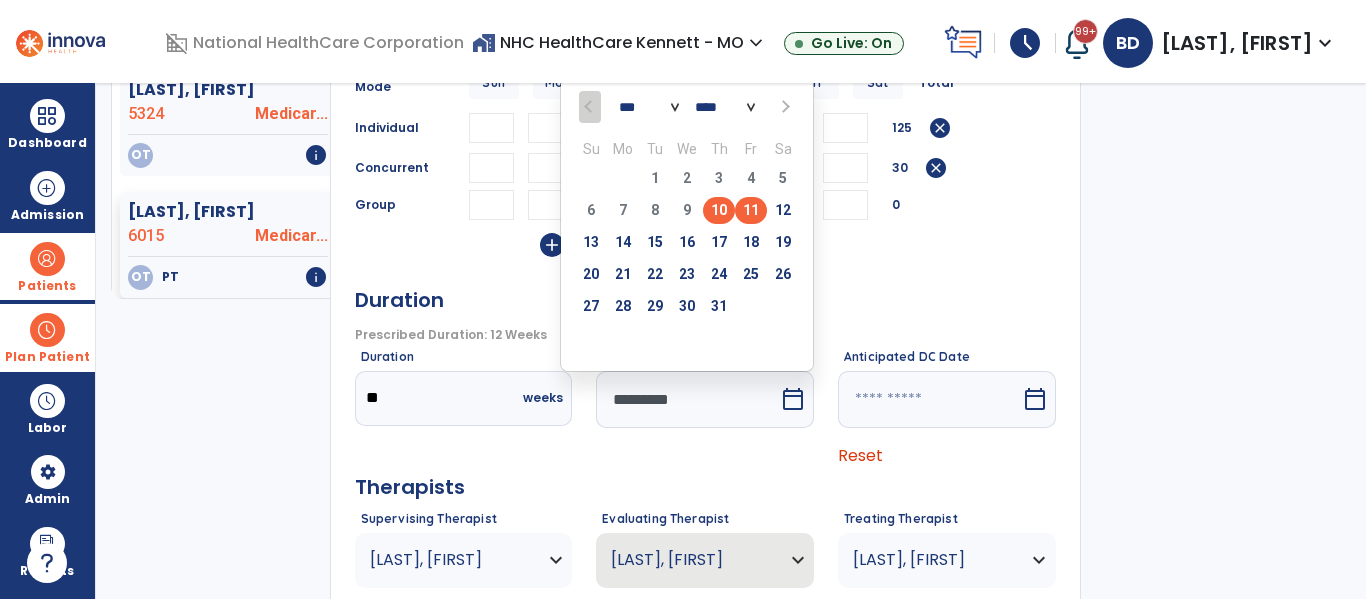 click on "11" at bounding box center [751, 210] 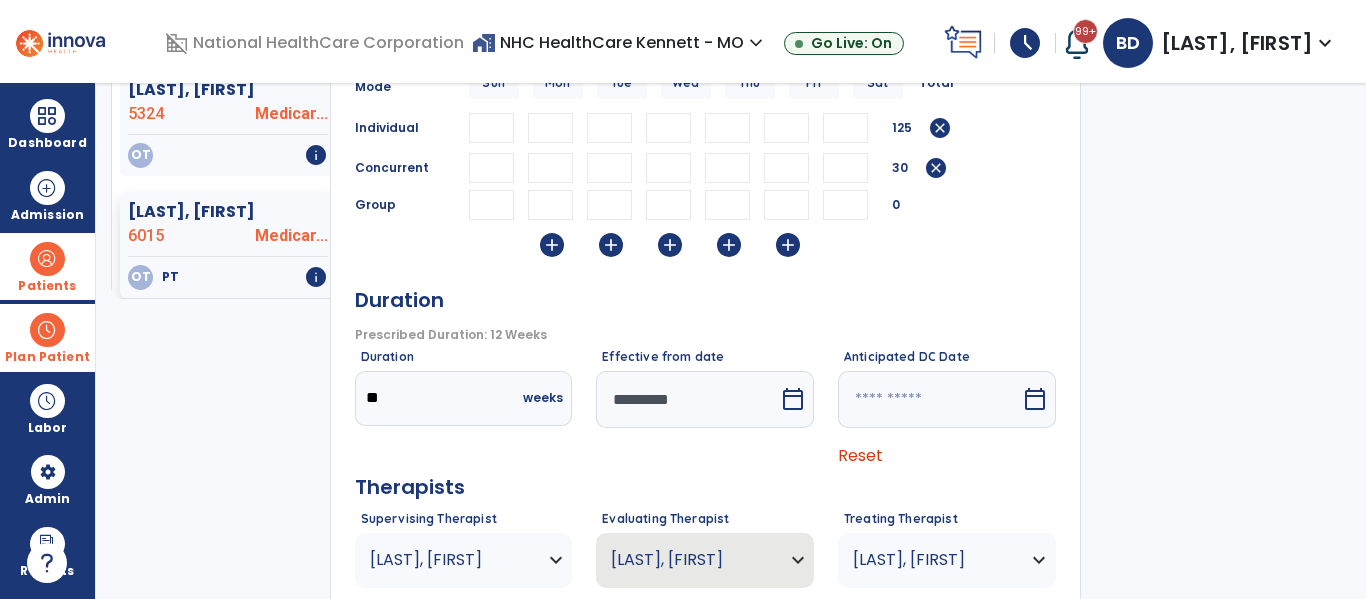 click on "Prescribed Duration: 12 Weeks   error_outline" at bounding box center [703, 335] 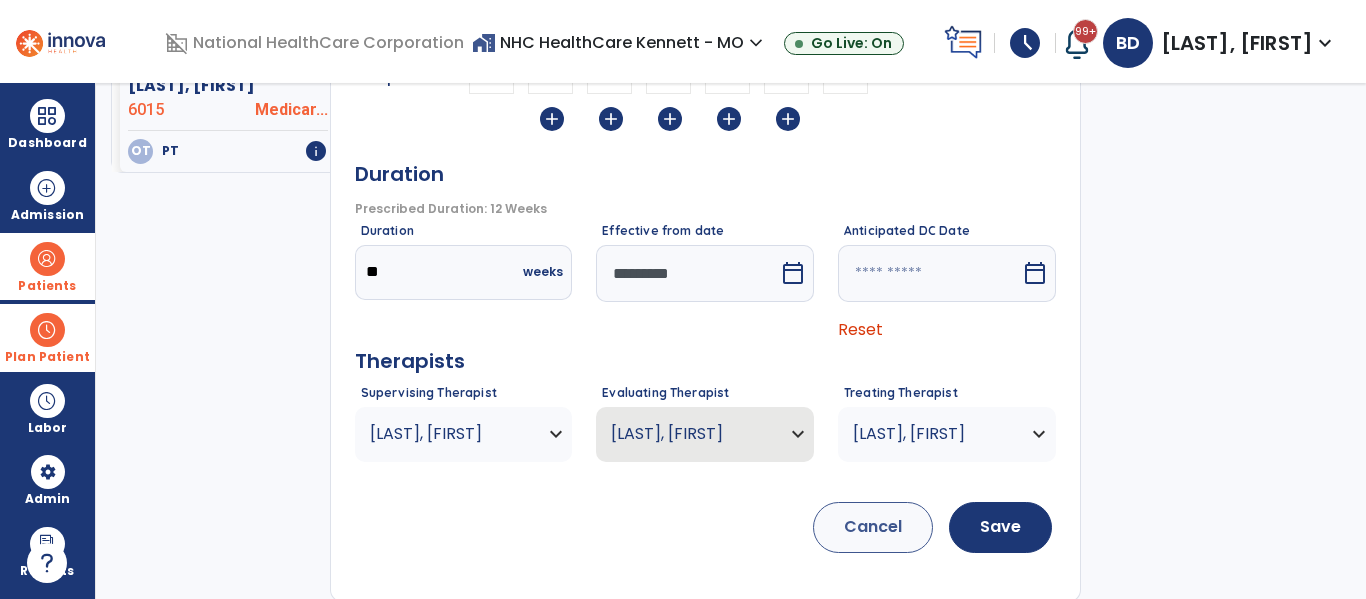 scroll, scrollTop: 482, scrollLeft: 0, axis: vertical 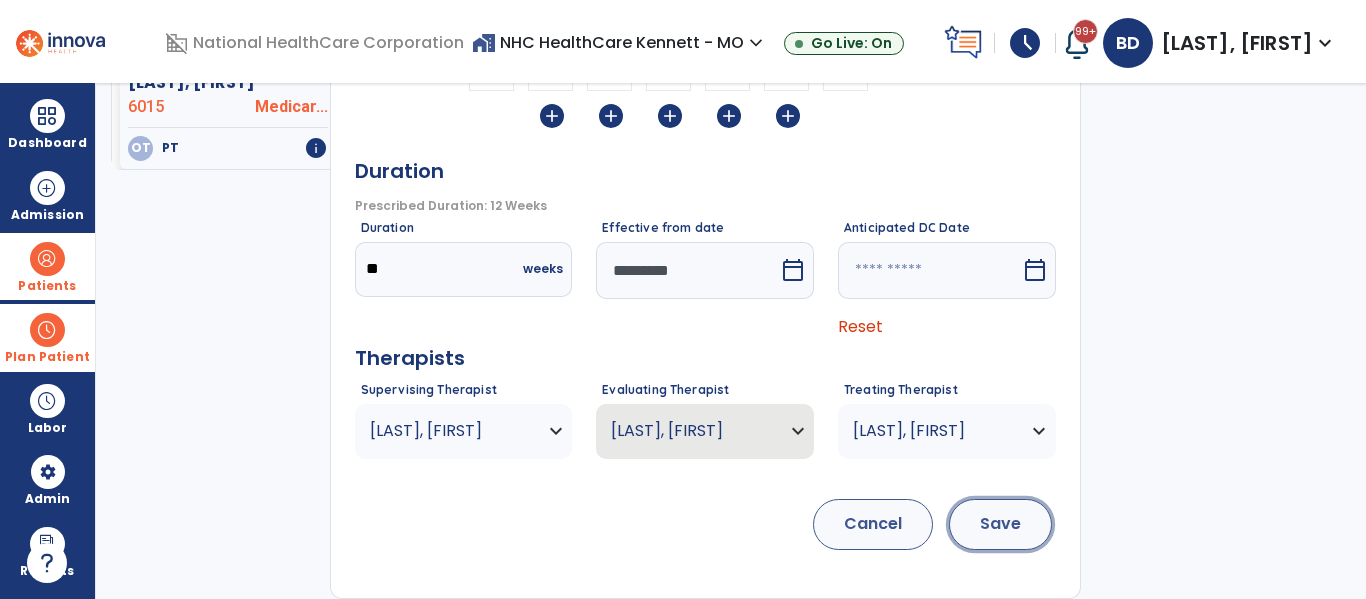 click on "Save" at bounding box center [1000, 524] 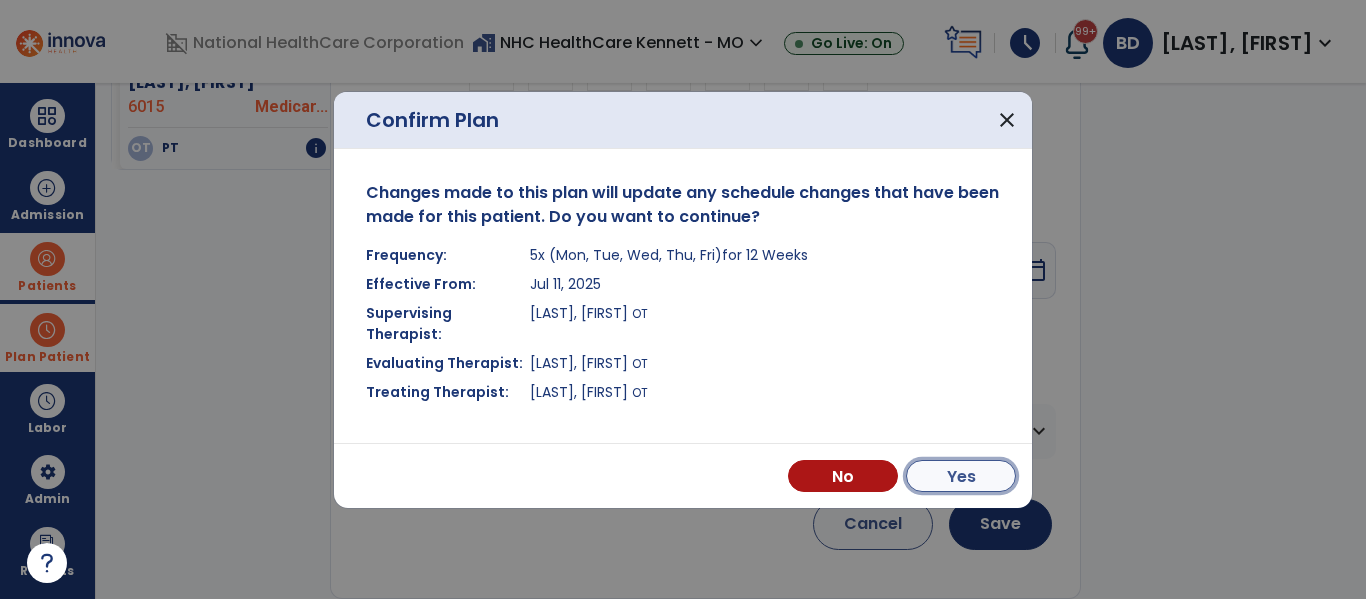 click on "Yes" at bounding box center (961, 476) 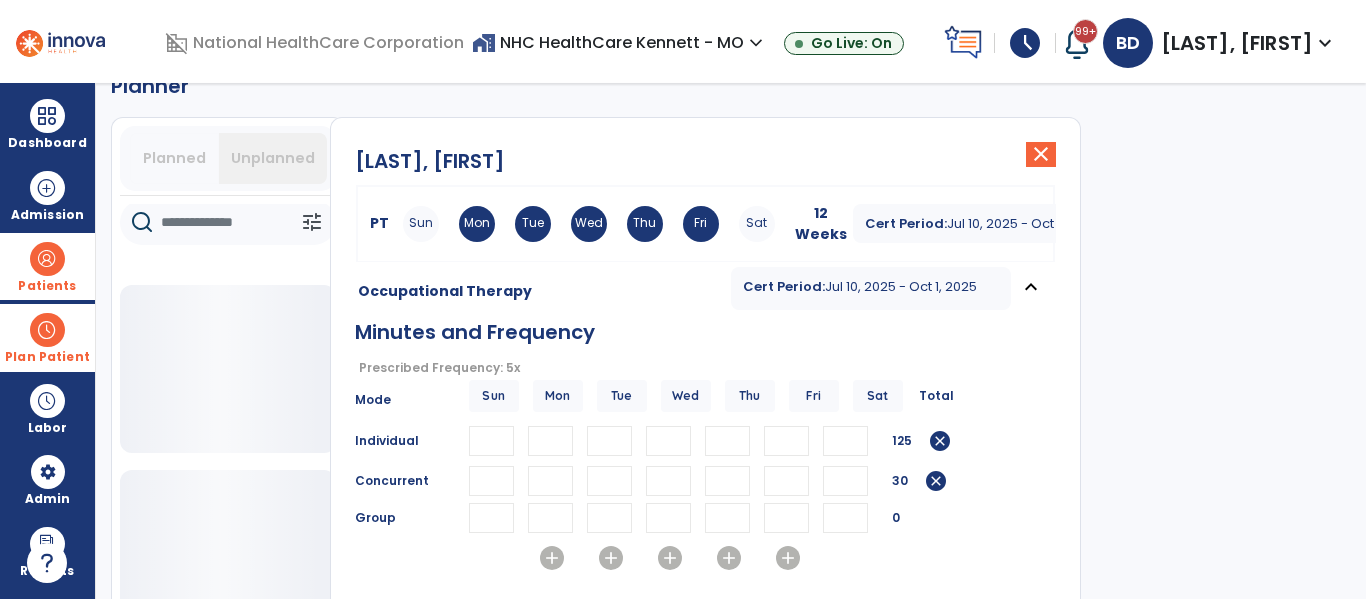 scroll, scrollTop: 0, scrollLeft: 0, axis: both 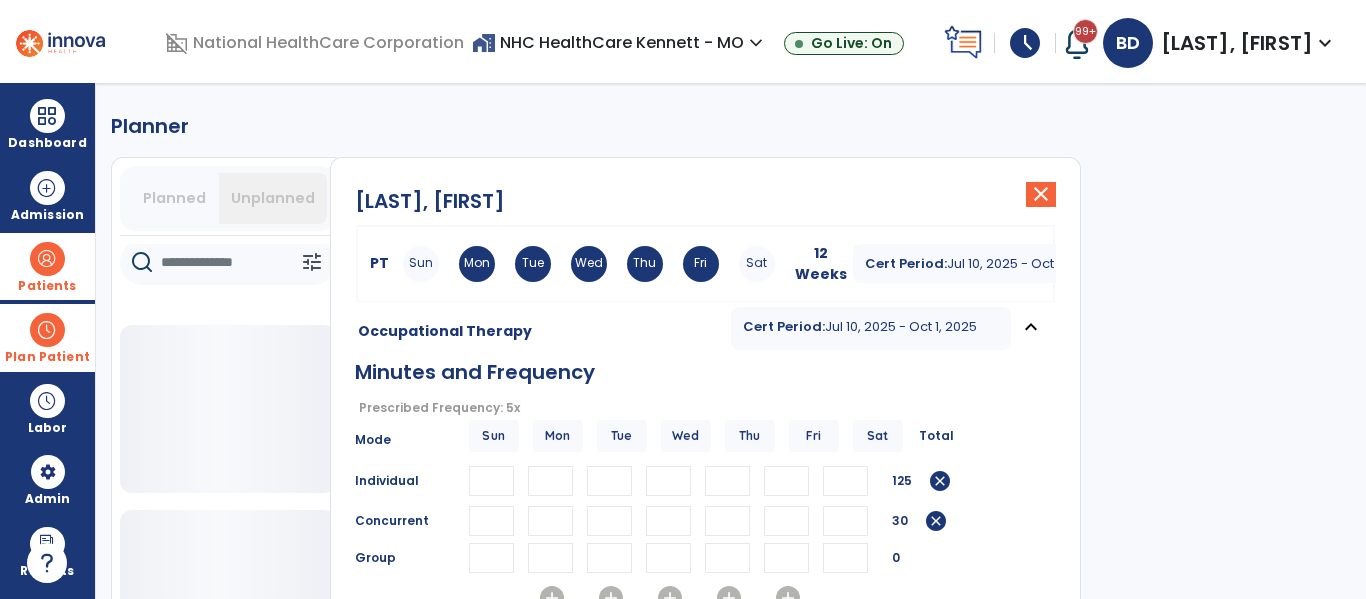 click on "Patients" at bounding box center [47, 266] 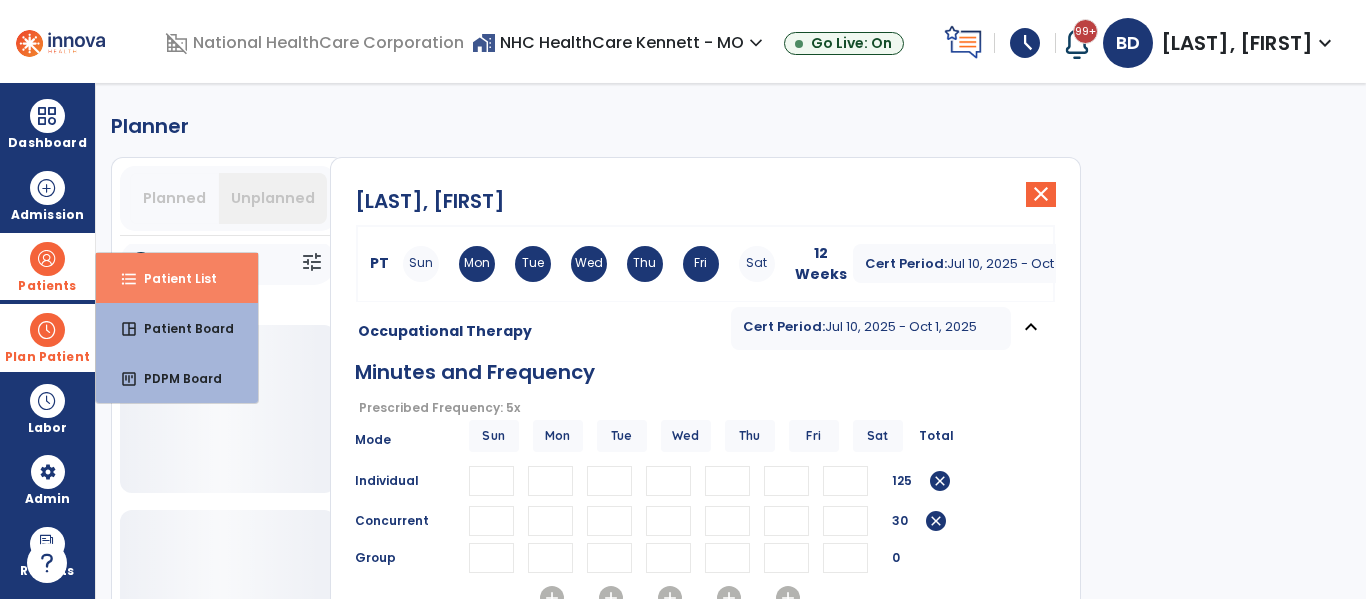 click on "format_list_bulleted  Patient List" at bounding box center (177, 278) 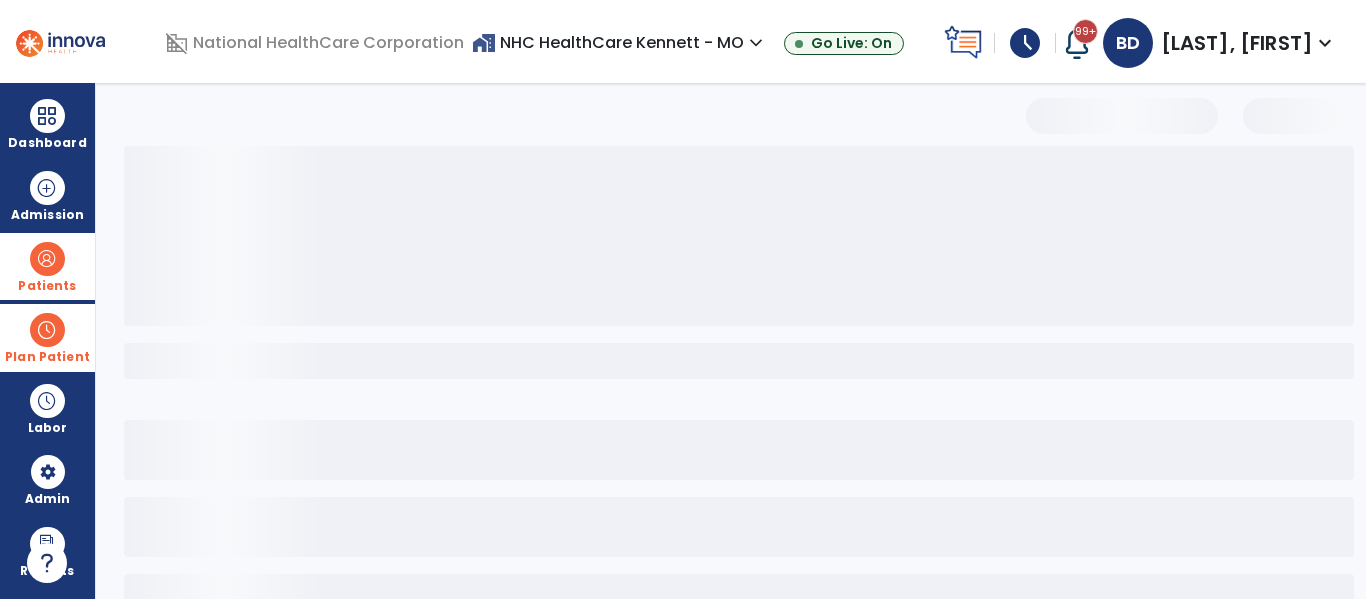 select on "***" 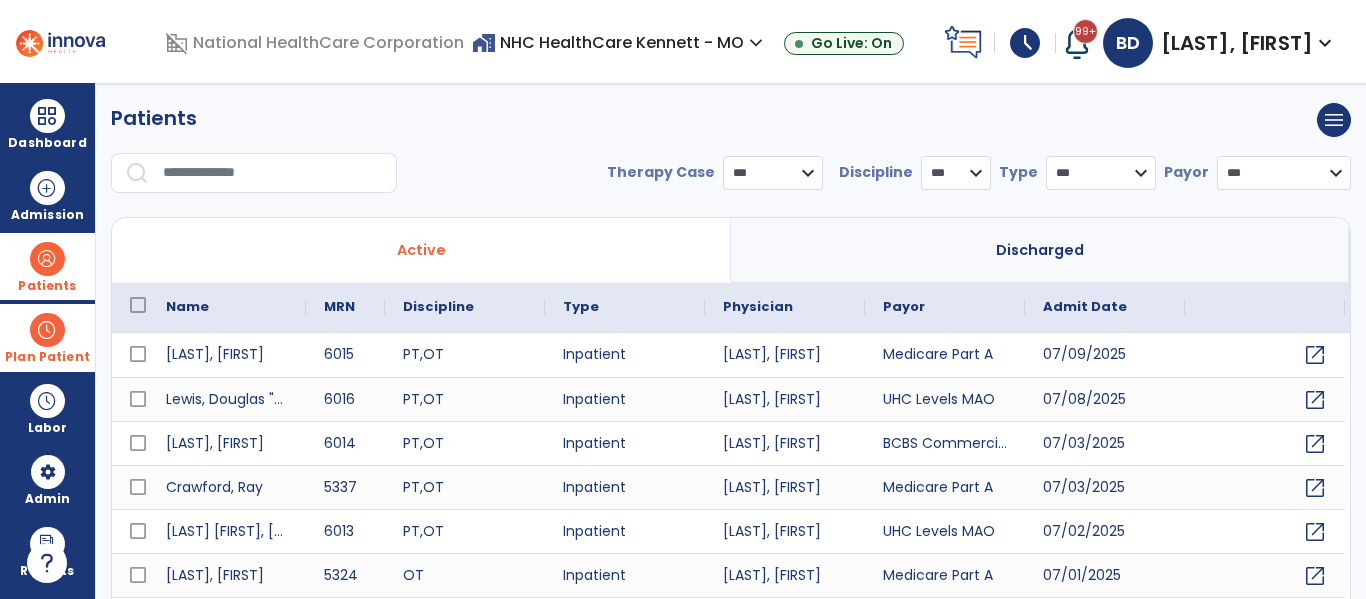 click at bounding box center [47, 330] 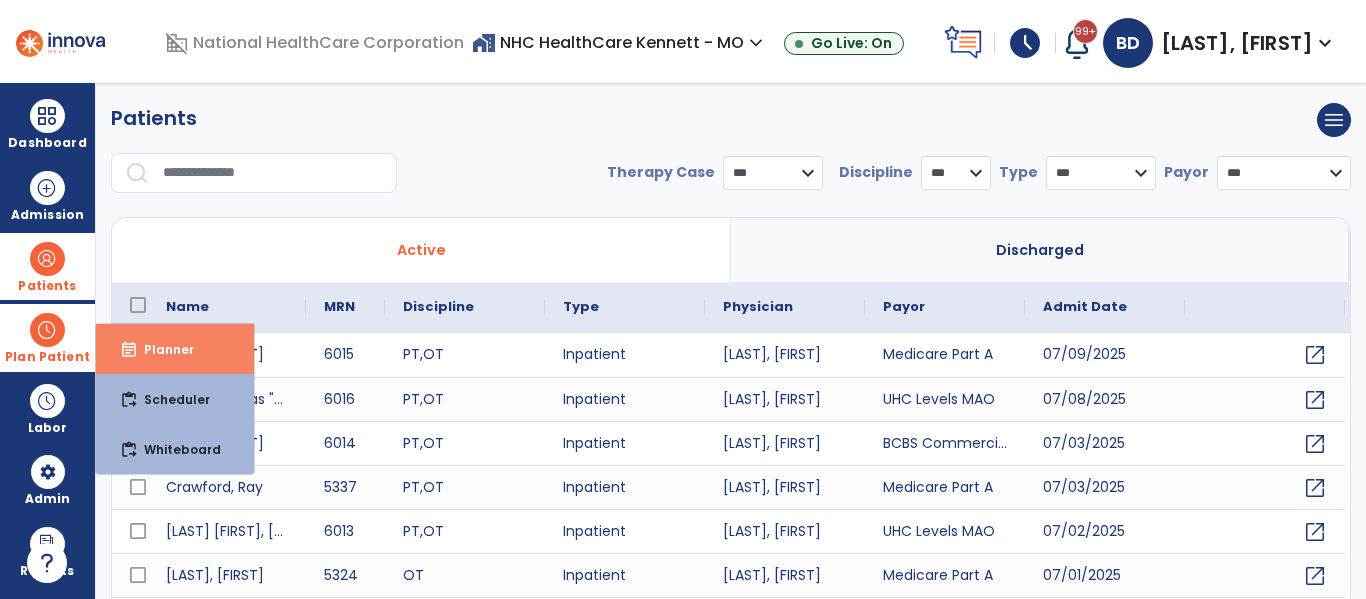 click on "Planner" at bounding box center (161, 349) 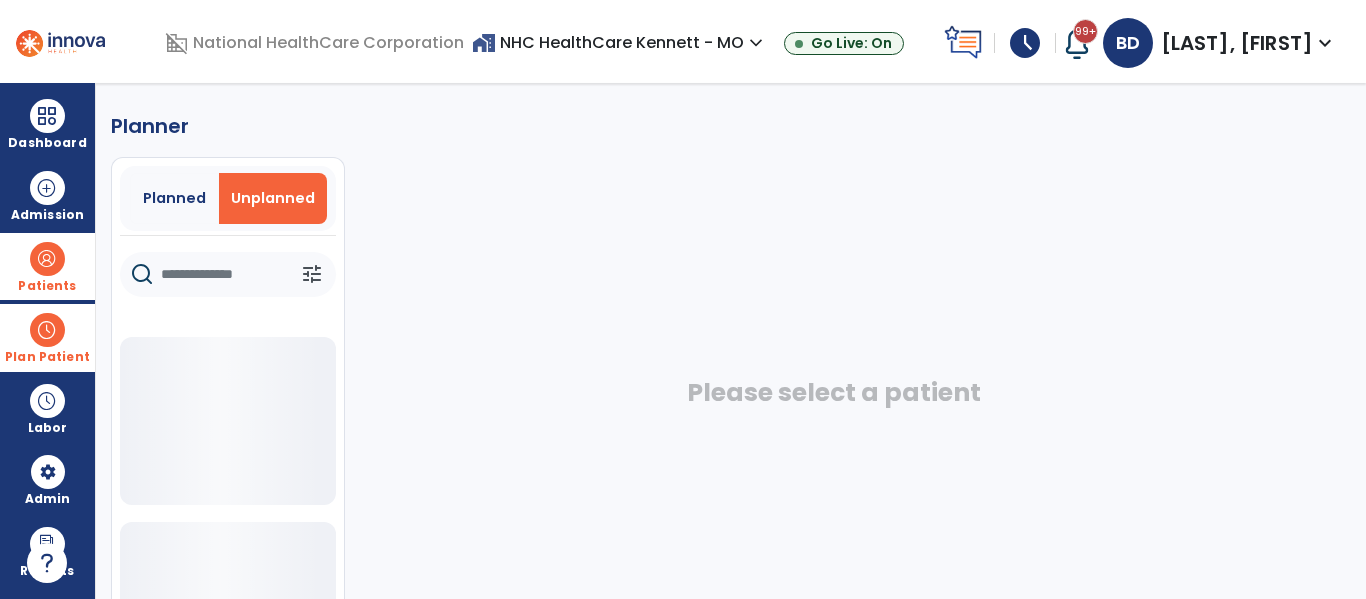 click on "Unplanned" at bounding box center (273, 198) 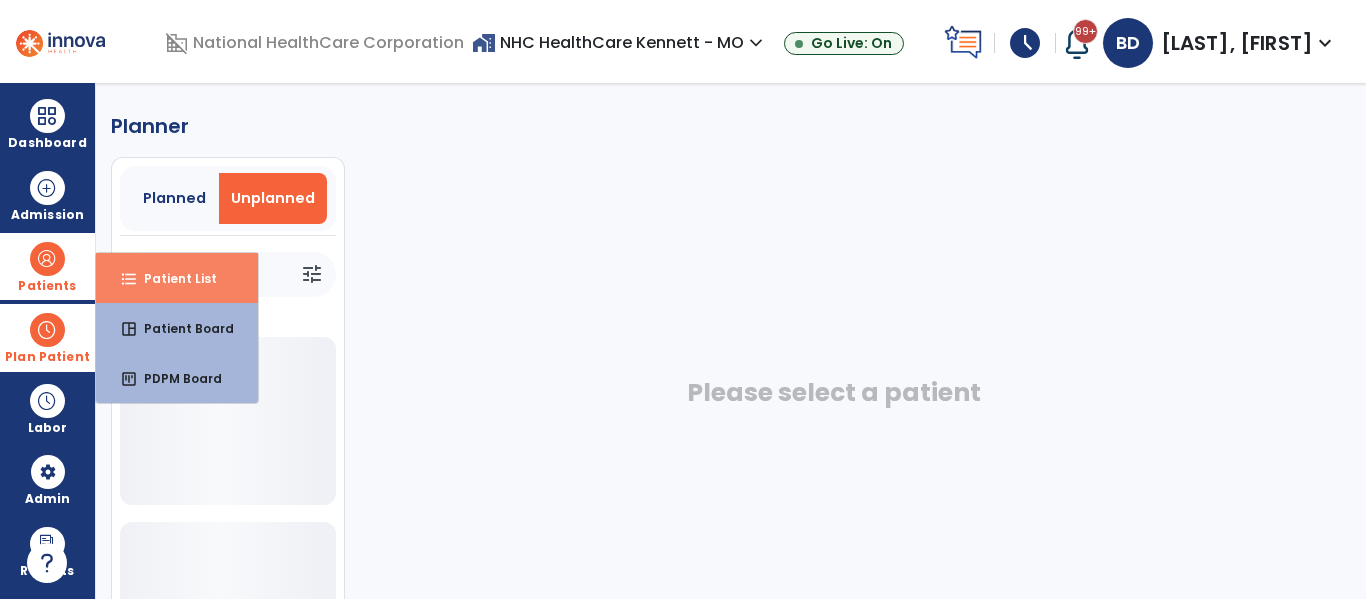 click on "format_list_bulleted" at bounding box center [129, 279] 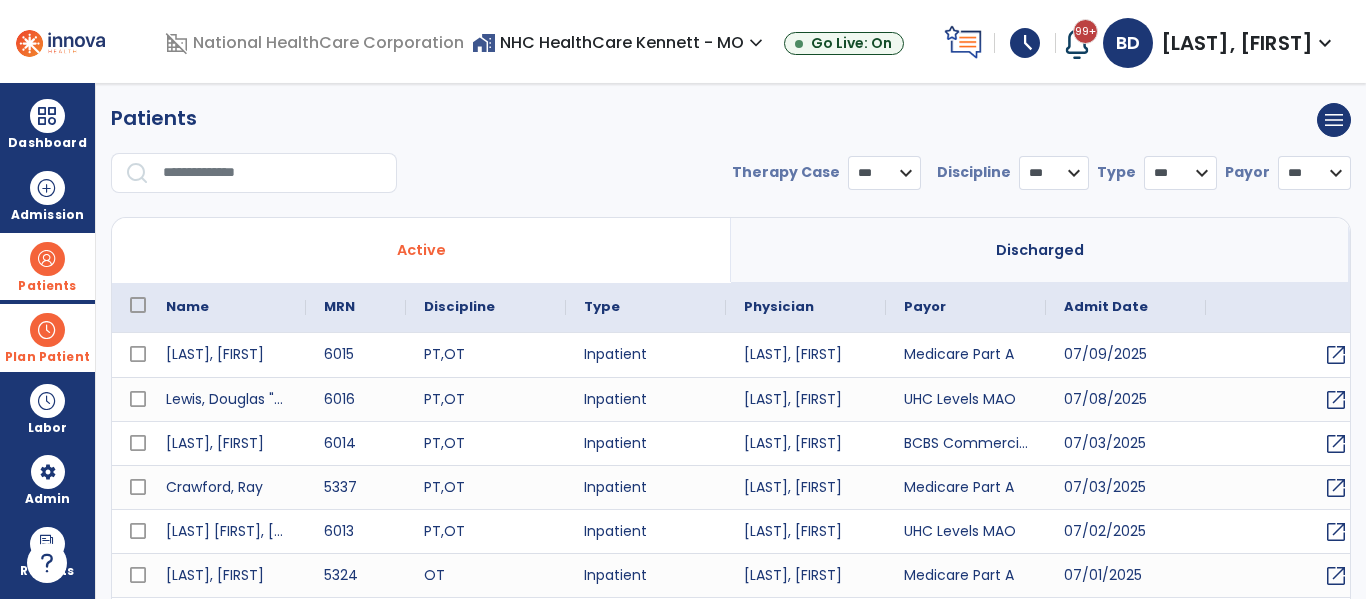 select on "***" 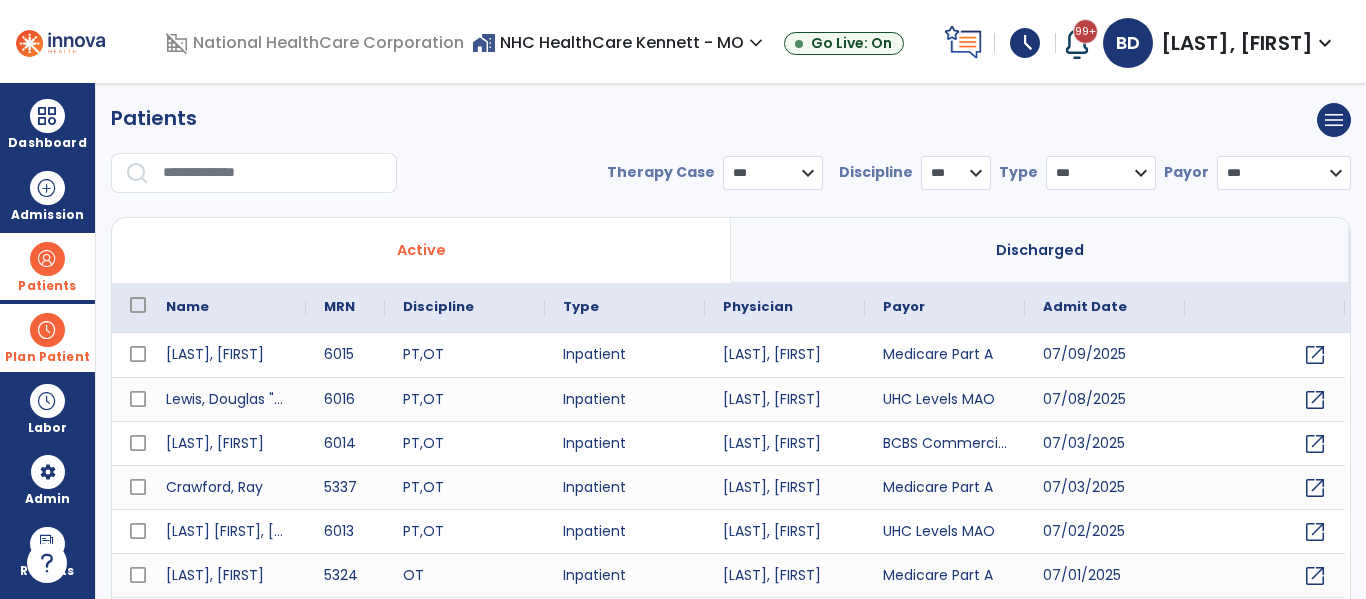 click at bounding box center [273, 173] 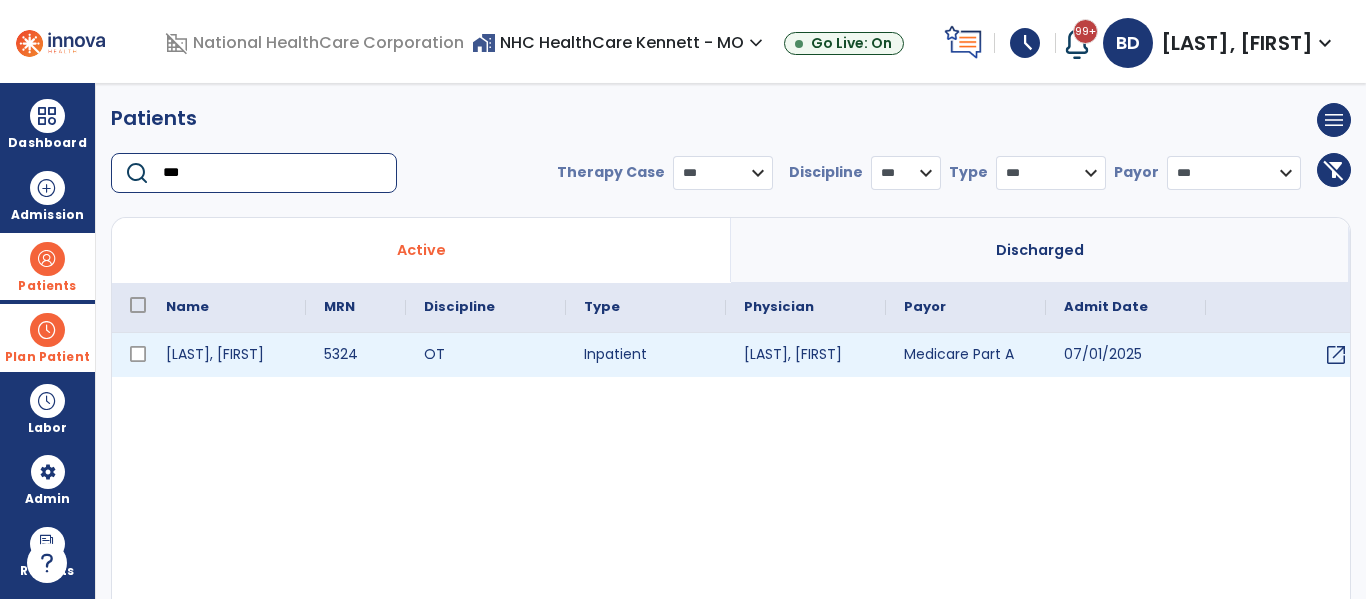 type on "***" 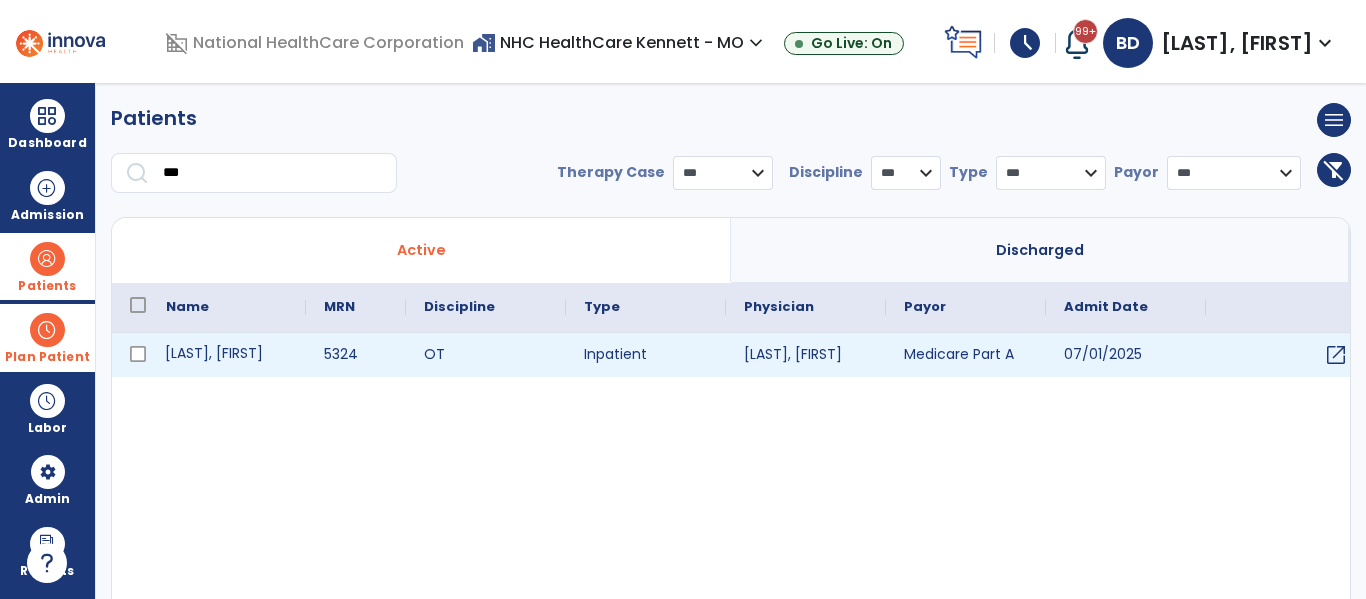 click on "[LAST], [FIRST]" at bounding box center (227, 355) 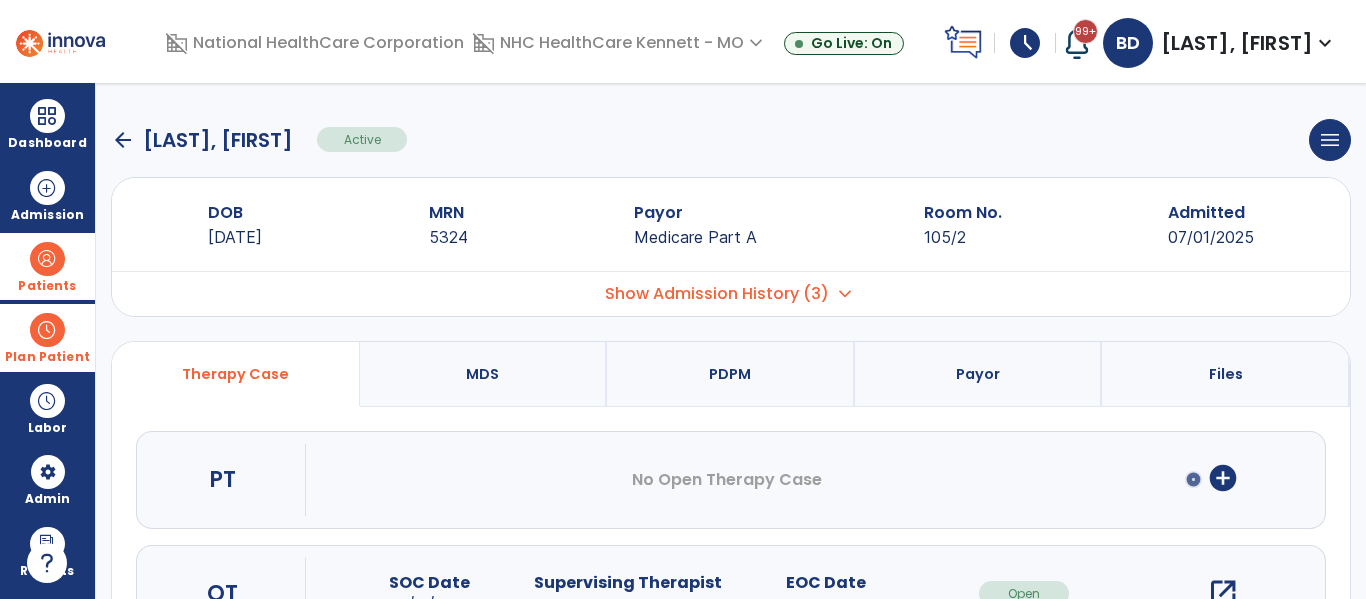 click on "add_circle" at bounding box center [1223, 478] 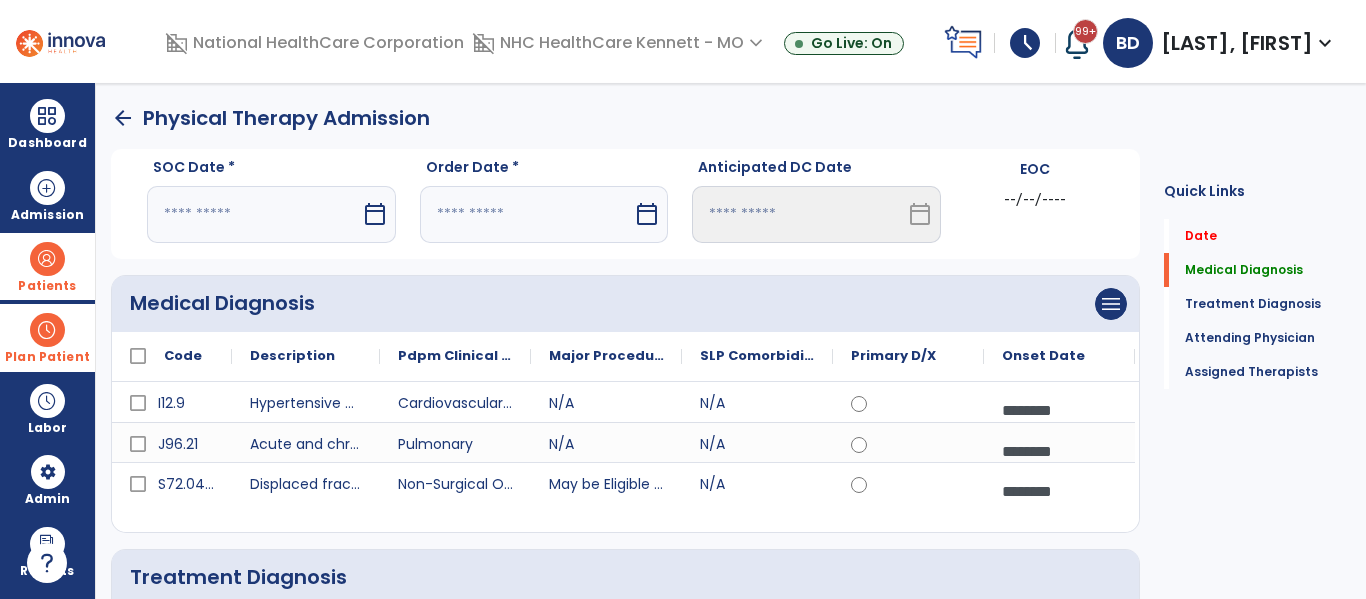 click at bounding box center (254, 214) 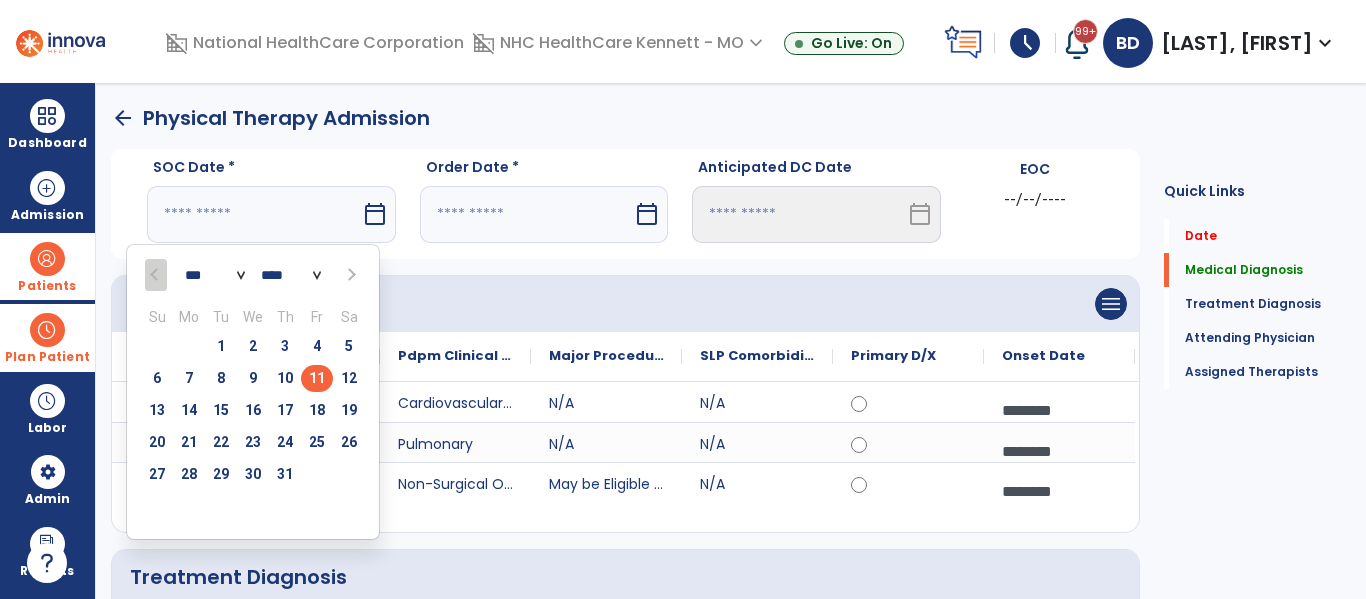 click on "11" at bounding box center [317, 378] 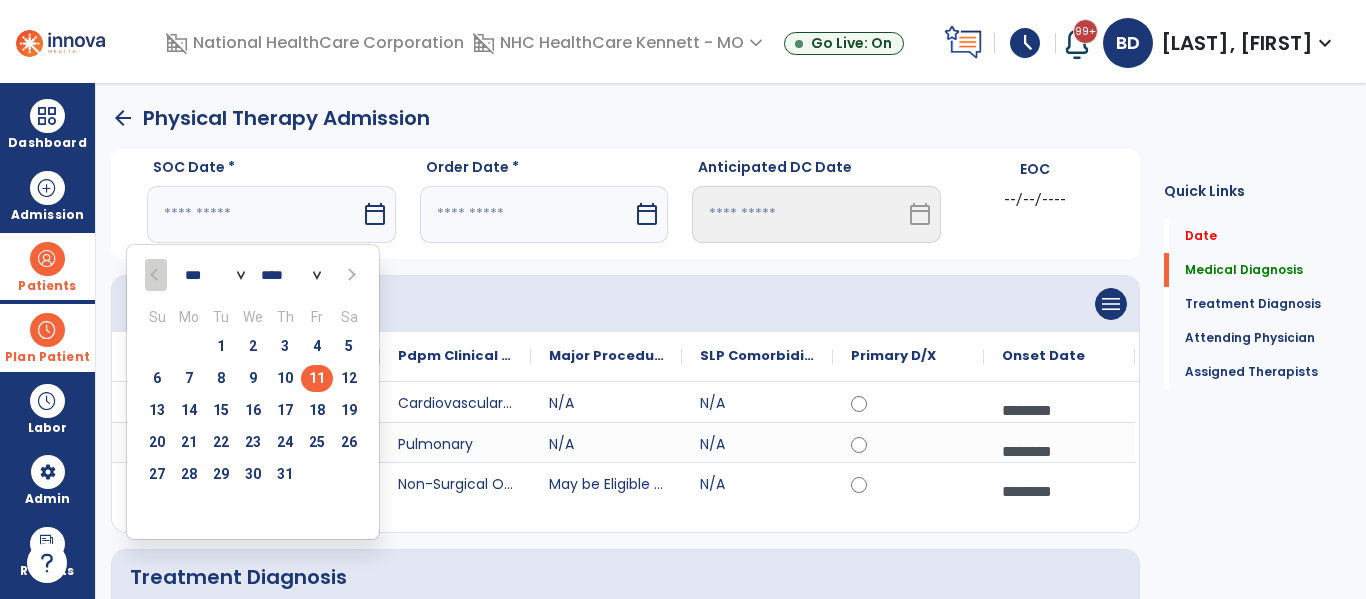 type on "*********" 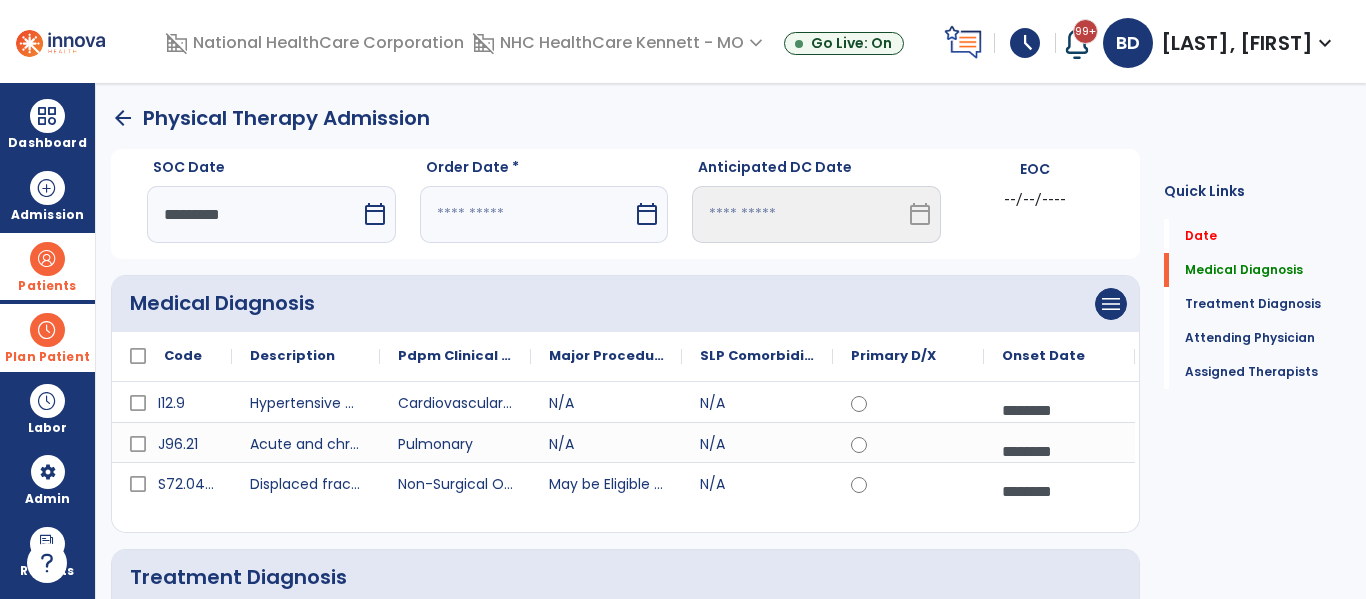 click at bounding box center [527, 214] 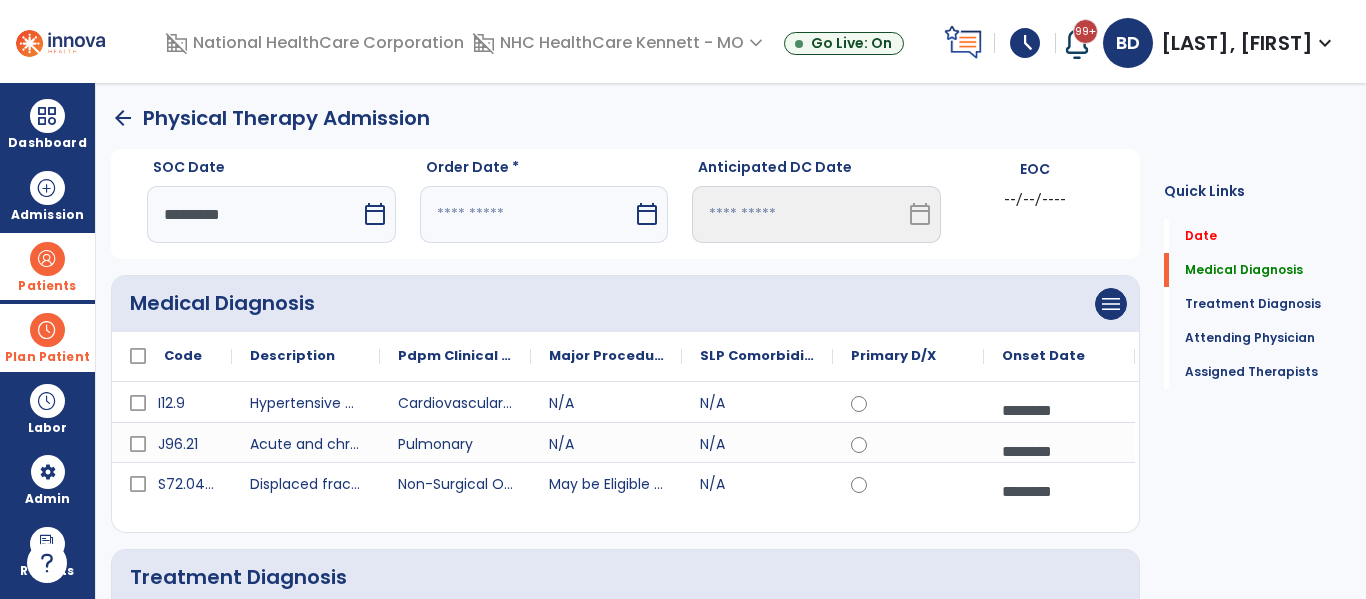 select on "*" 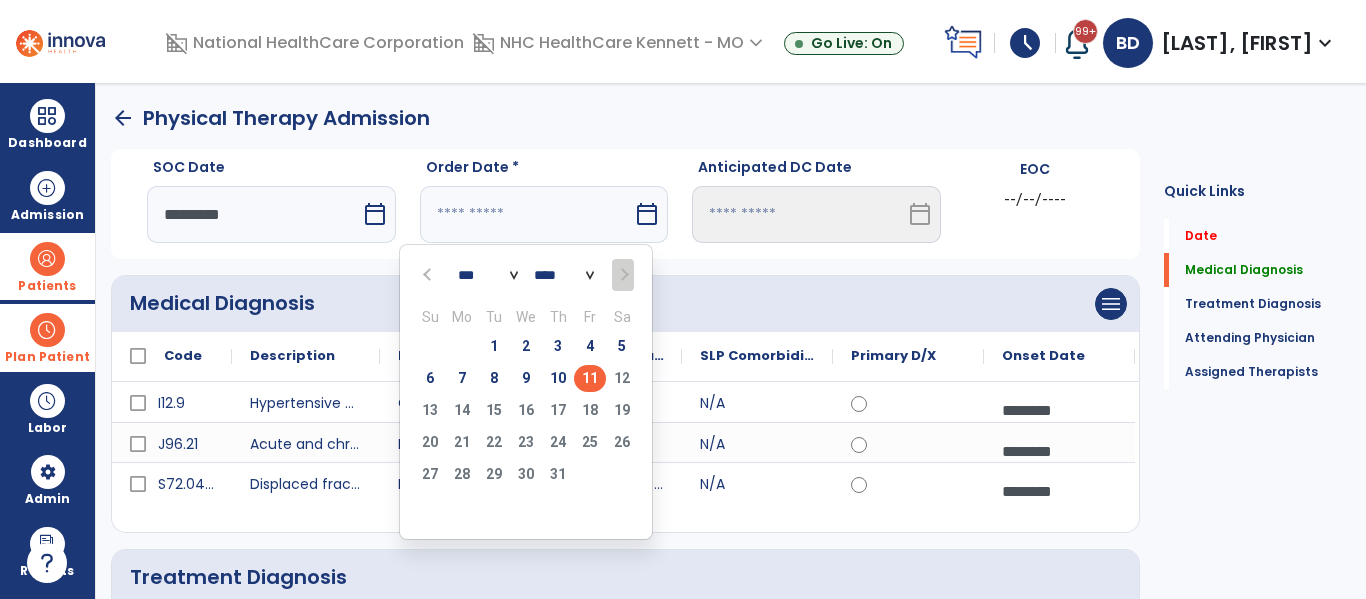 click on "11" at bounding box center [590, 378] 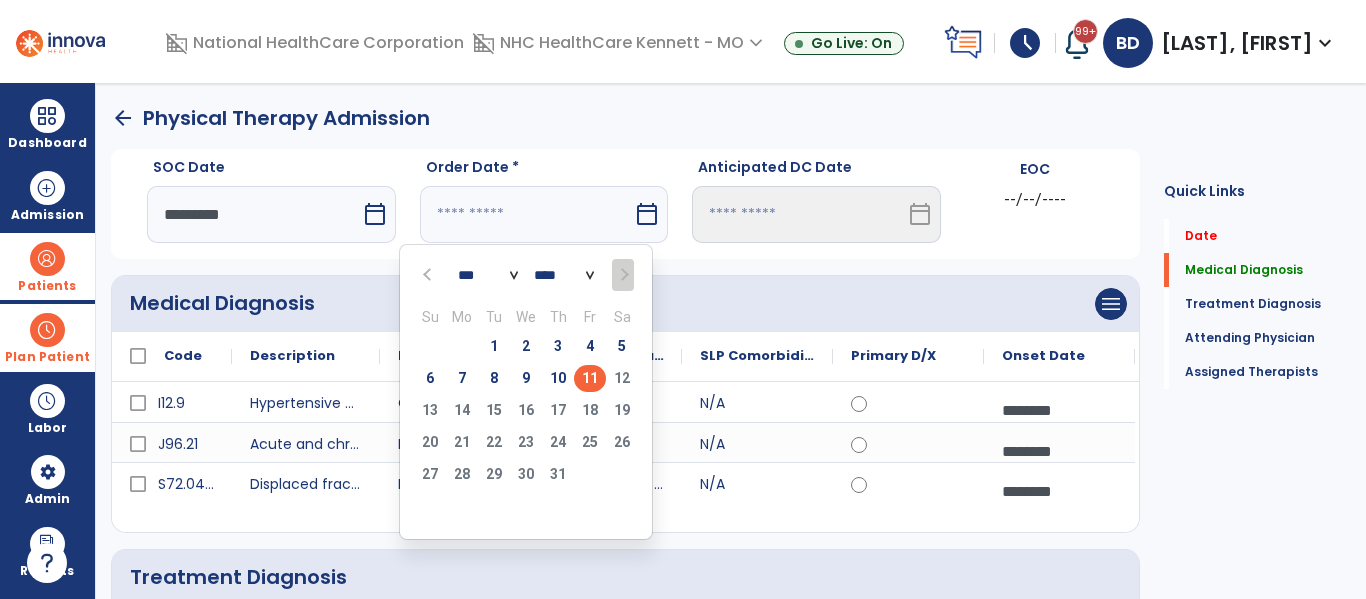 type on "*********" 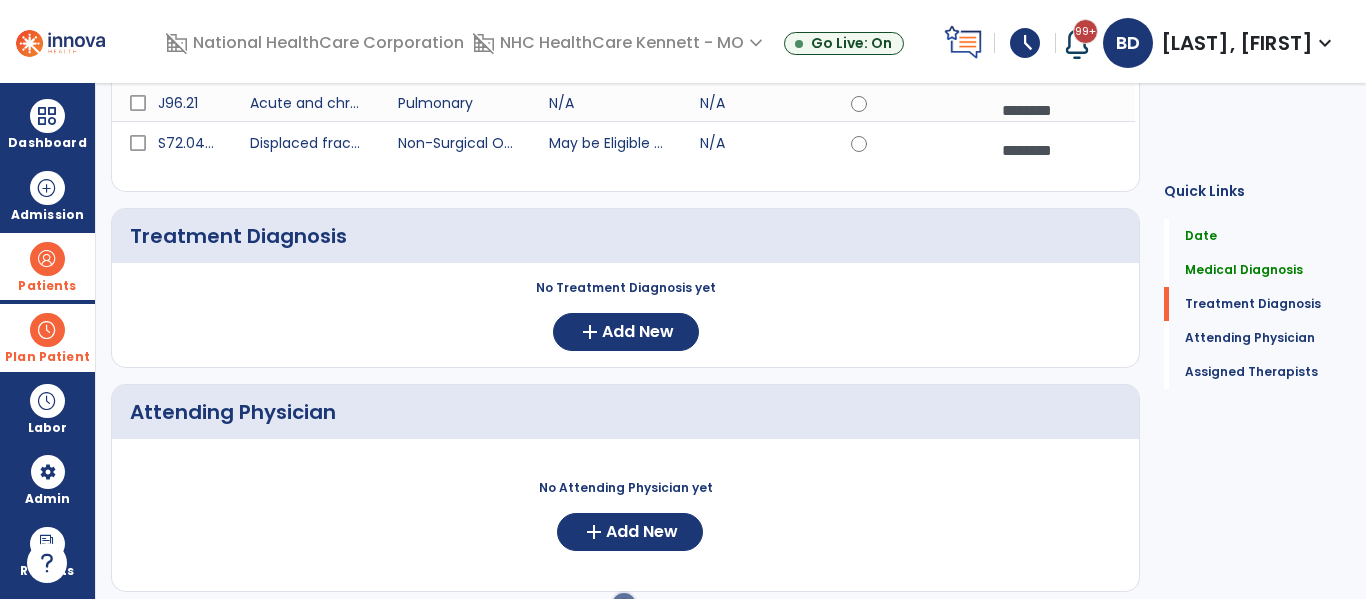 scroll, scrollTop: 400, scrollLeft: 0, axis: vertical 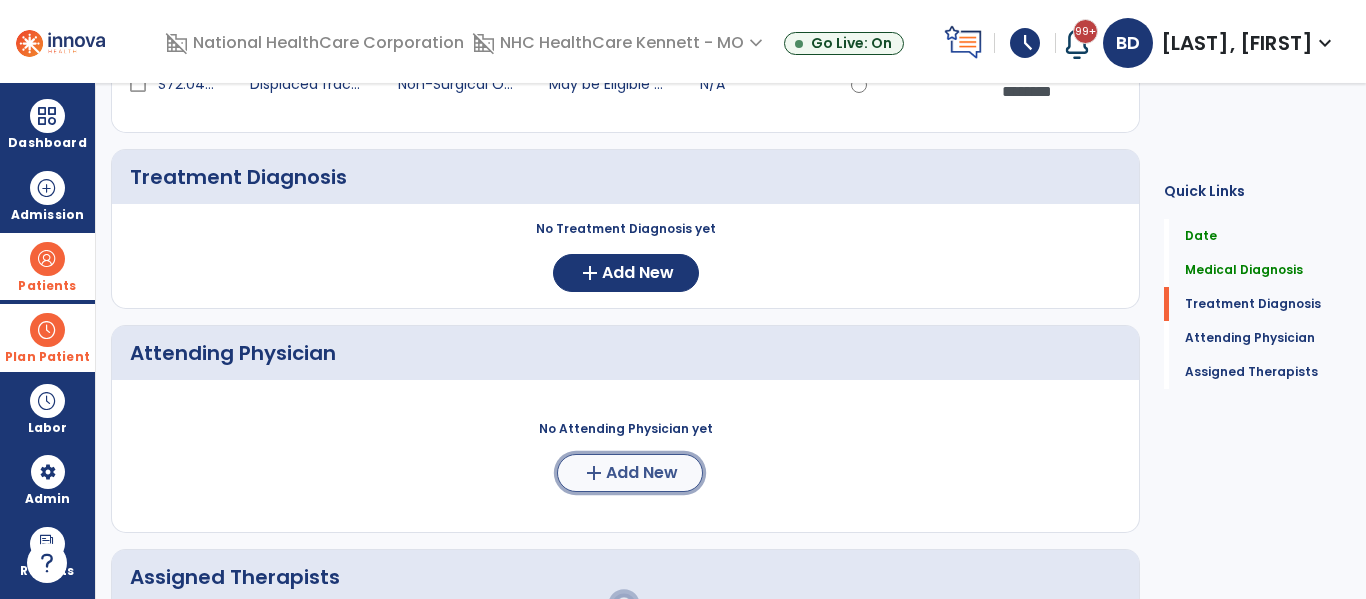 click on "add  Add New" 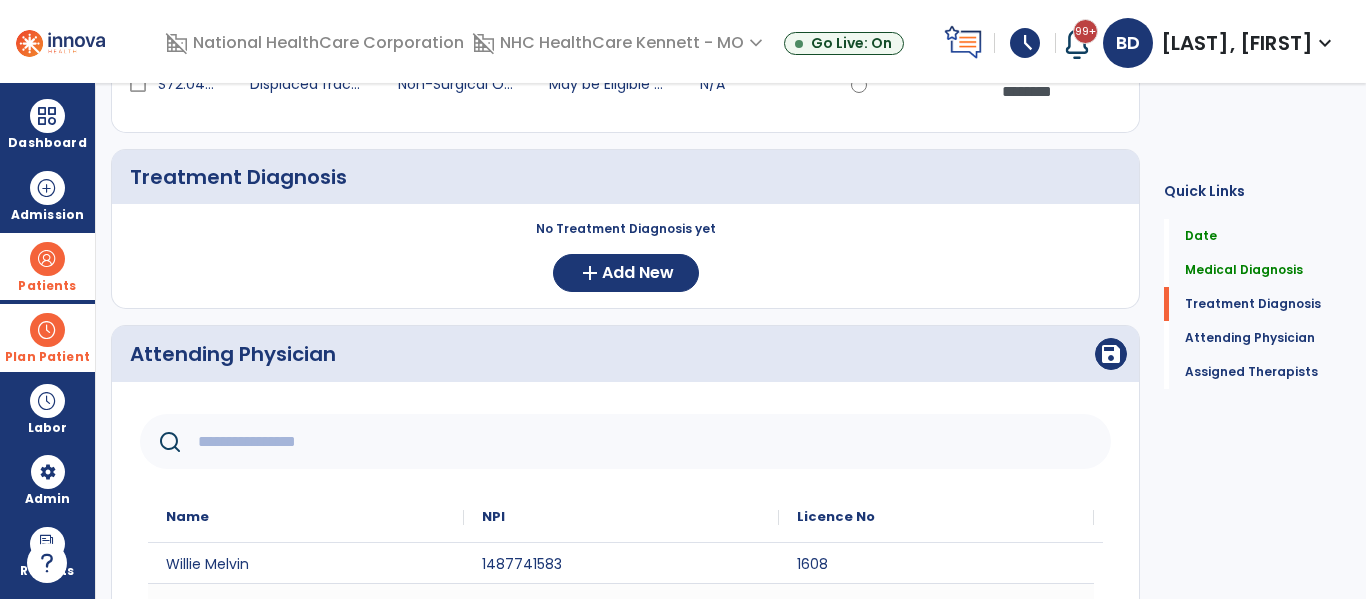 click 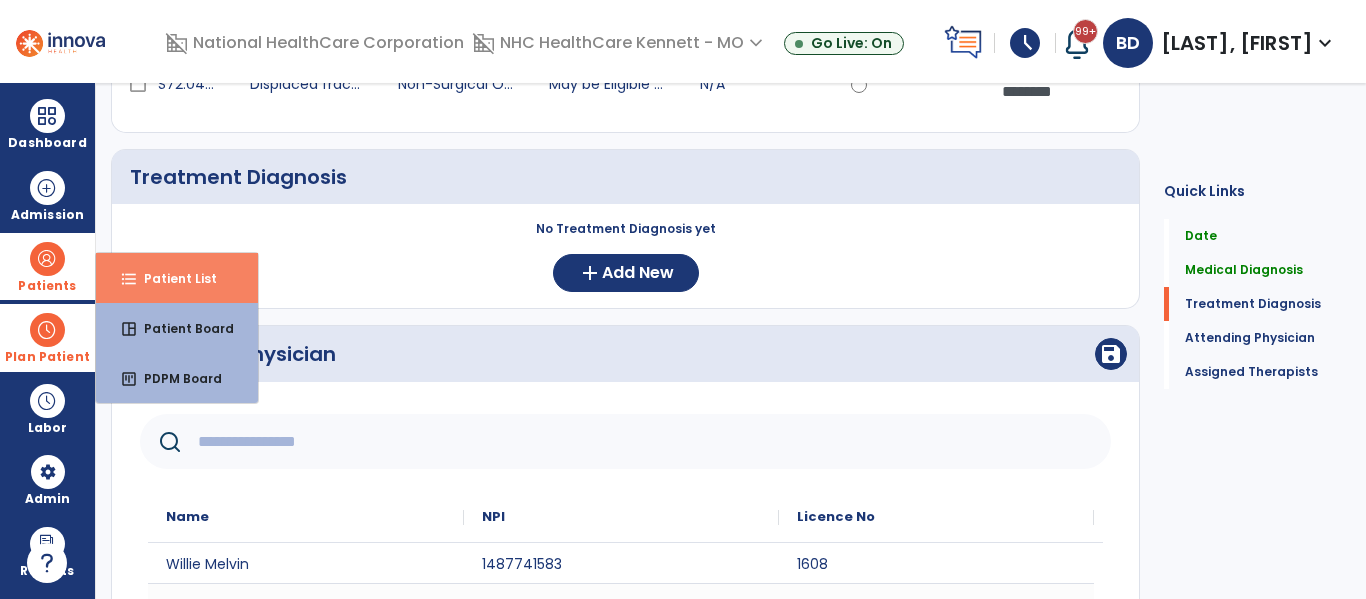 click on "format_list_bulleted  Patient List" at bounding box center (177, 278) 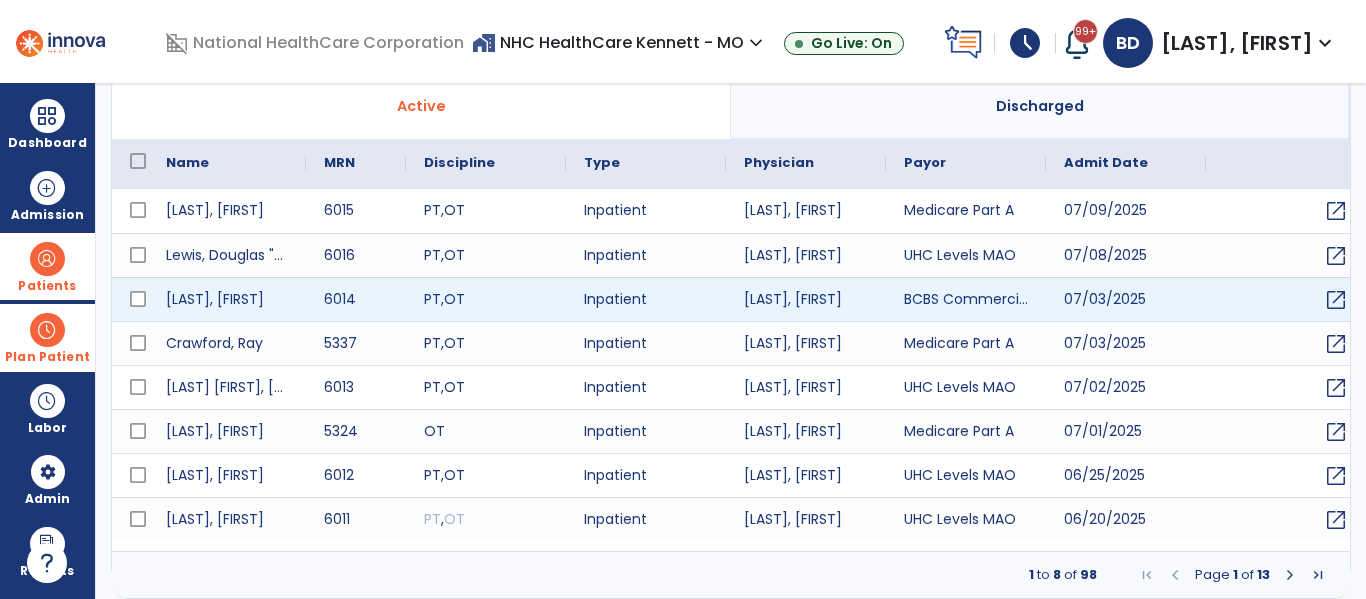 select on "***" 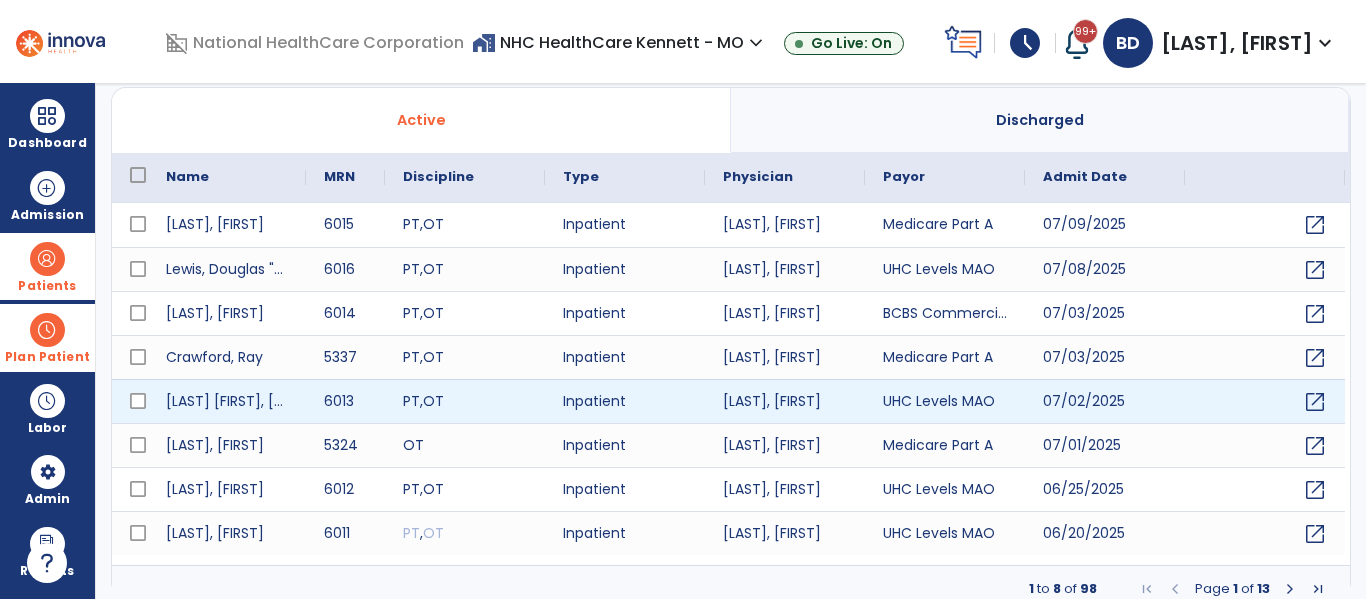 scroll, scrollTop: 144, scrollLeft: 0, axis: vertical 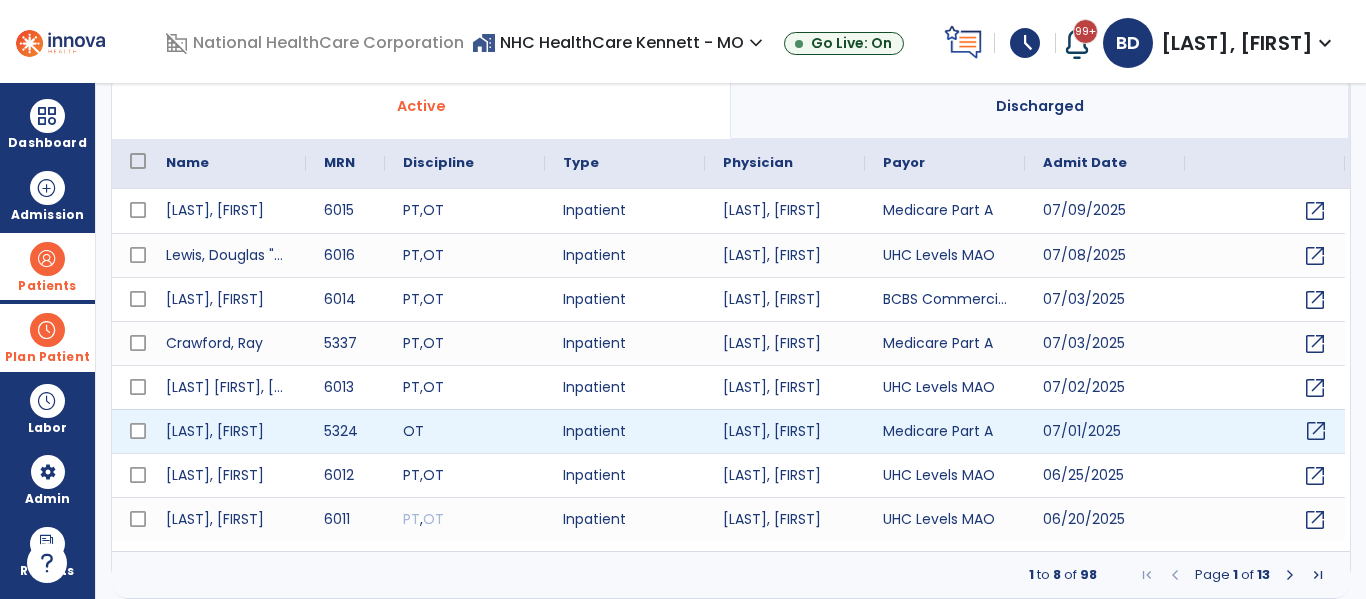 click on "open_in_new" at bounding box center [1265, 431] 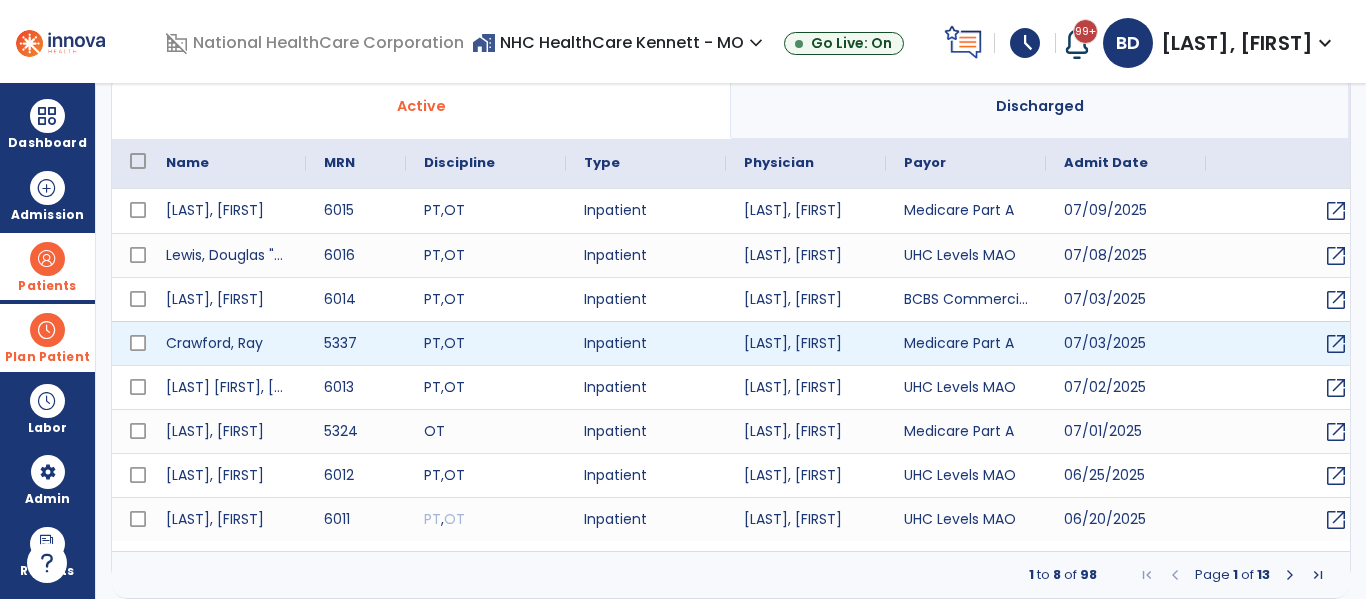scroll, scrollTop: 0, scrollLeft: 0, axis: both 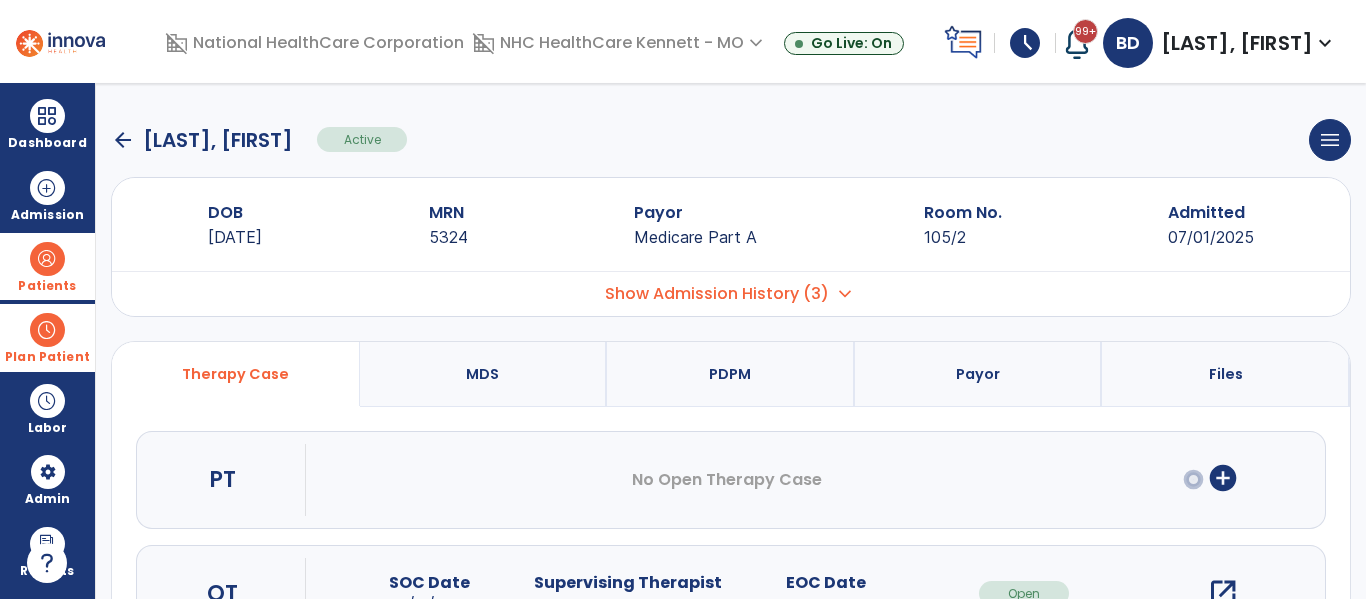 click 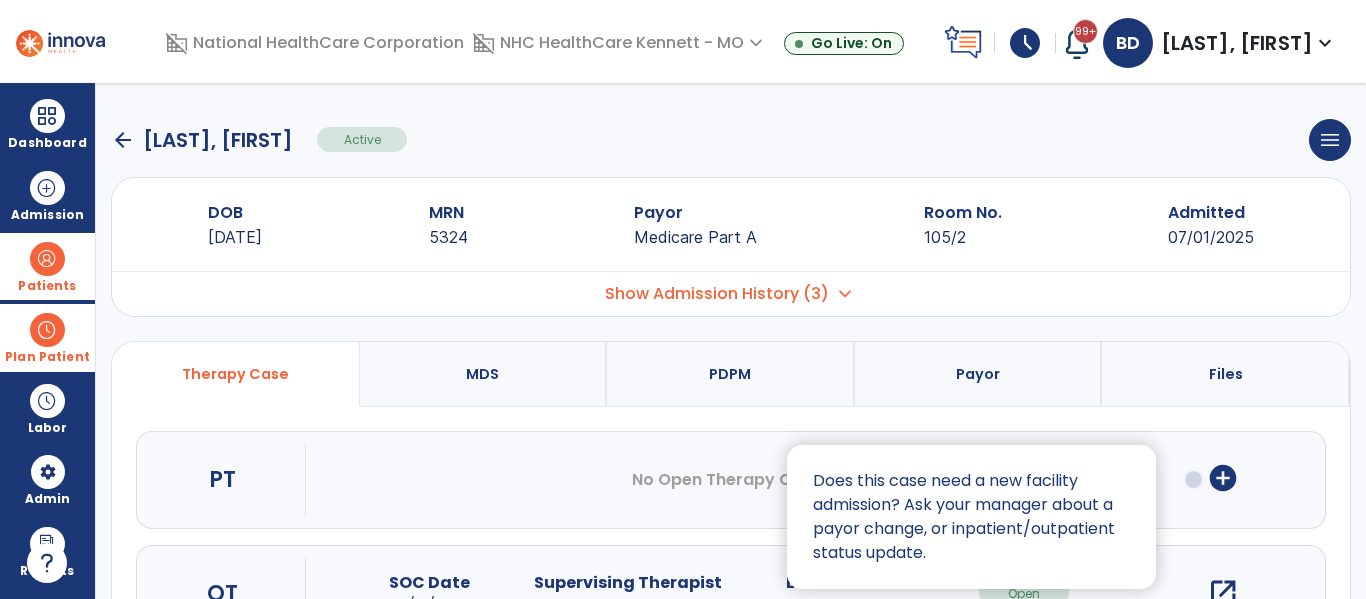 click at bounding box center (683, 299) 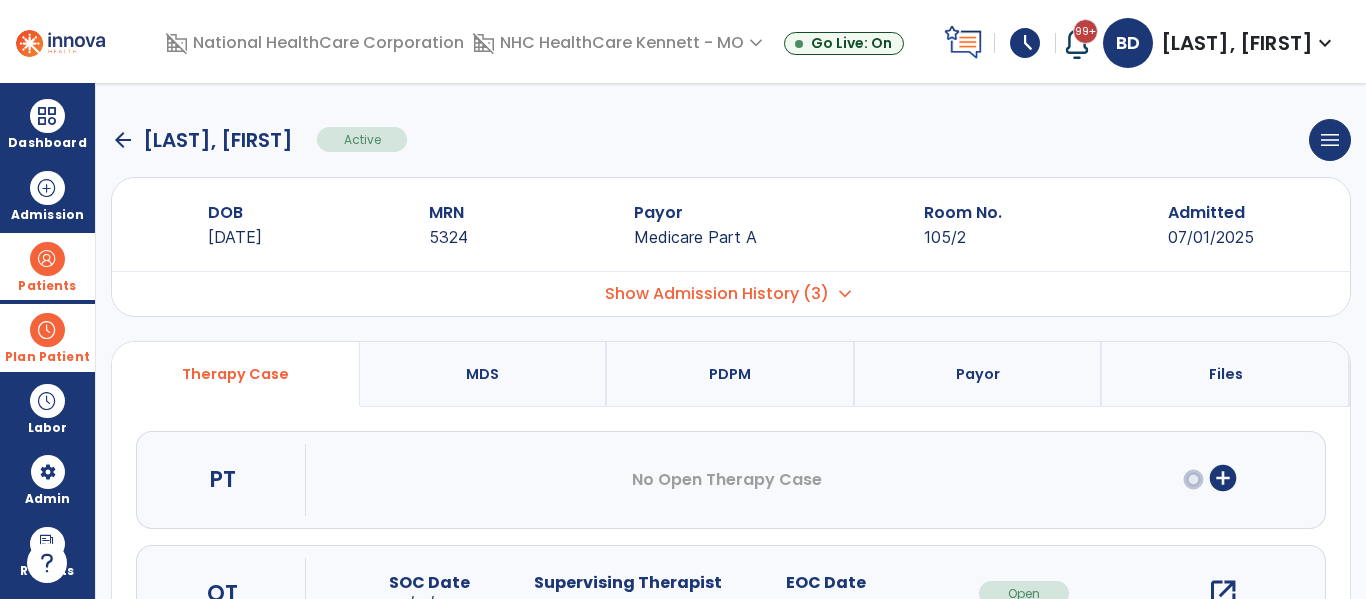click on "add_circle" at bounding box center (1223, 478) 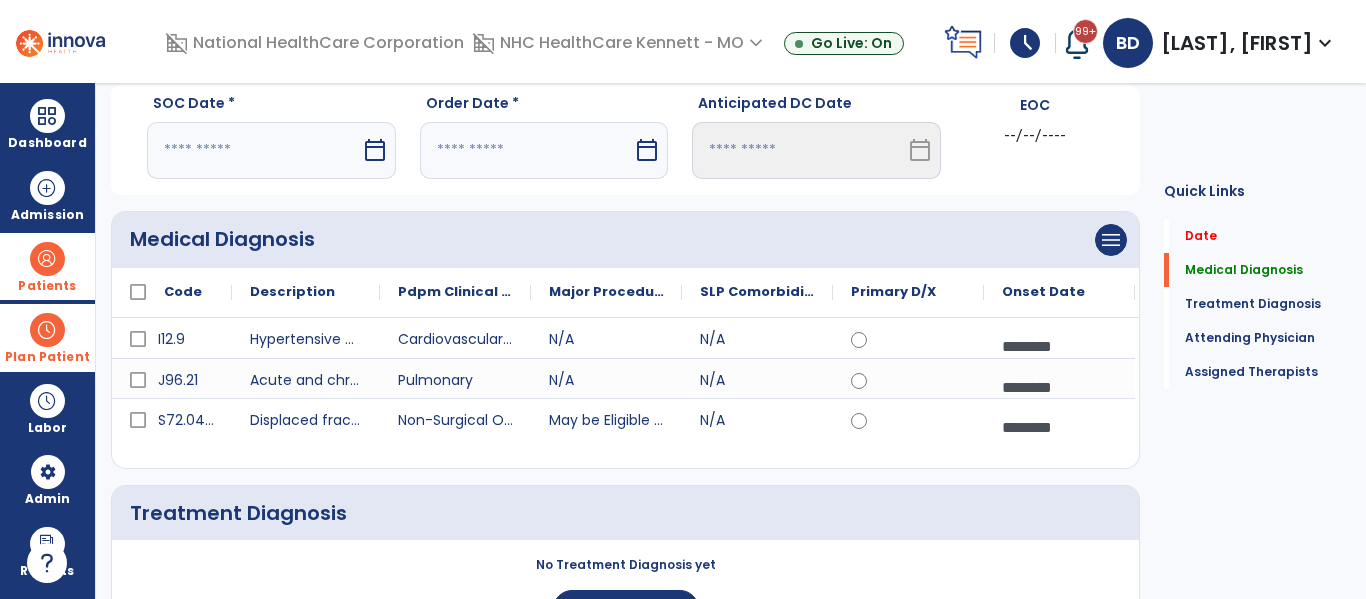 scroll, scrollTop: 100, scrollLeft: 0, axis: vertical 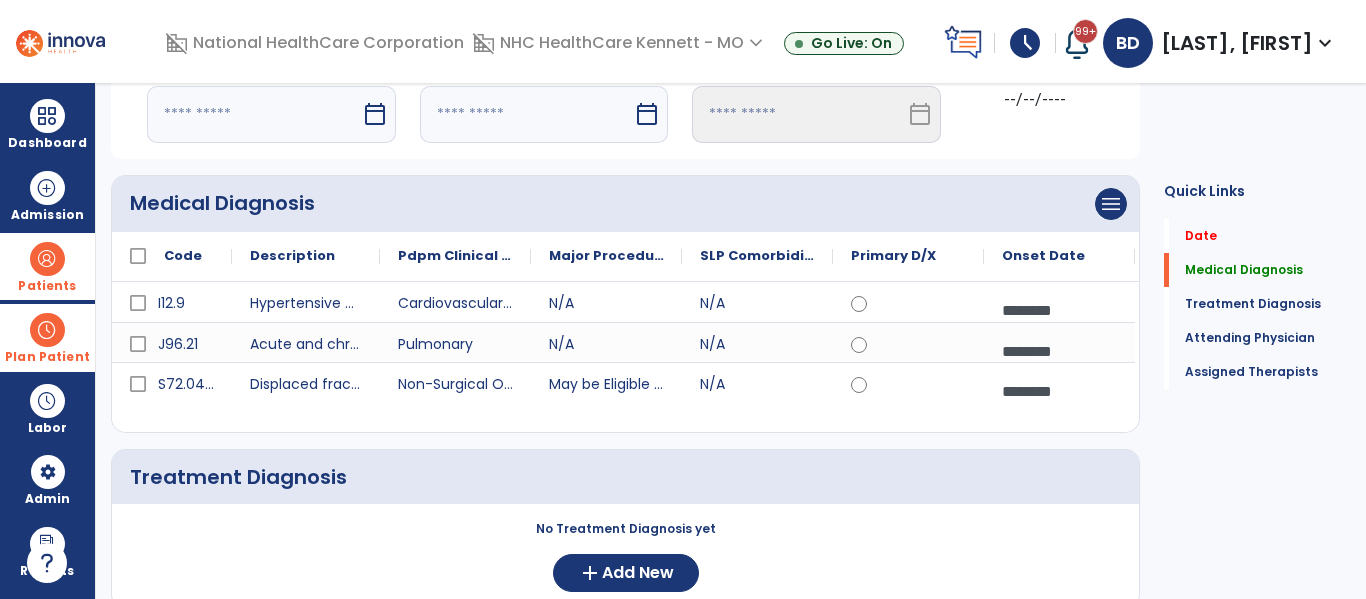 click on "calendar_today" at bounding box center (377, 114) 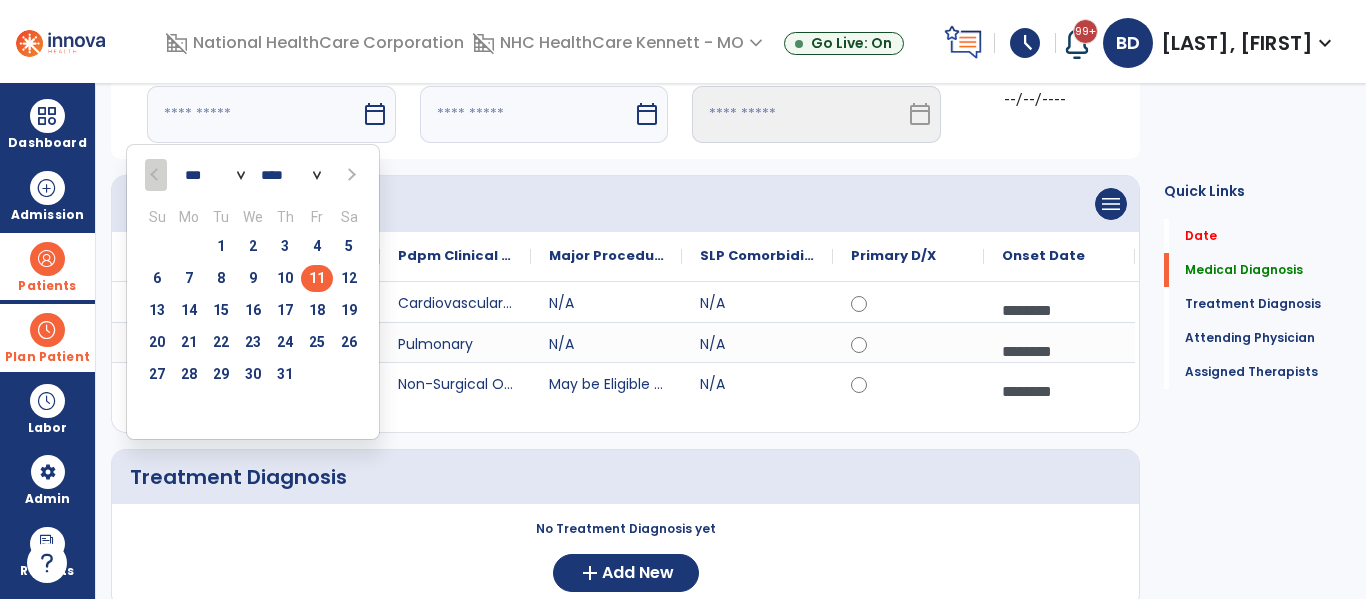 click on "11" at bounding box center [317, 278] 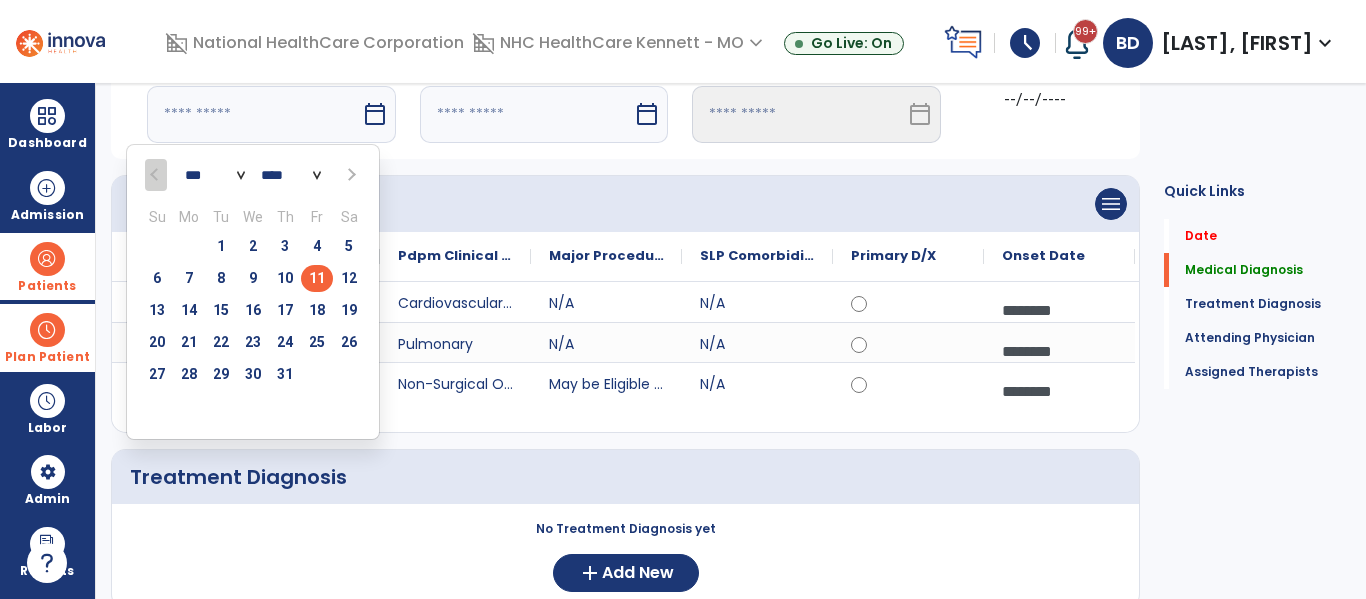 type on "*********" 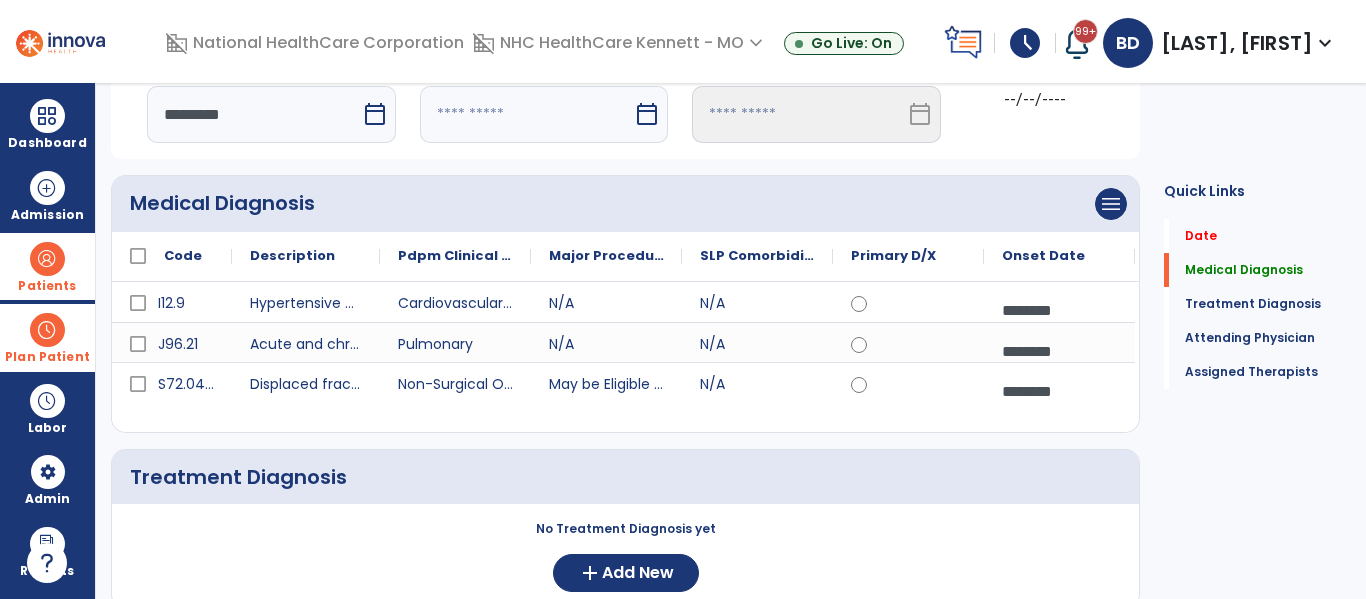 click at bounding box center (527, 114) 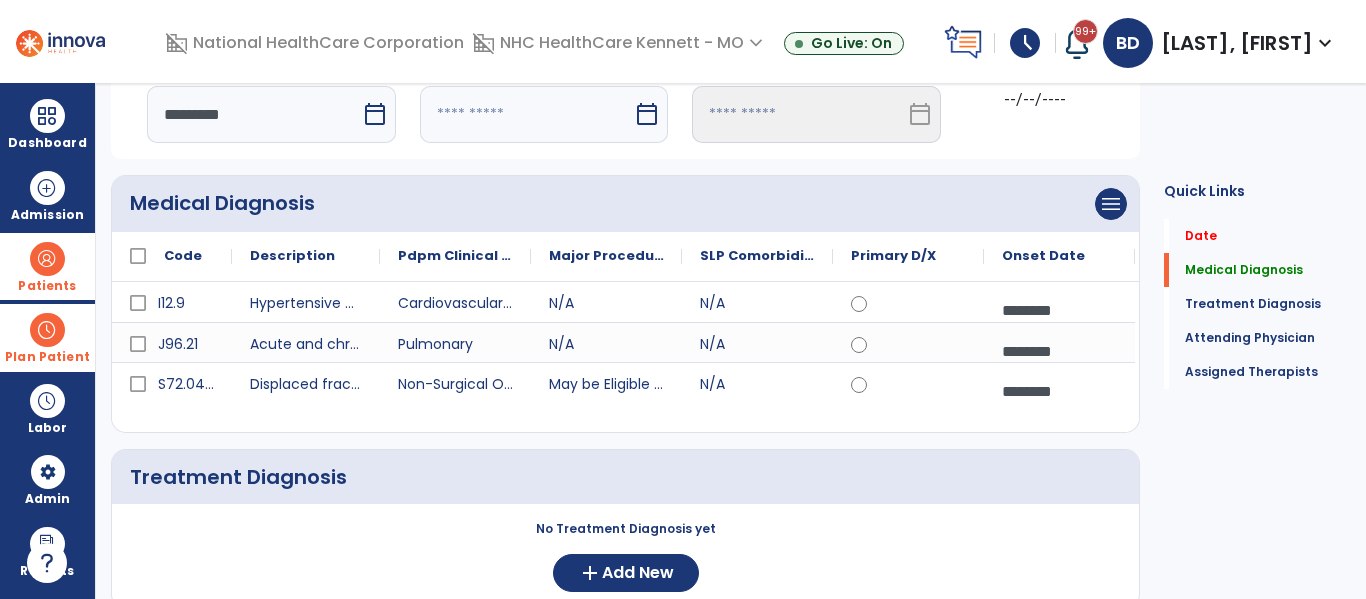 select on "*" 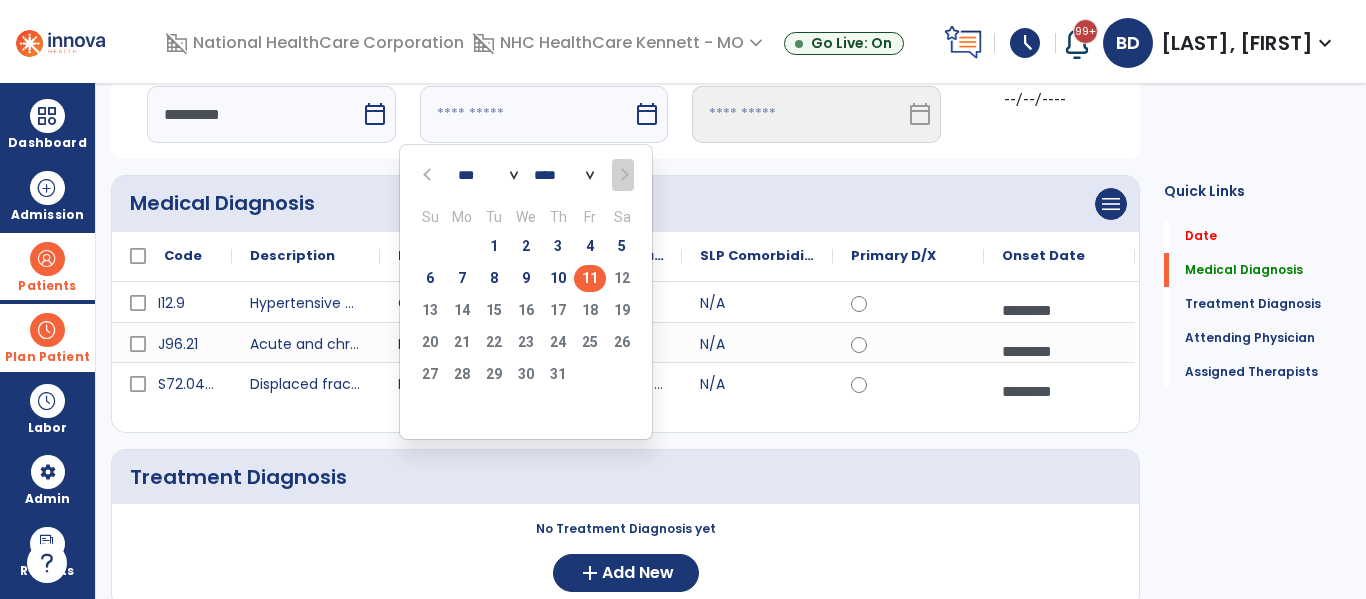 click on "11" at bounding box center [590, 278] 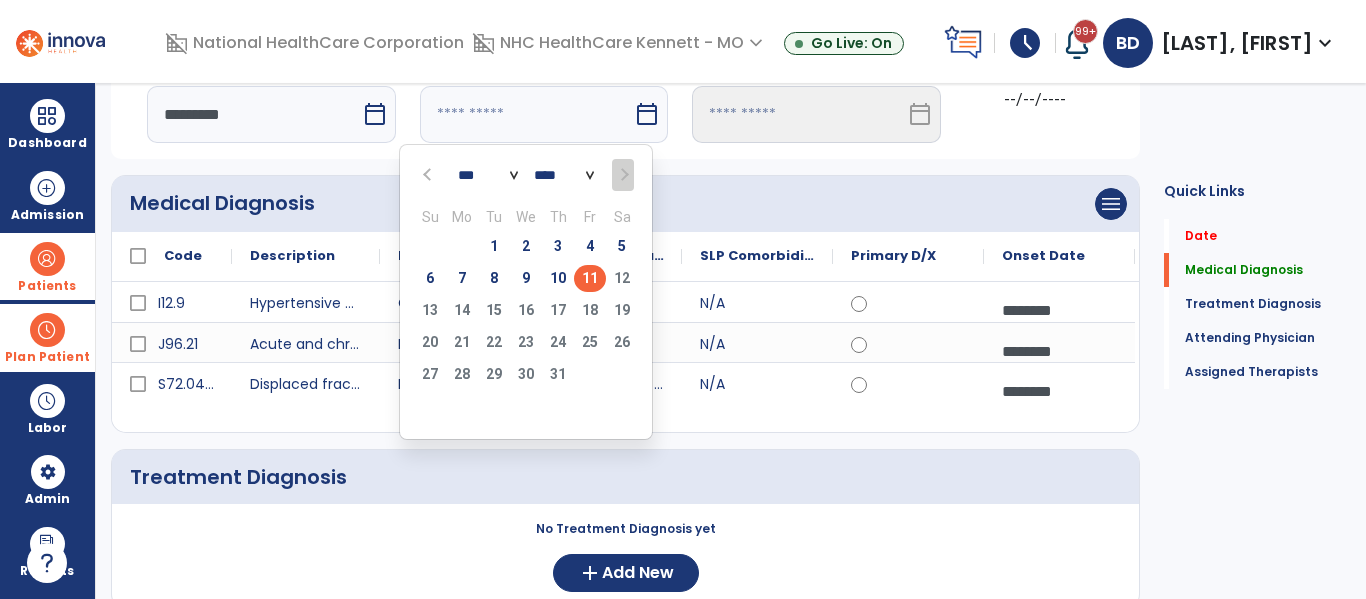 type on "*********" 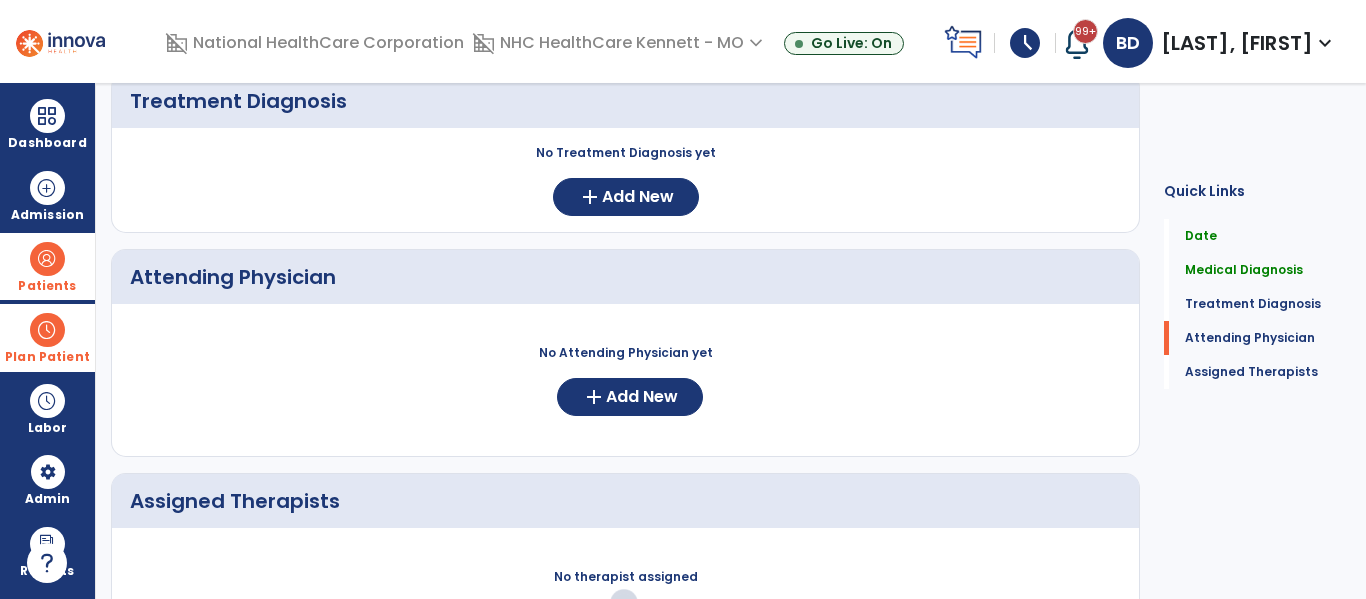 scroll, scrollTop: 600, scrollLeft: 0, axis: vertical 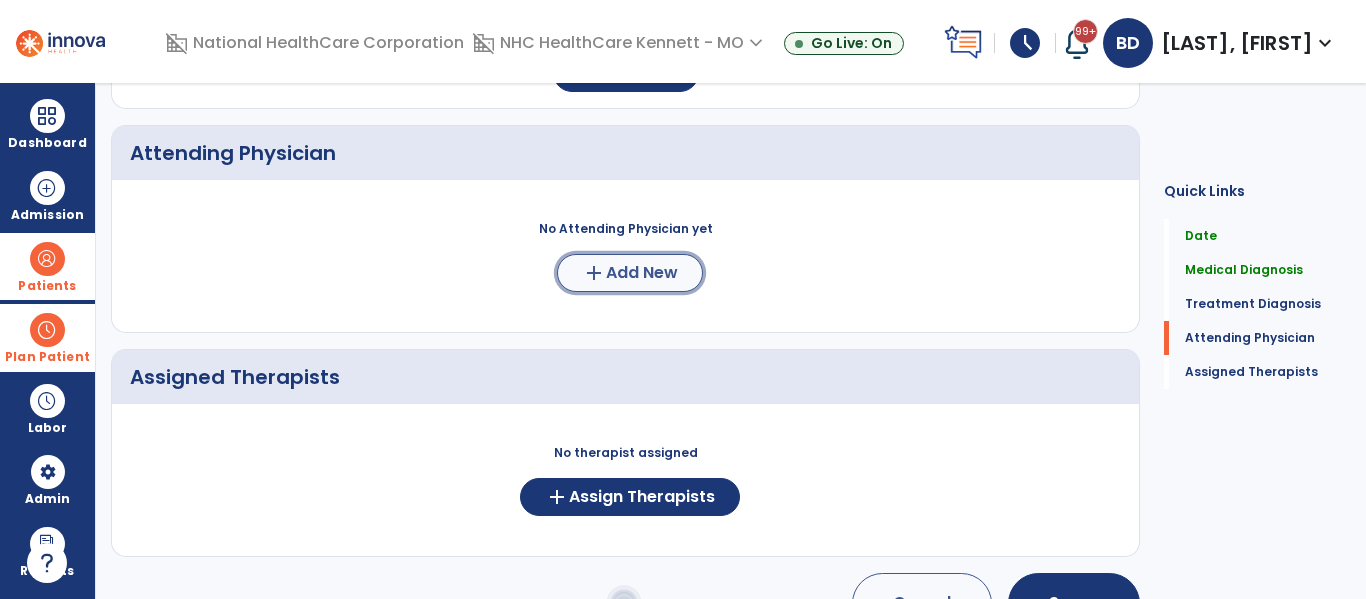 click on "add" 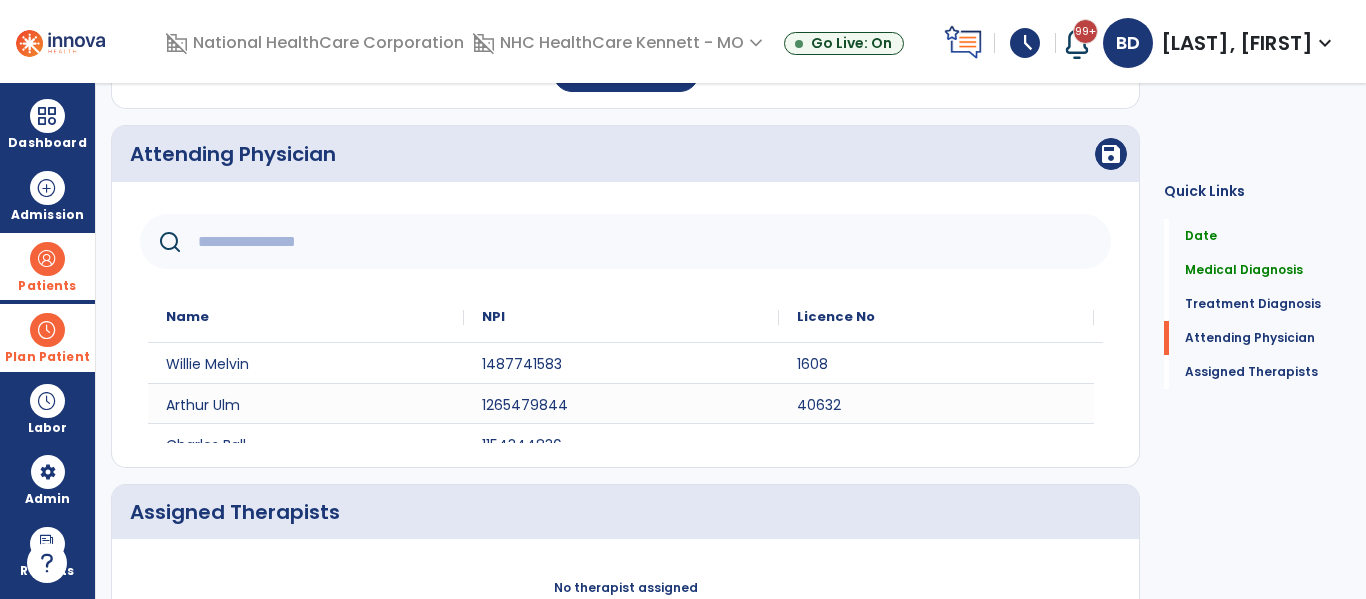 click 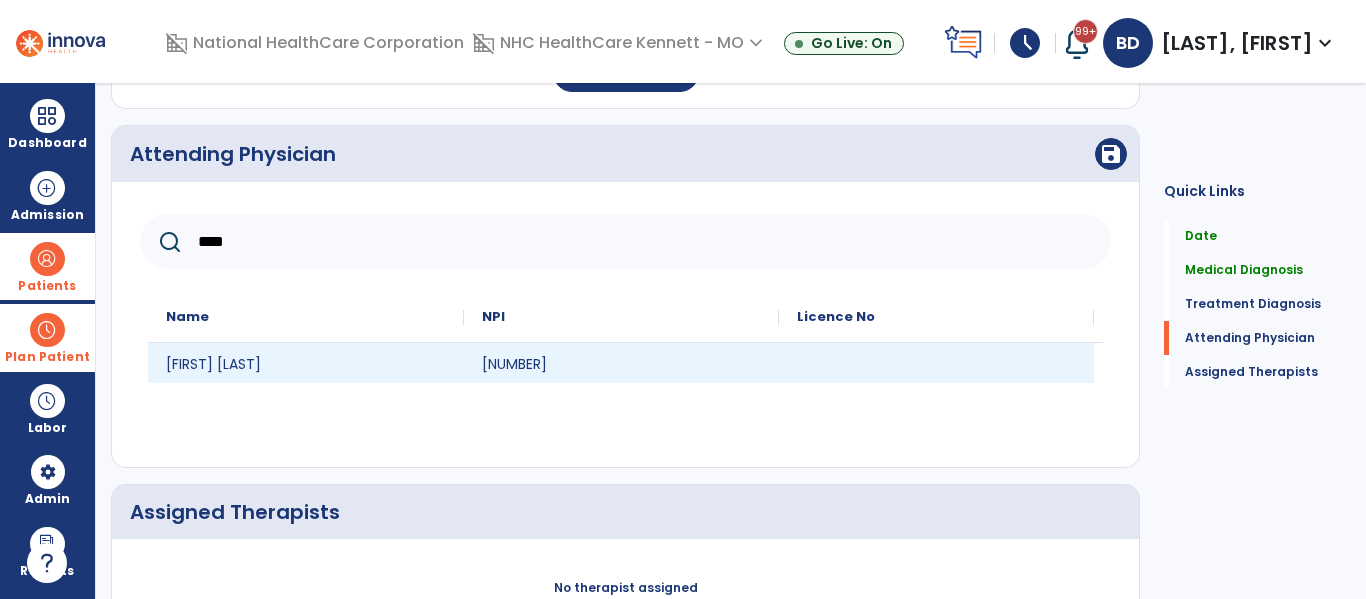 type on "****" 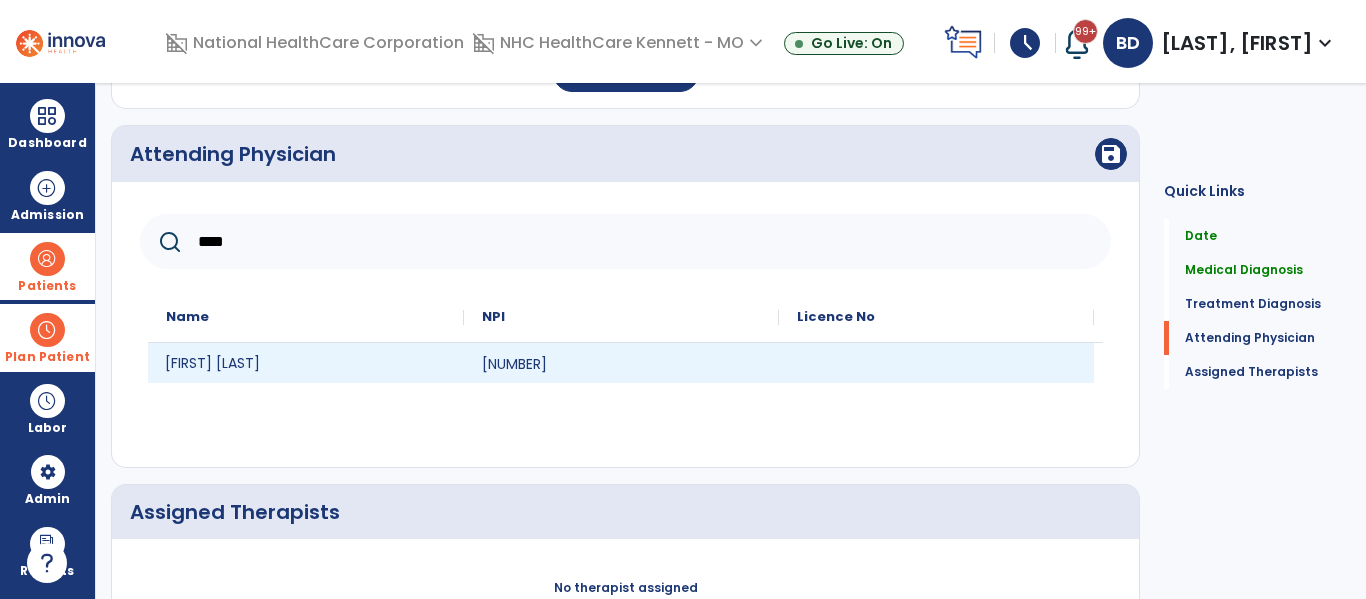 click on "[FIRST] [LAST]" 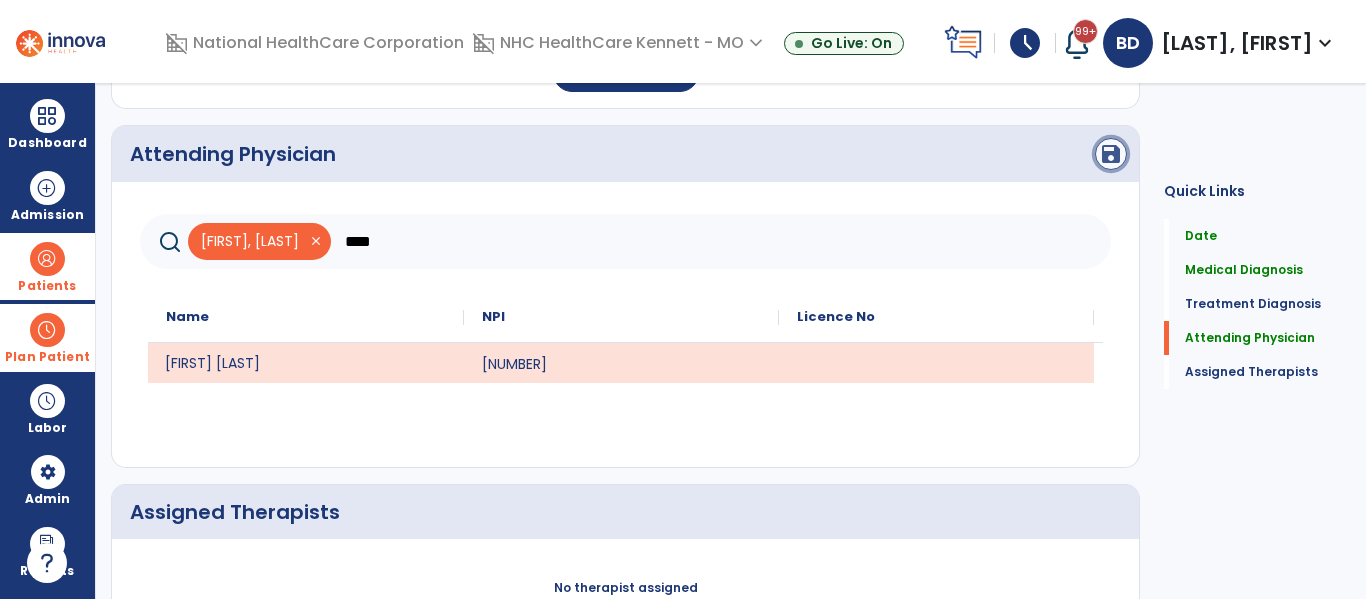 click on "save" 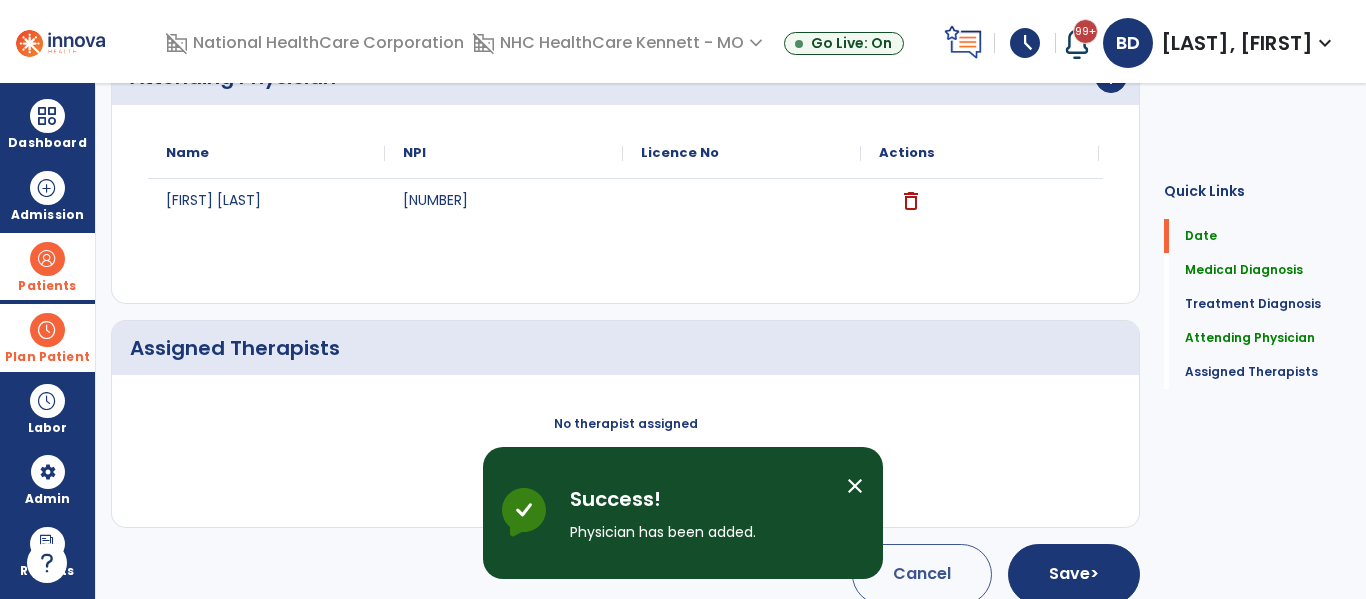 scroll, scrollTop: 699, scrollLeft: 0, axis: vertical 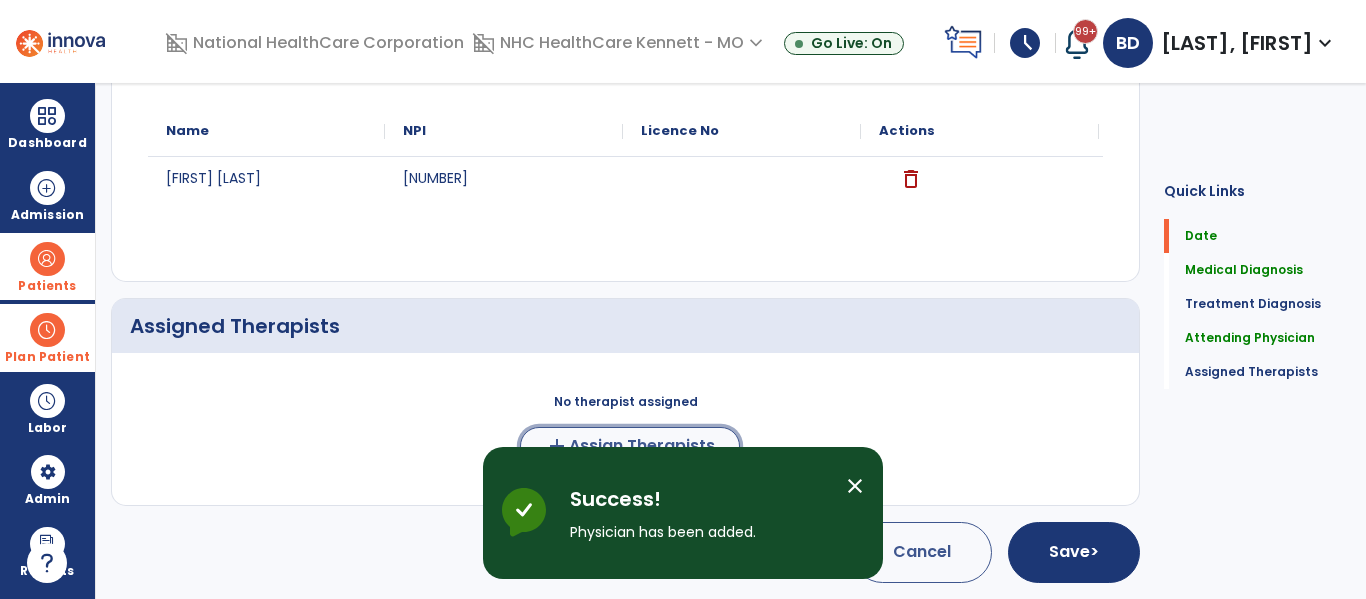 click on "add  Assign Therapists" 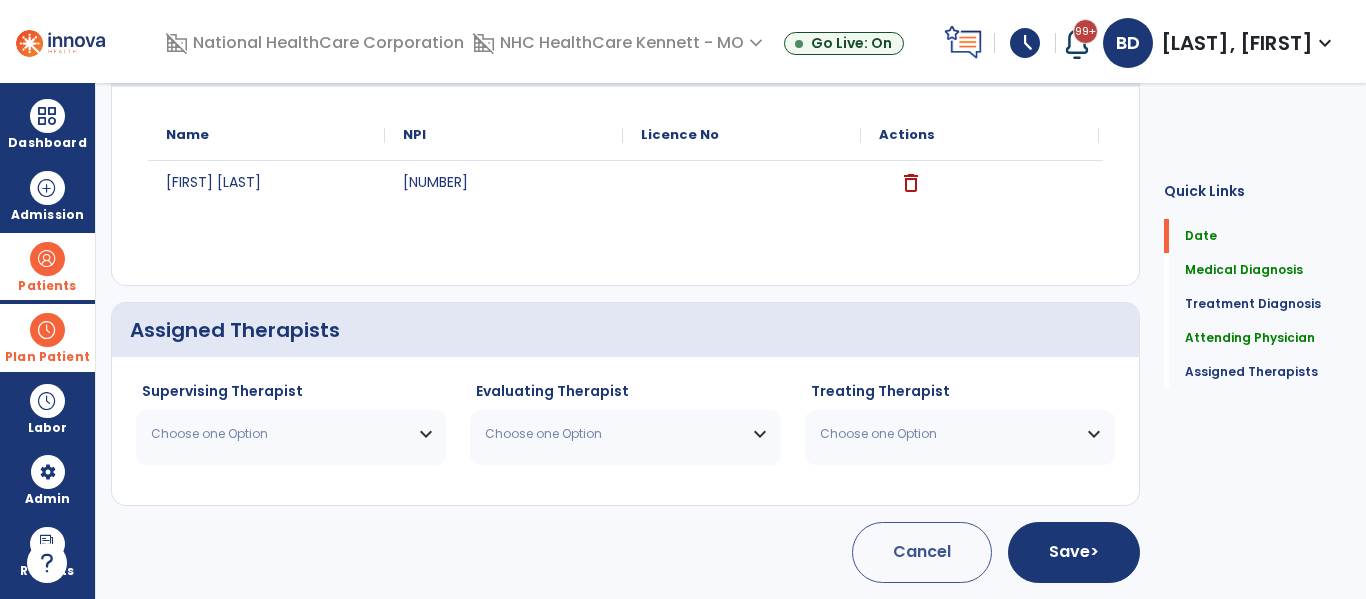 scroll, scrollTop: 695, scrollLeft: 0, axis: vertical 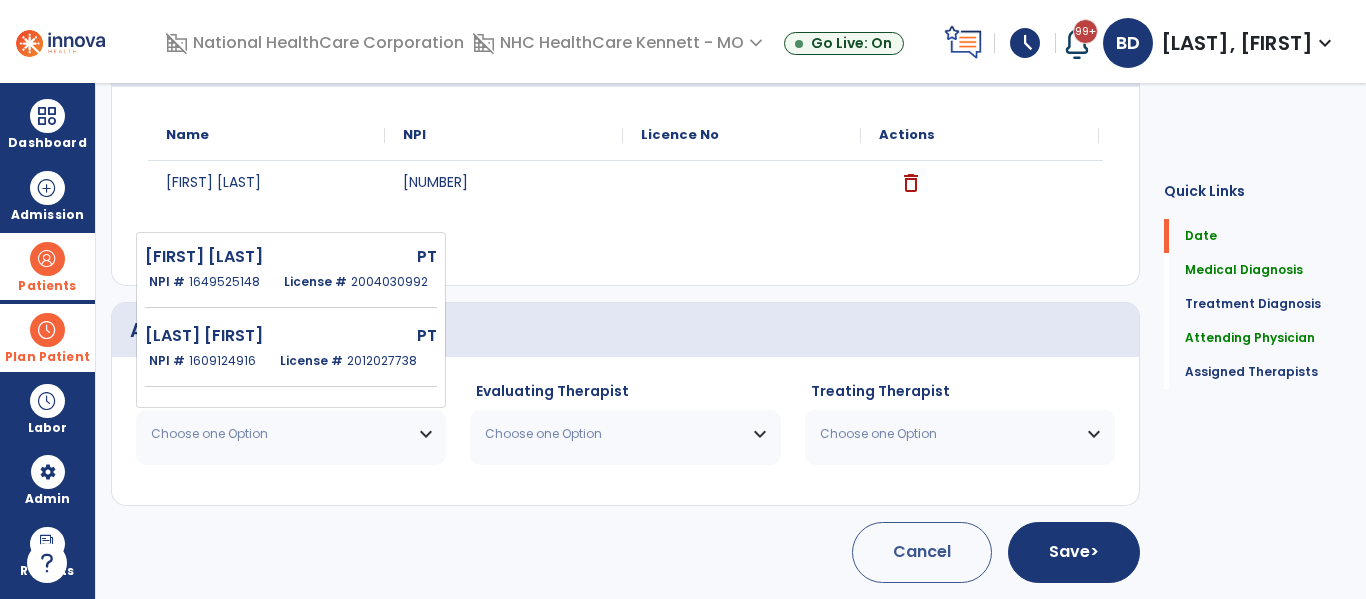 drag, startPoint x: 306, startPoint y: 347, endPoint x: 319, endPoint y: 340, distance: 14.764823 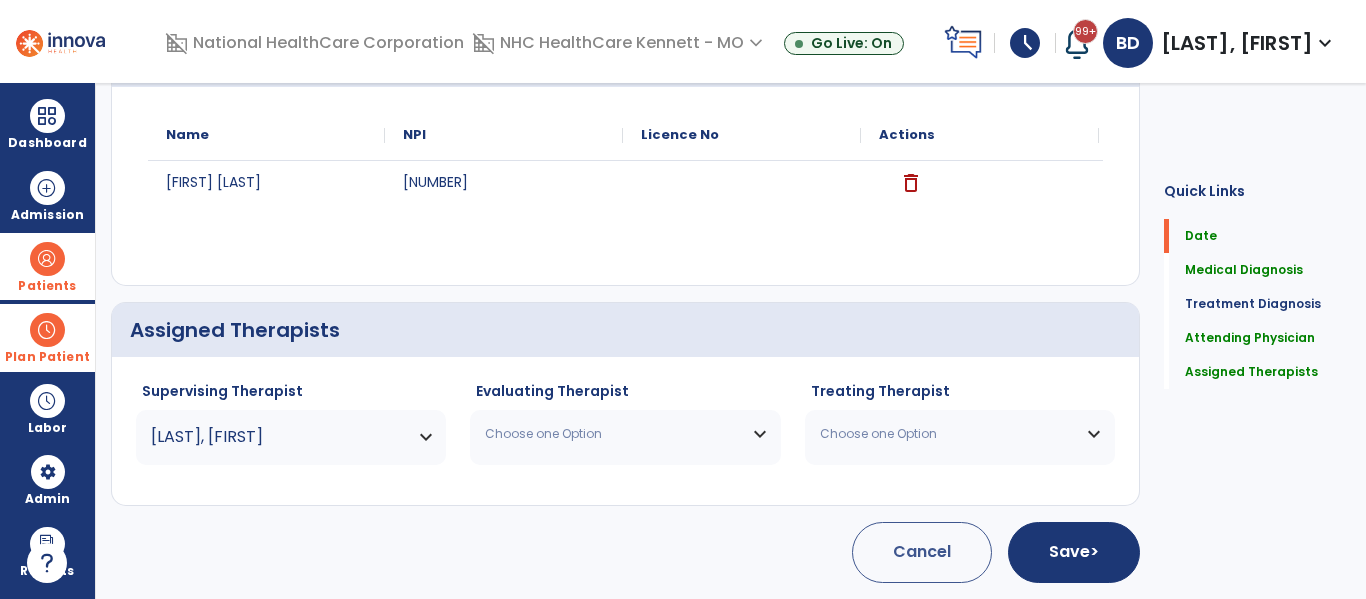 click on "Choose one Option" at bounding box center [625, 434] 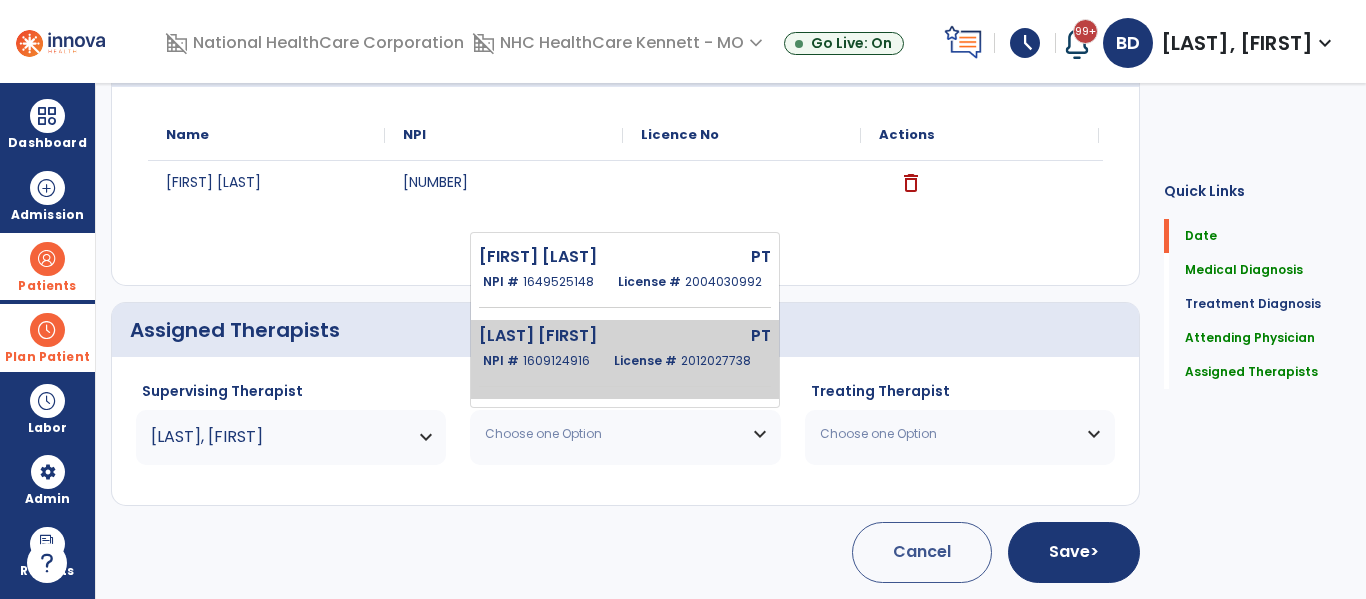 click on "[LAST] [FIRST] PT NPI # [NUMBER] License # [NUMBER]" 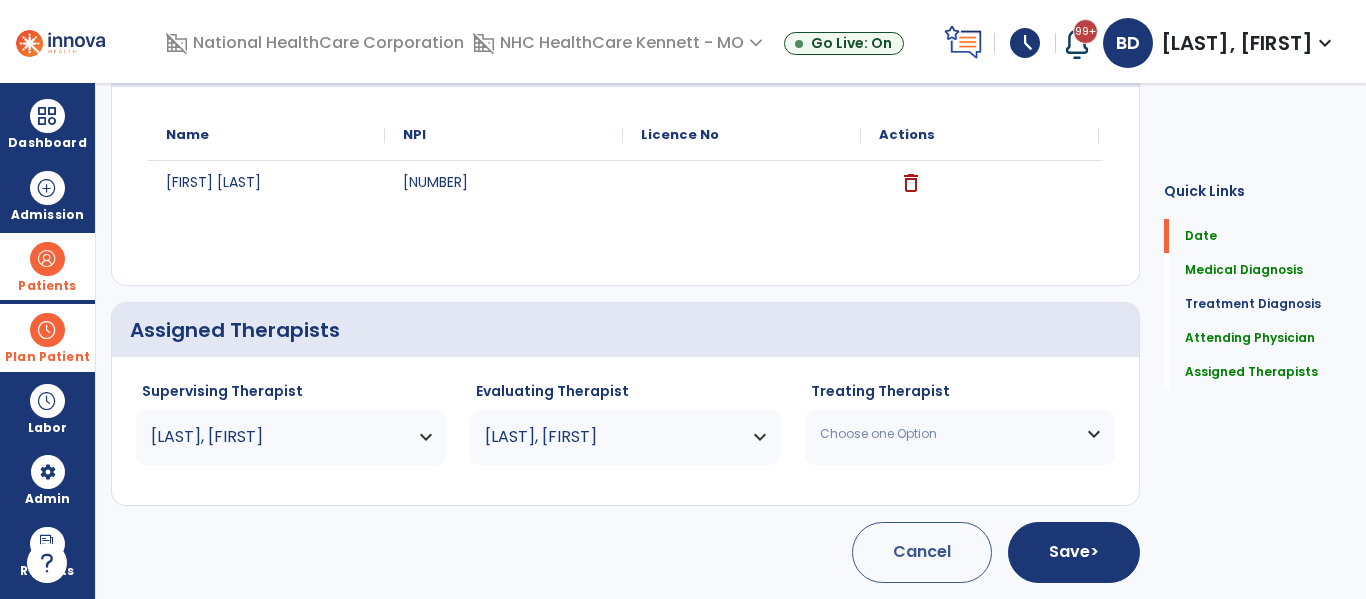 click on "Choose one Option" at bounding box center (960, 434) 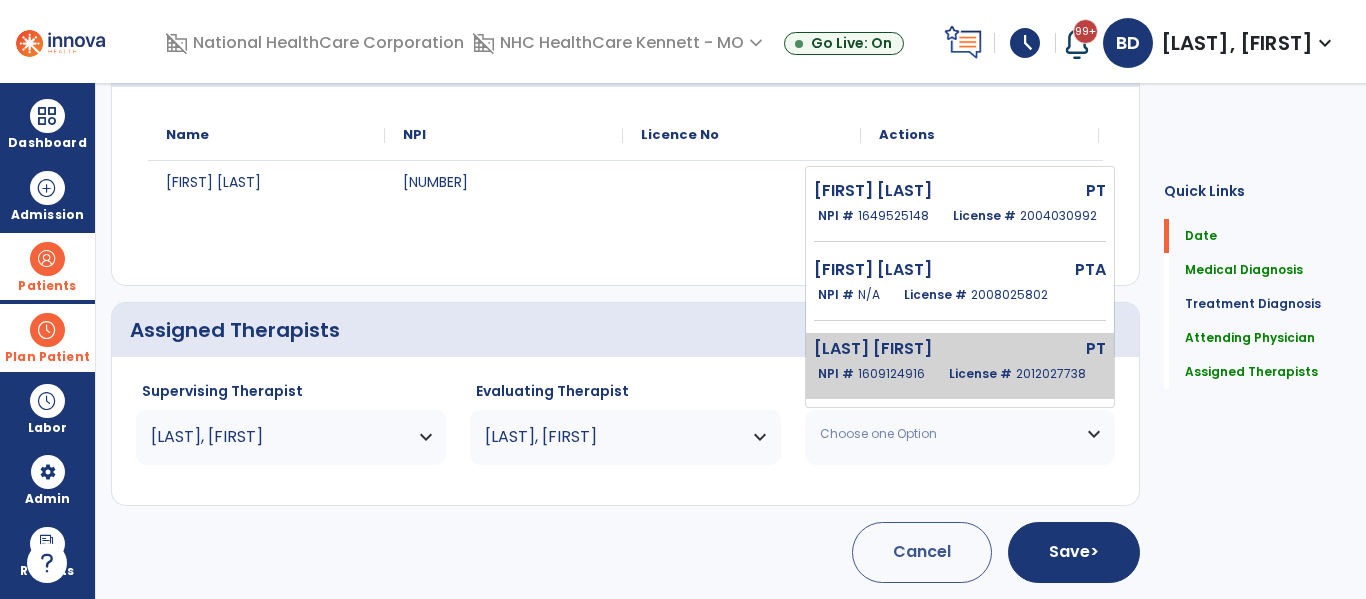 click on "NPI # [NUMBER] License # [NUMBER]" 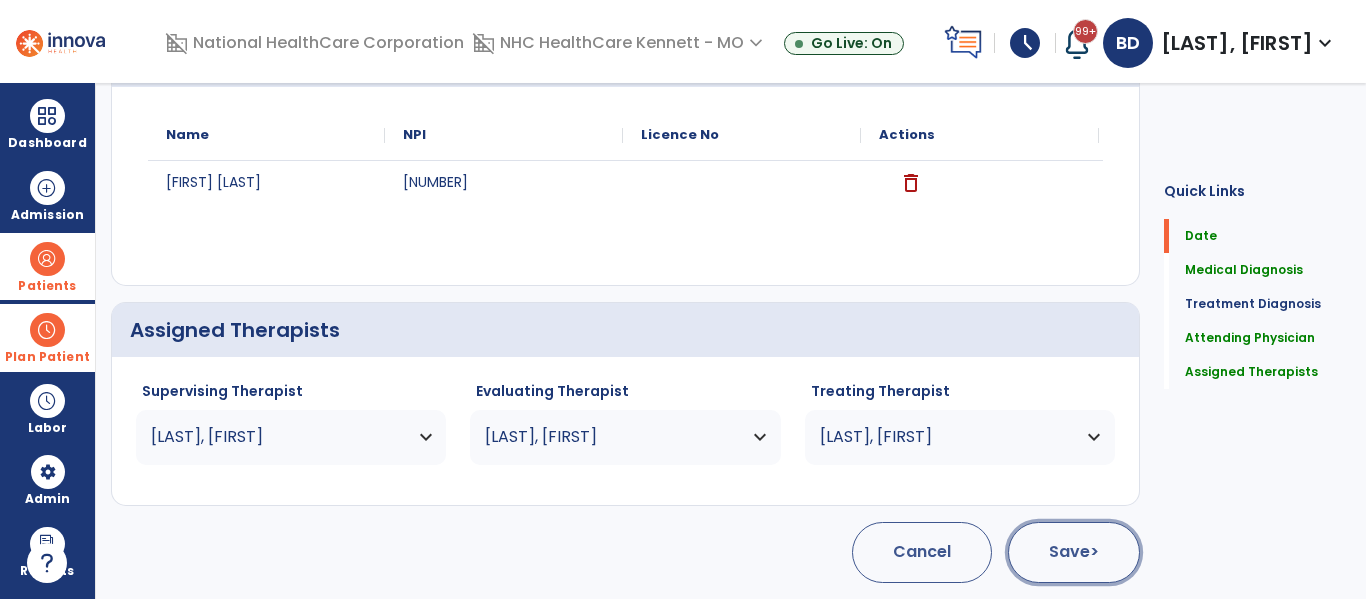 click on "Save  >" 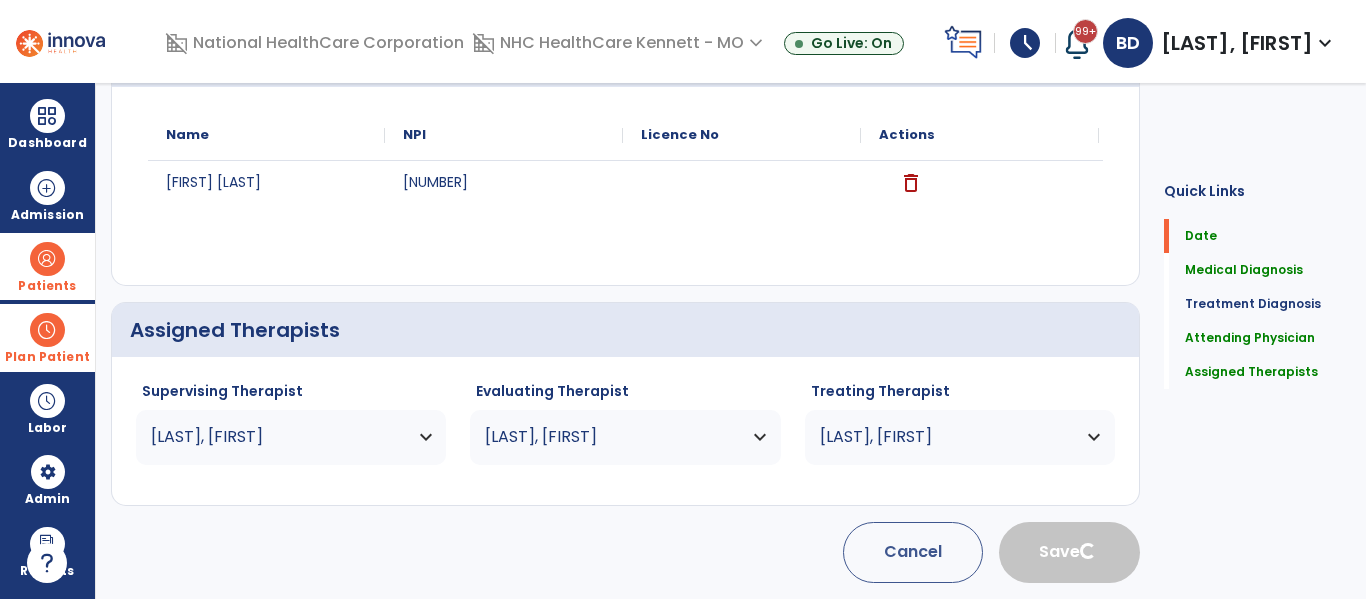 type 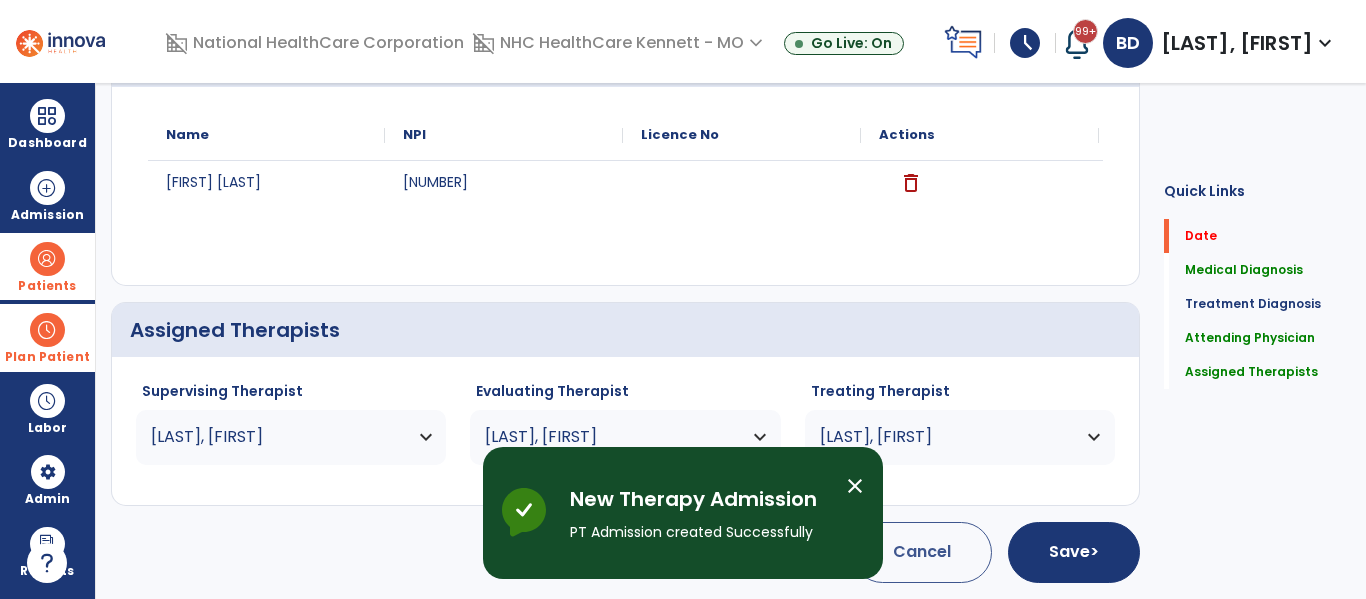 scroll, scrollTop: 0, scrollLeft: 0, axis: both 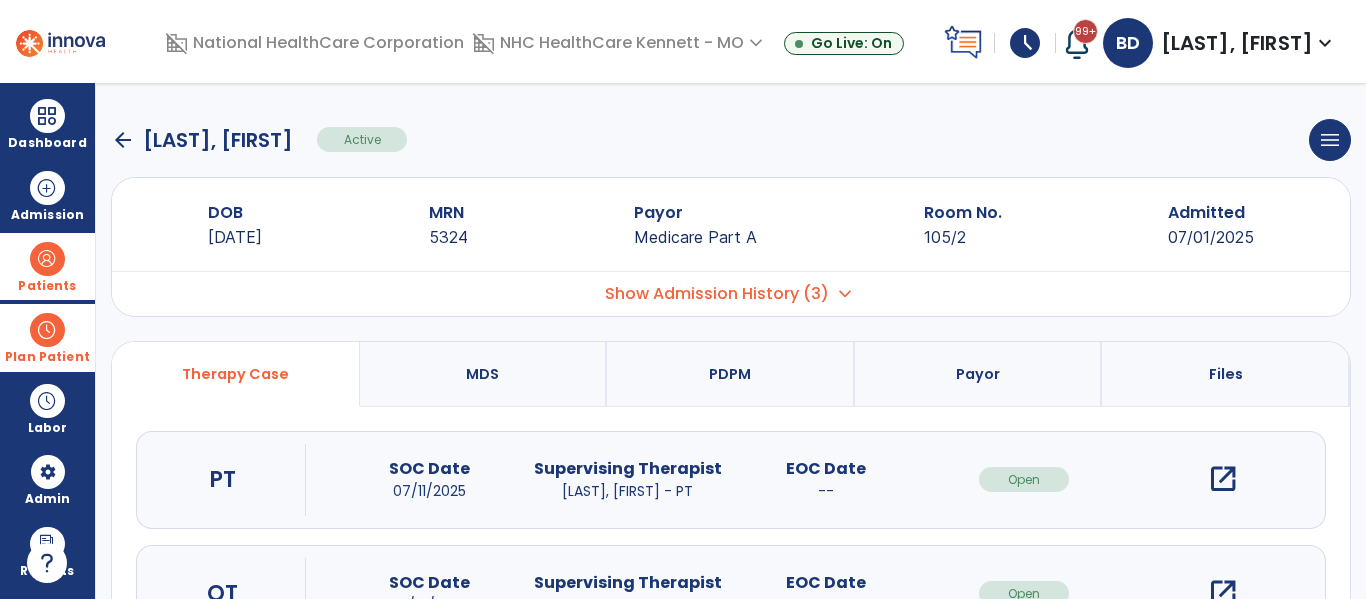 click on "expand_more" at bounding box center (845, 294) 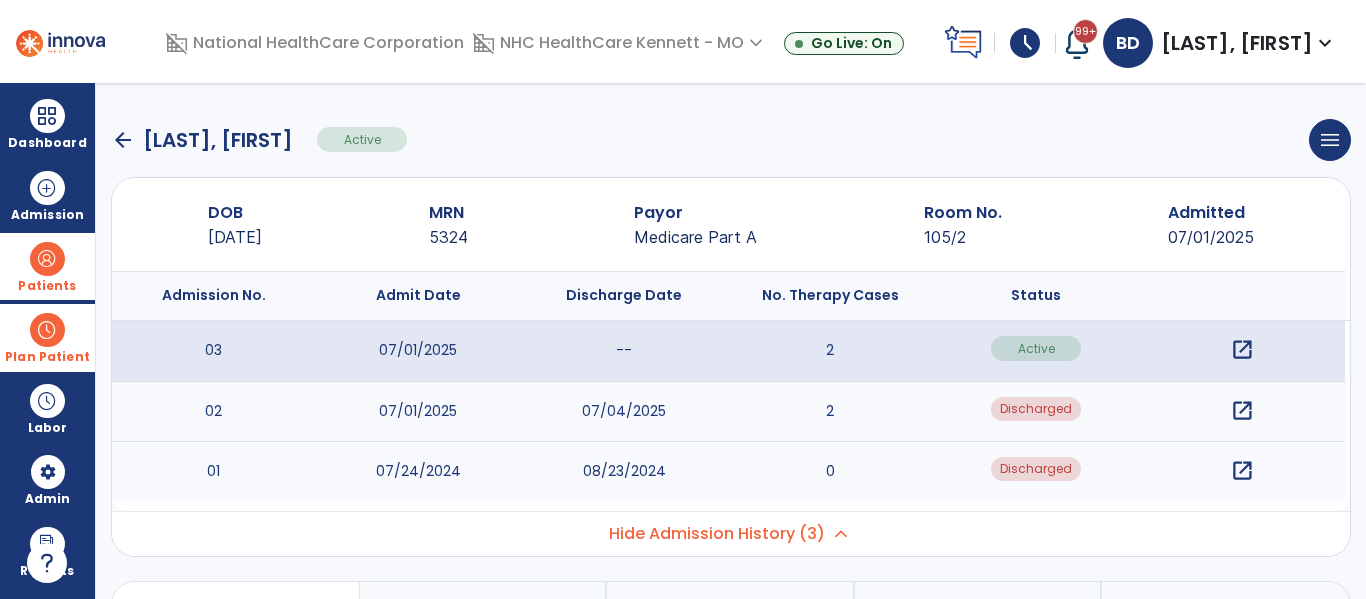 click on "arrow_back" 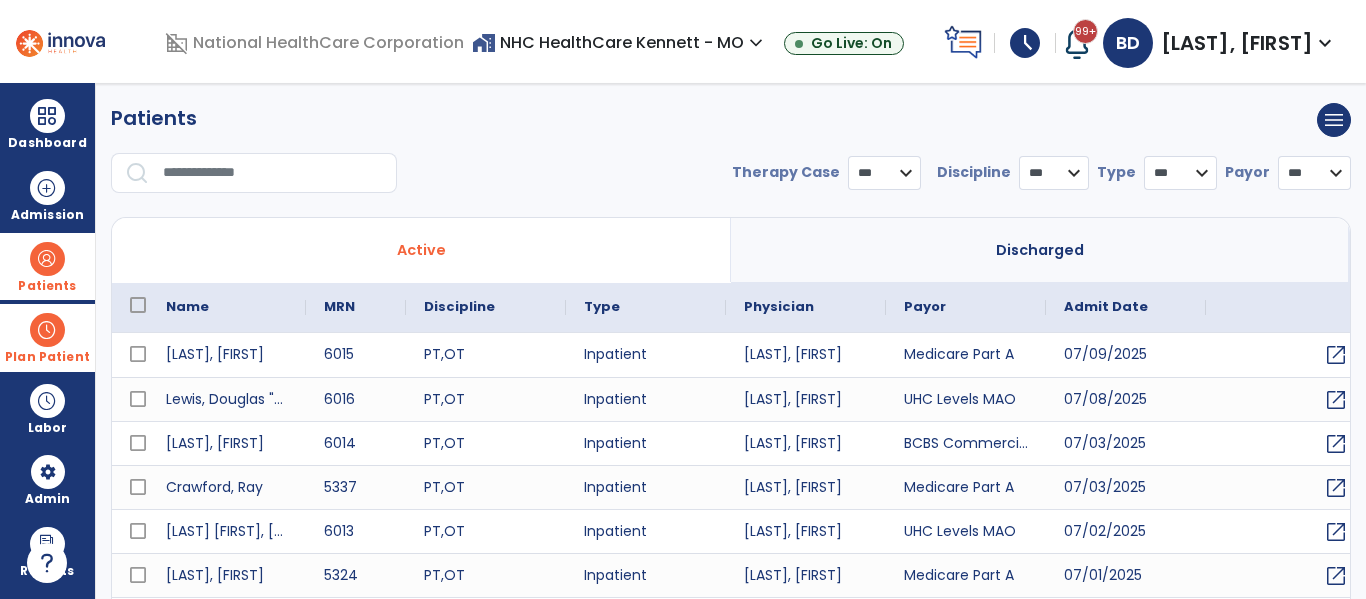 select on "***" 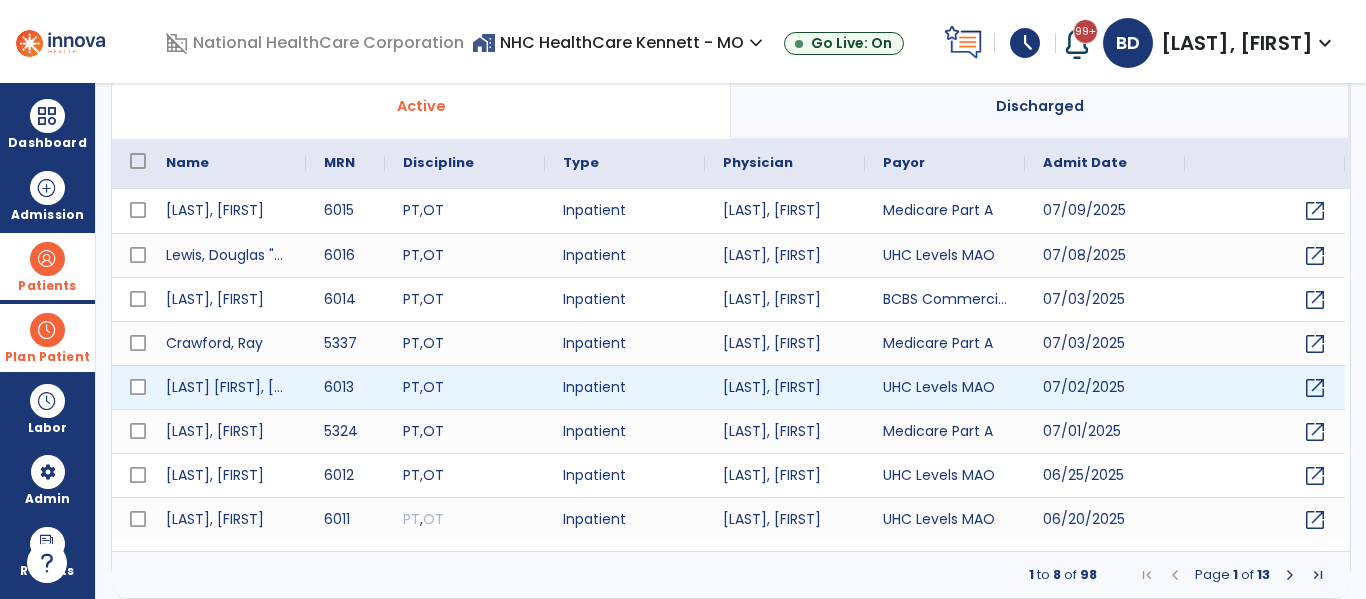 scroll, scrollTop: 0, scrollLeft: 0, axis: both 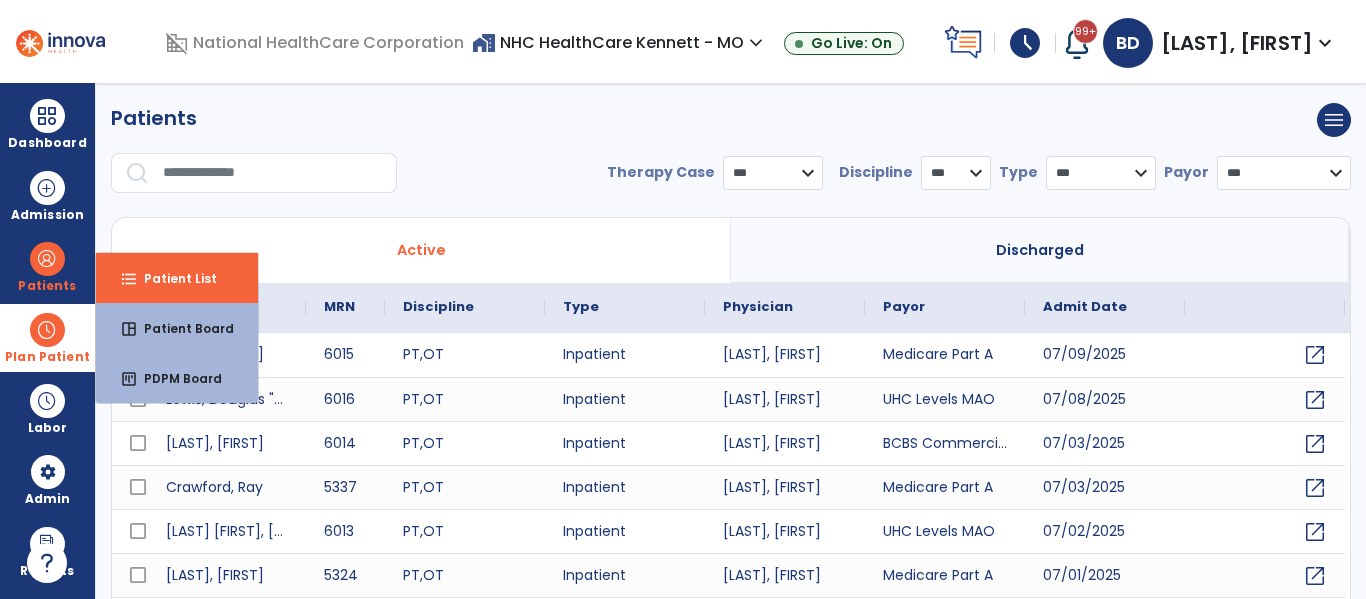 click on "Plan Patient" at bounding box center (47, 266) 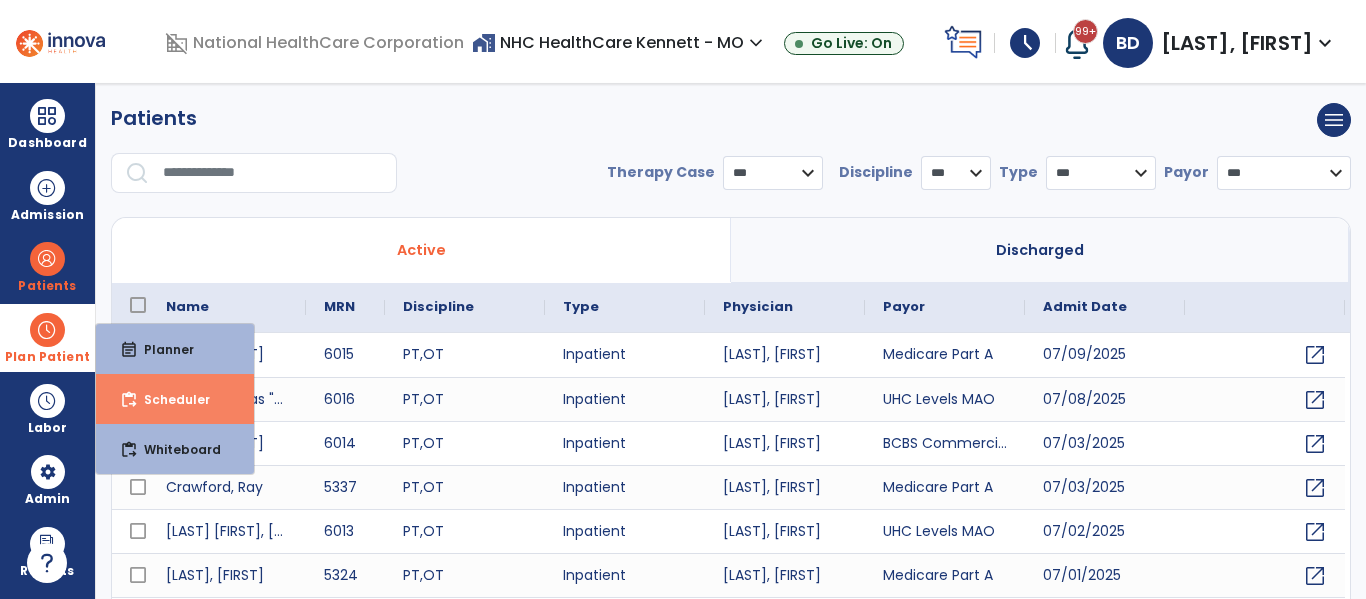 click on "content_paste_go  Scheduler" at bounding box center (175, 399) 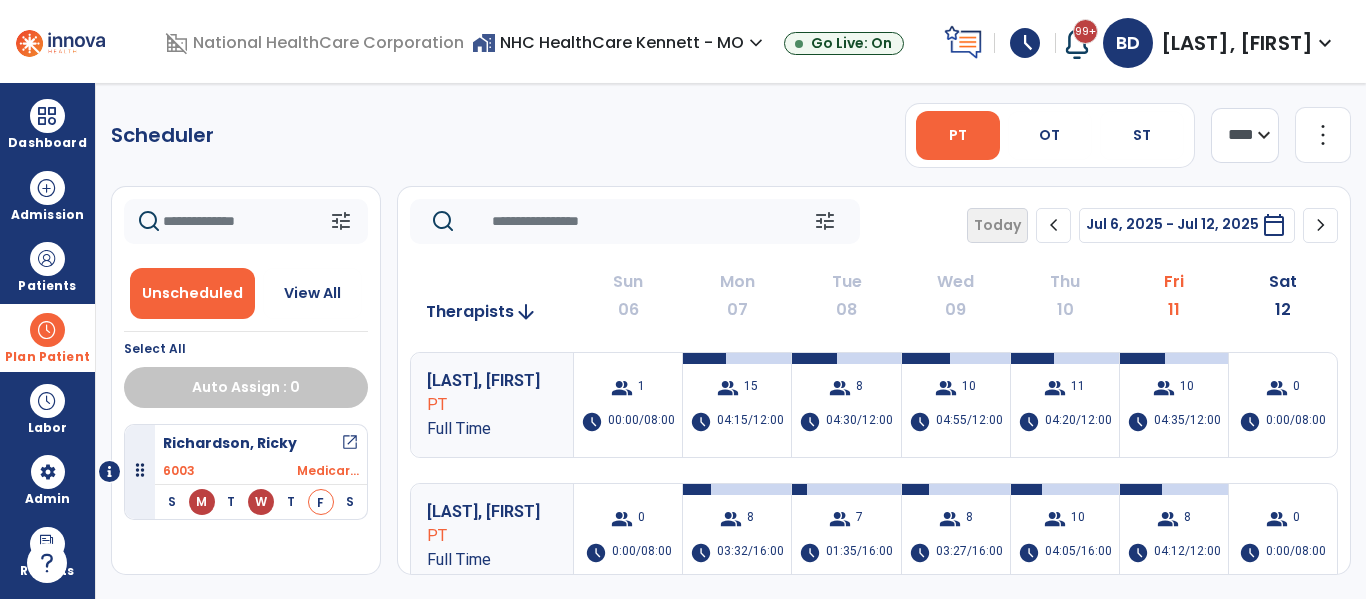 click at bounding box center (47, 330) 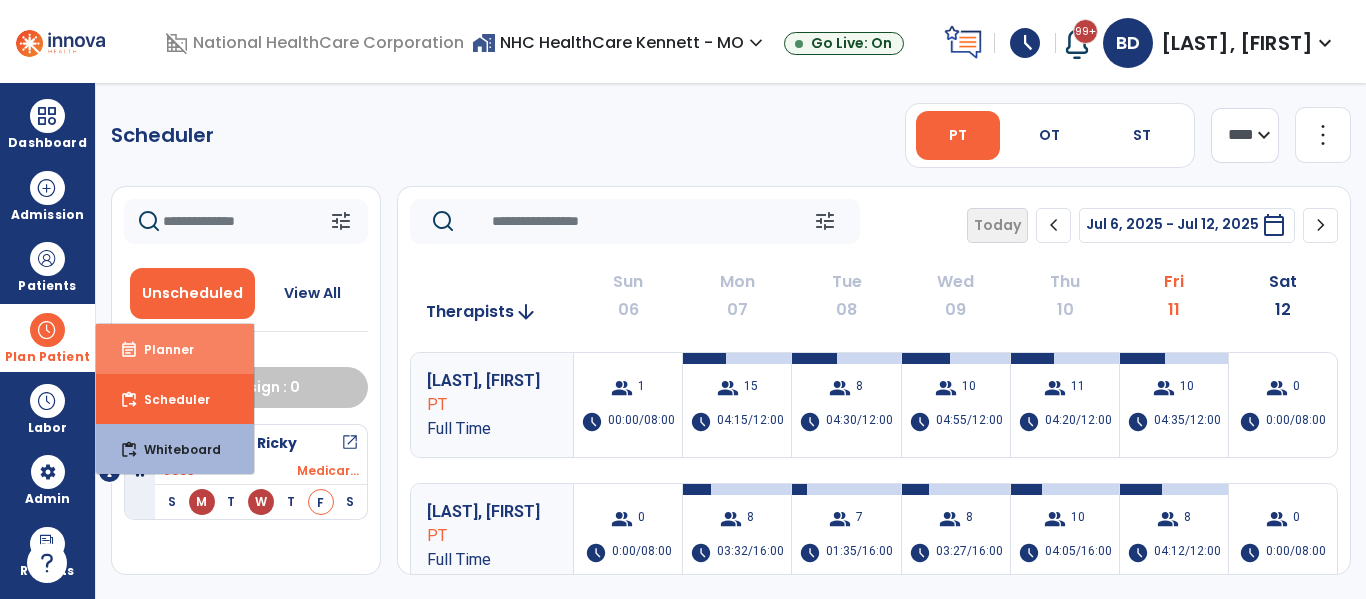 click on "event_note  Planner" at bounding box center (175, 349) 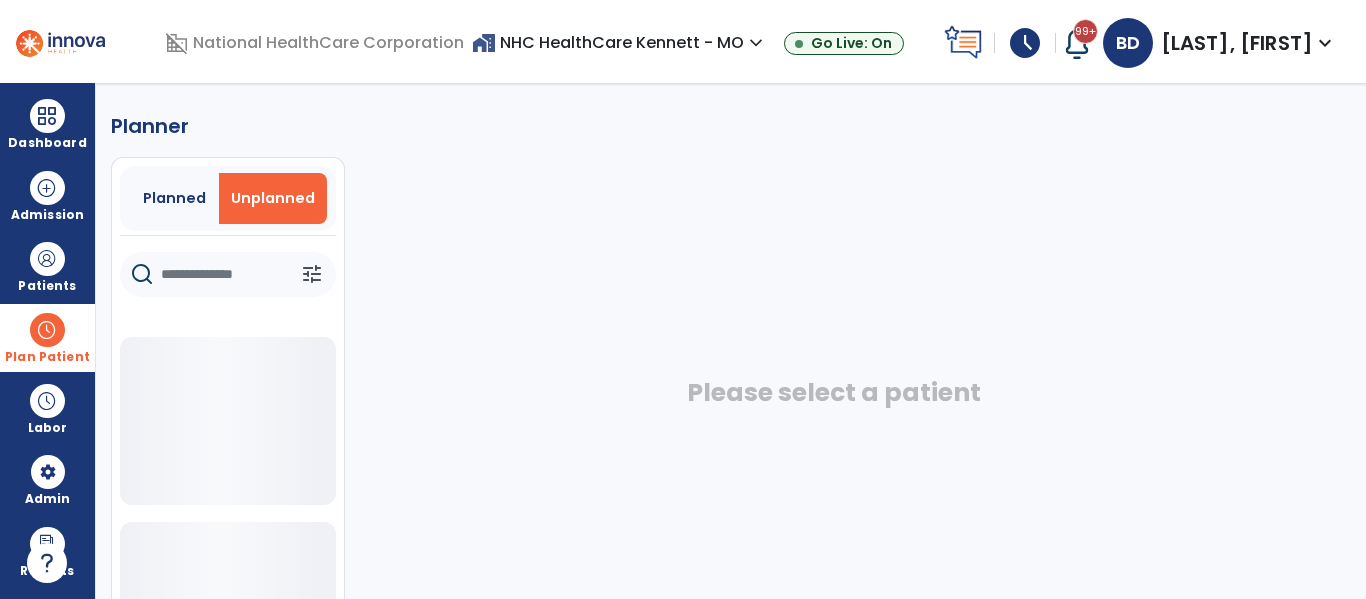 click on "Unplanned" at bounding box center (273, 198) 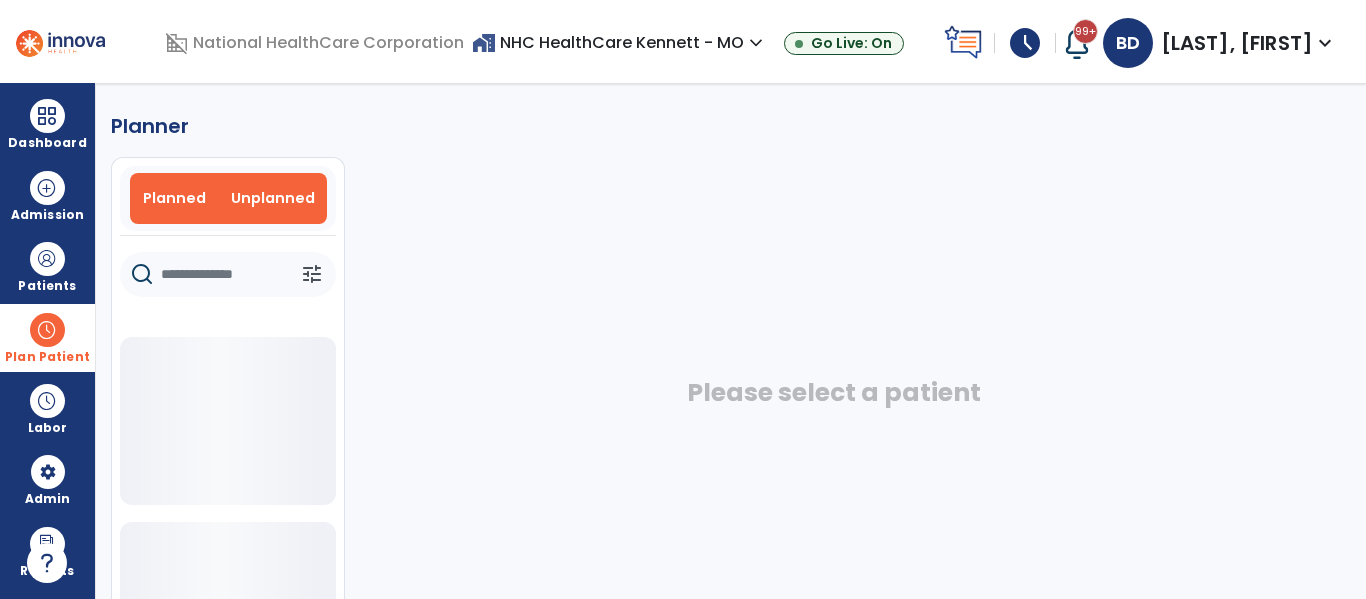click on "Planned" at bounding box center (174, 198) 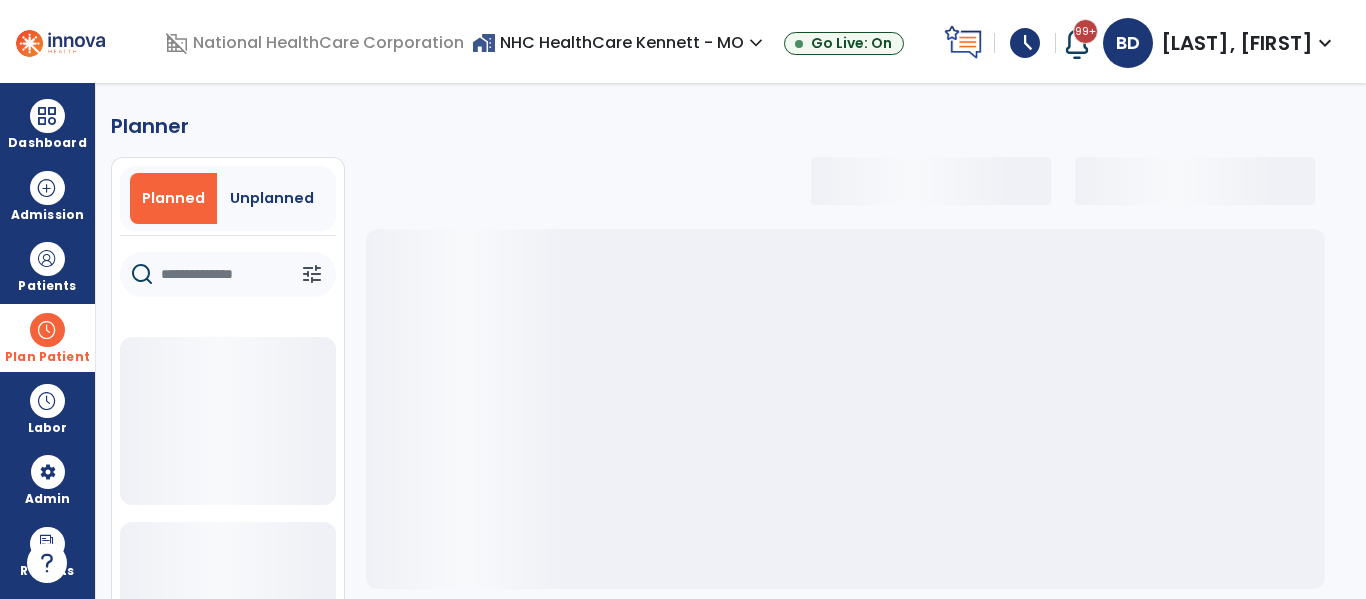 select on "***" 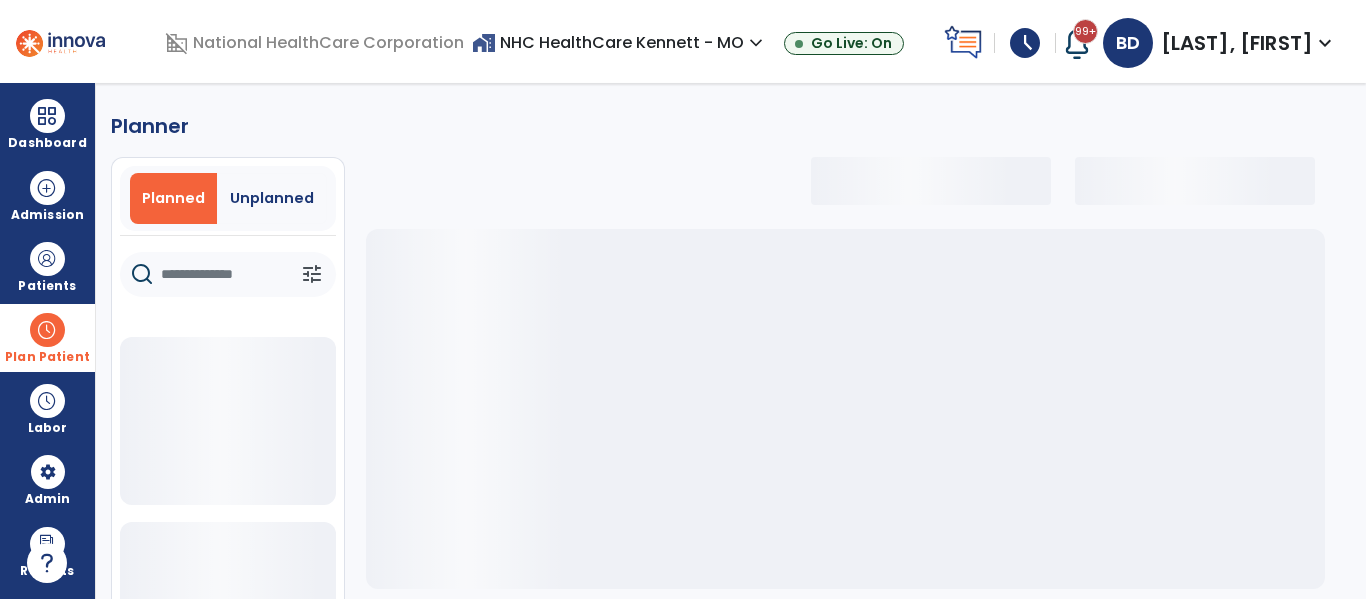 select on "***" 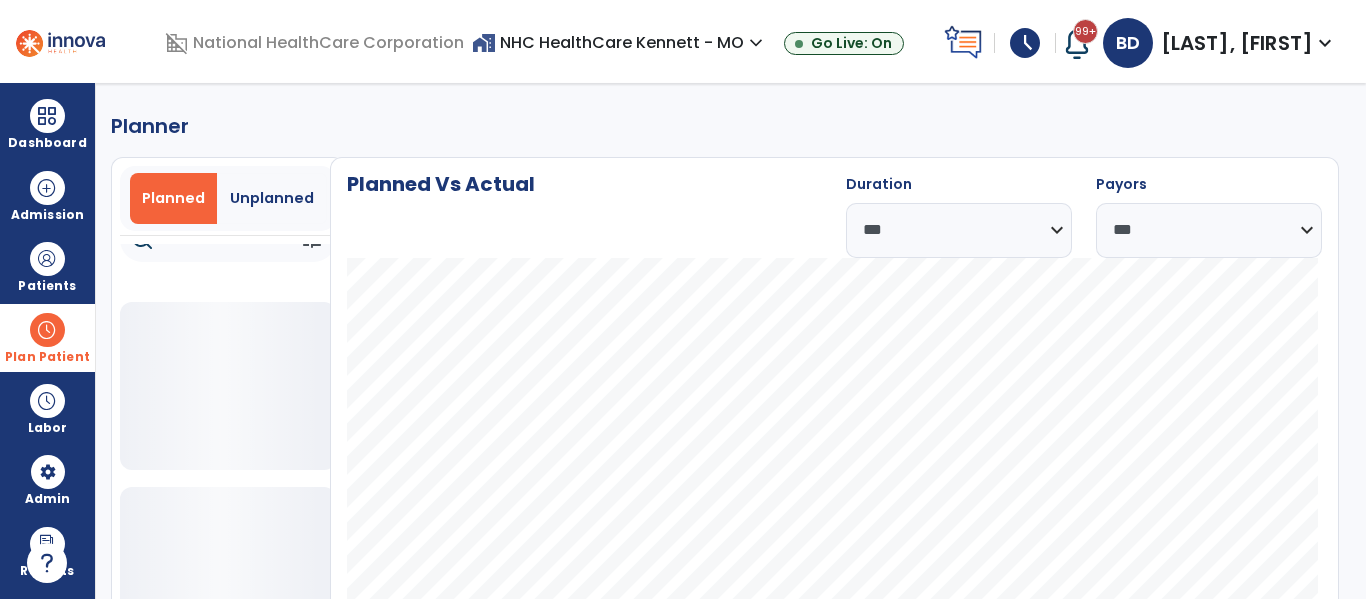 scroll, scrollTop: 0, scrollLeft: 0, axis: both 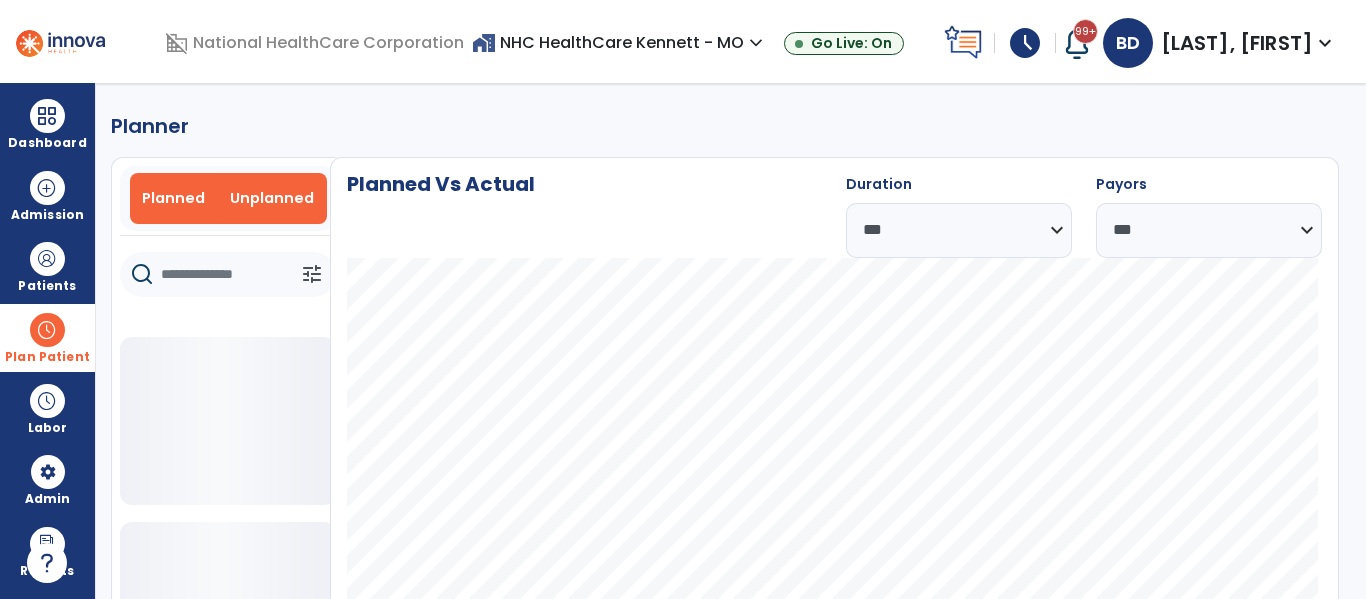 click on "Unplanned" at bounding box center [272, 198] 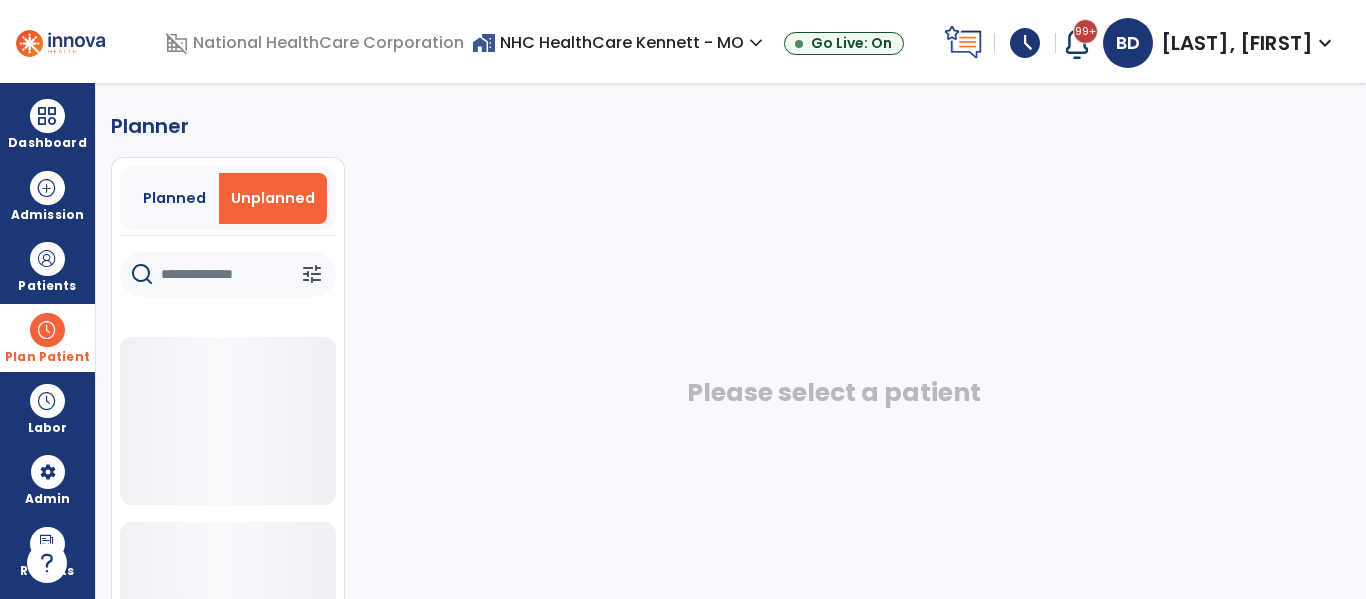 click 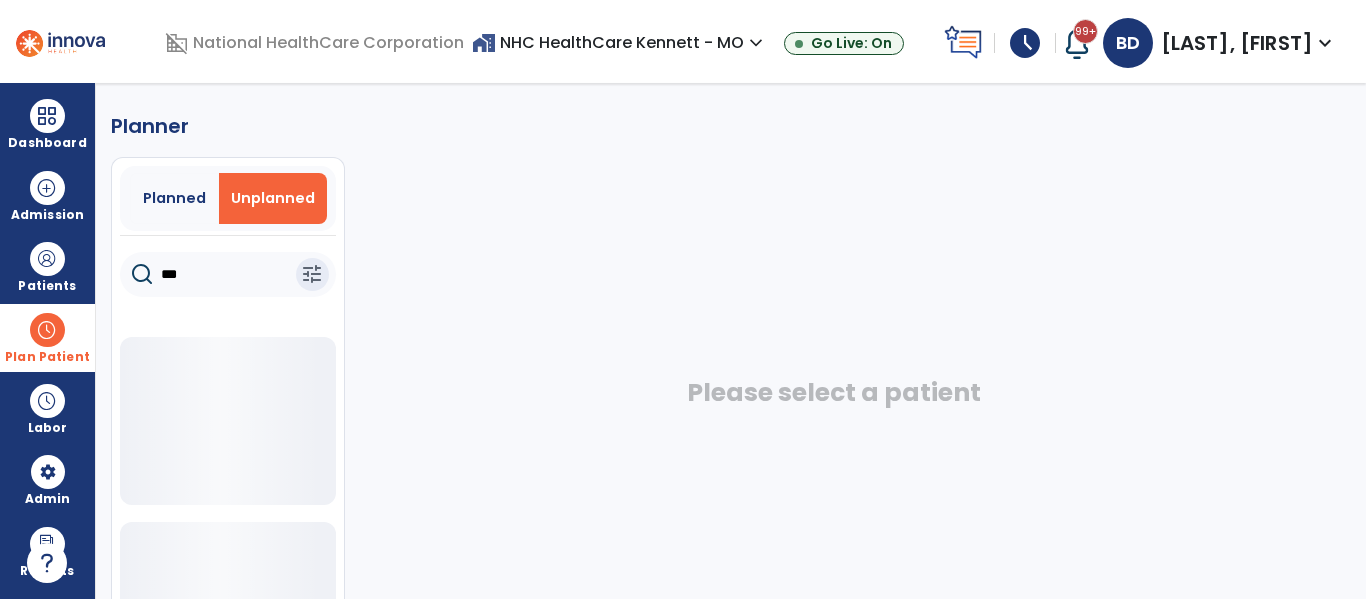 type on "***" 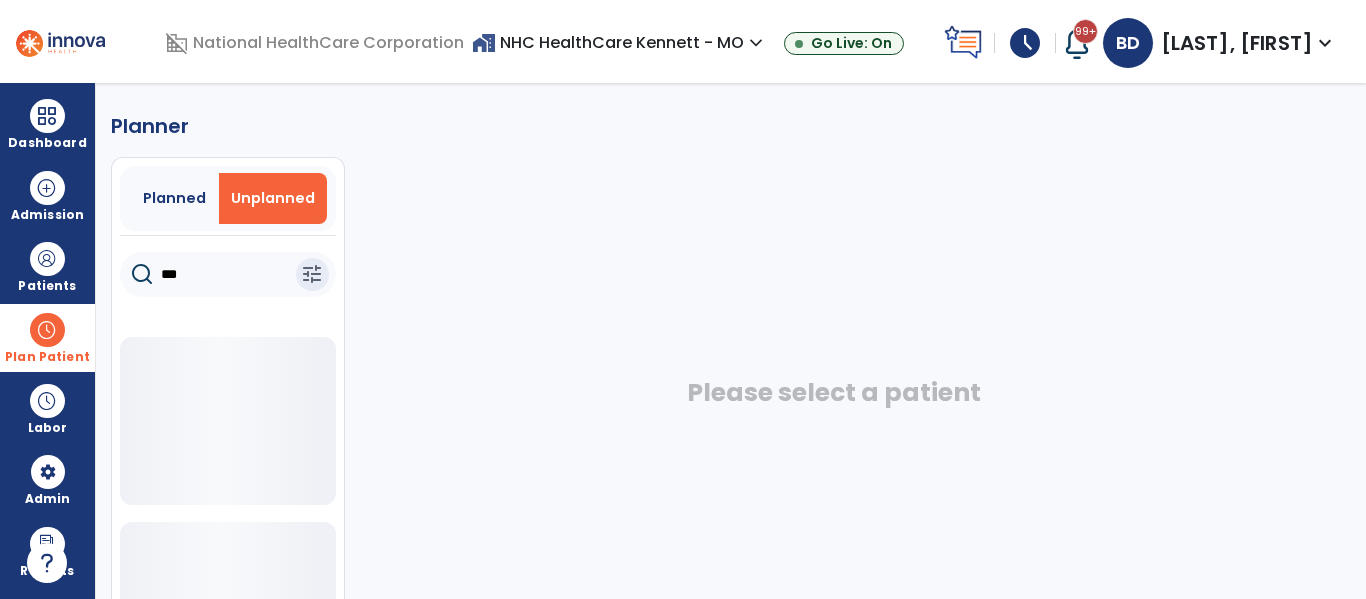 click on "Unplanned" at bounding box center (273, 198) 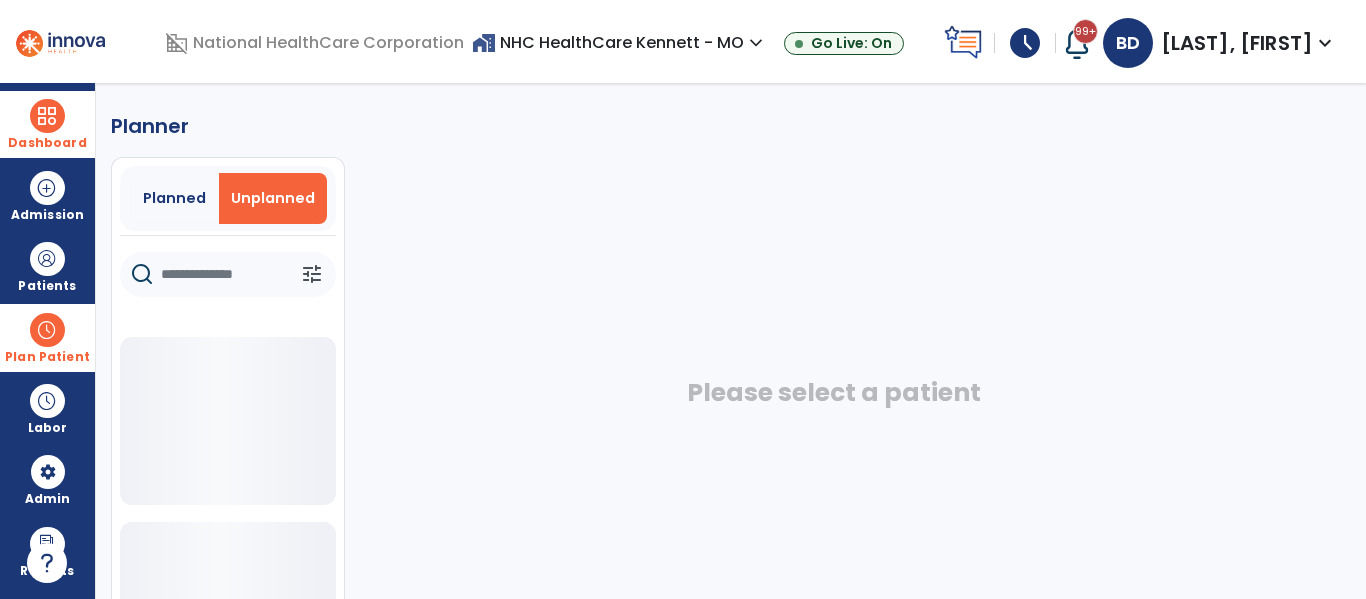 click on "Dashboard" at bounding box center [47, 124] 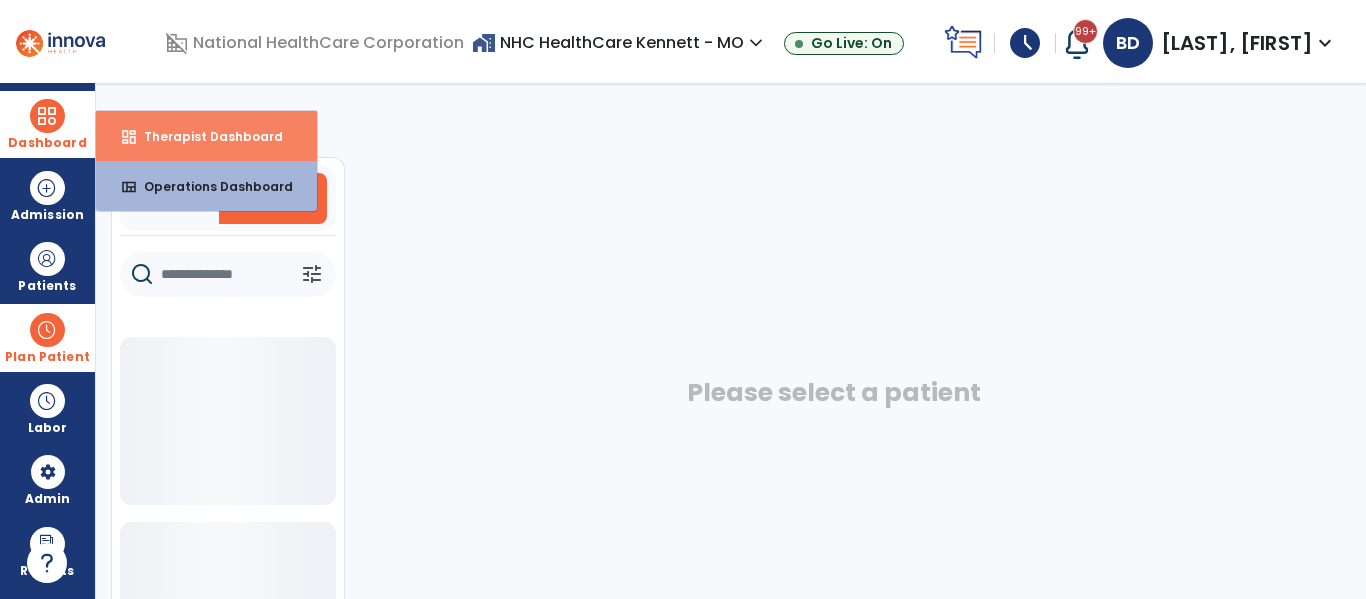click on "Therapist Dashboard" at bounding box center [205, 136] 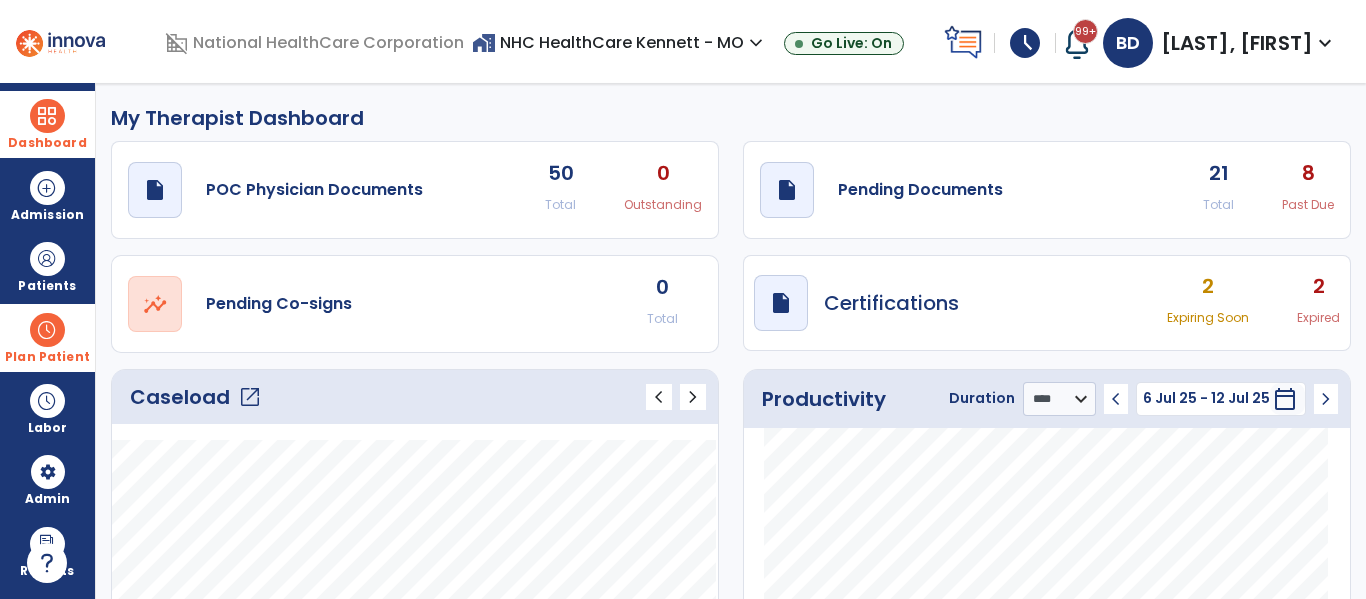 click on "[LAST], [FIRST]" at bounding box center (1237, 43) 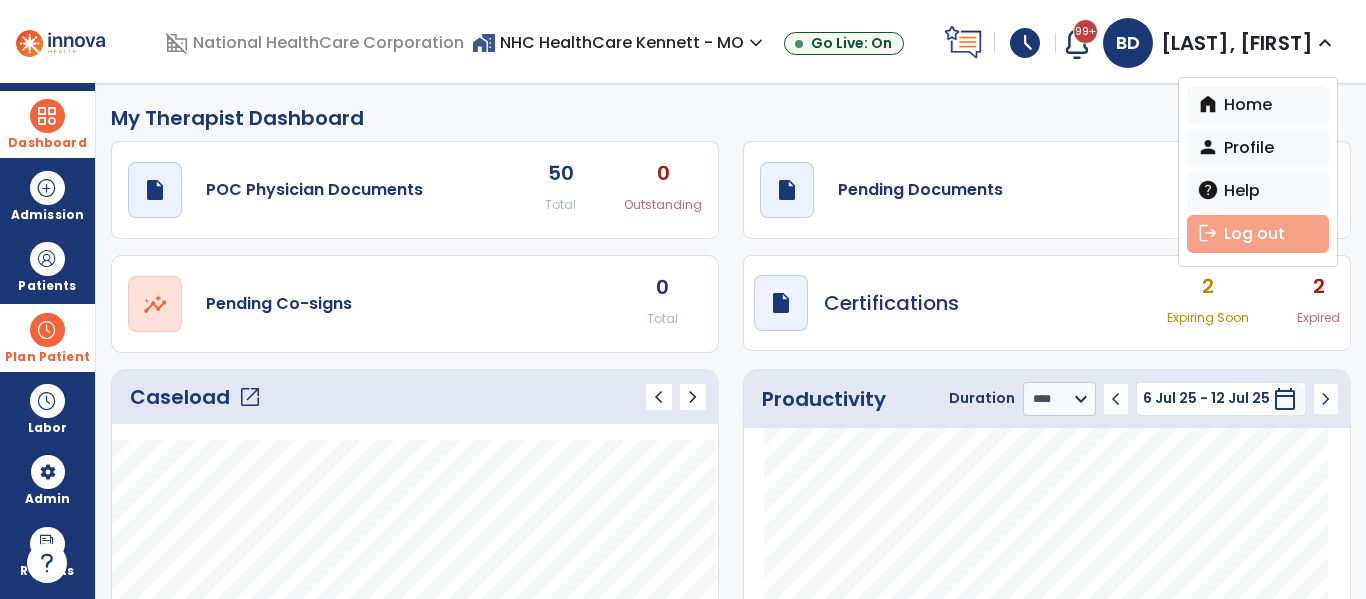 click on "logout   Log out" at bounding box center [1258, 234] 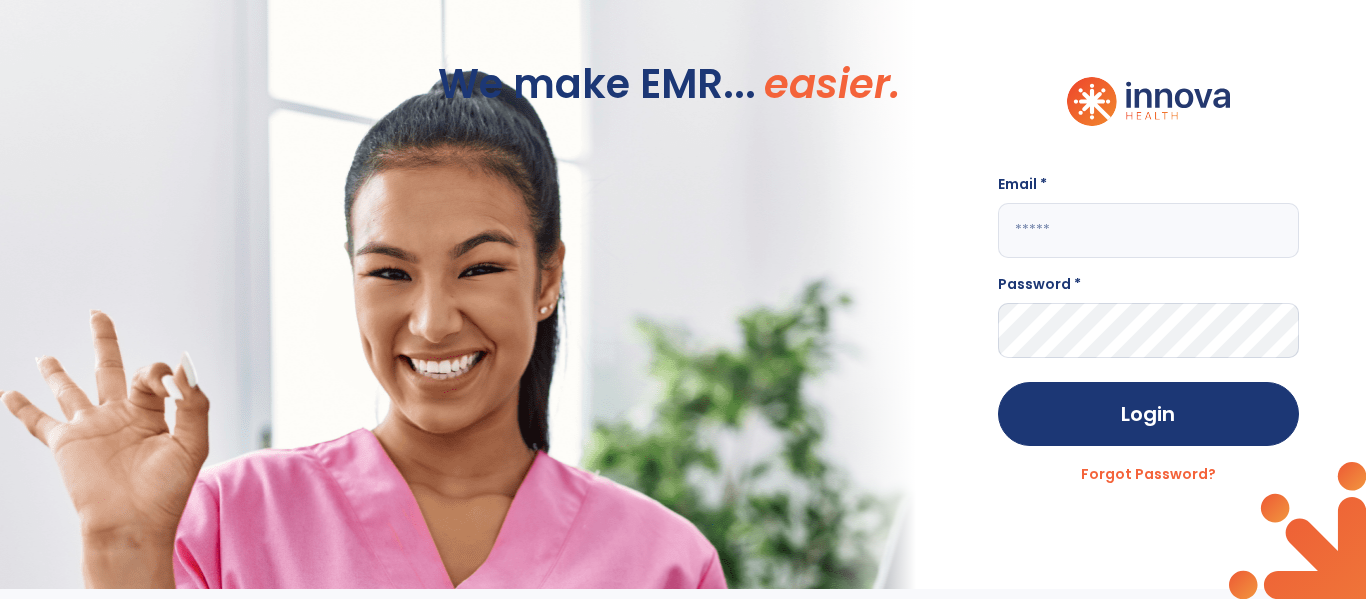 type on "**********" 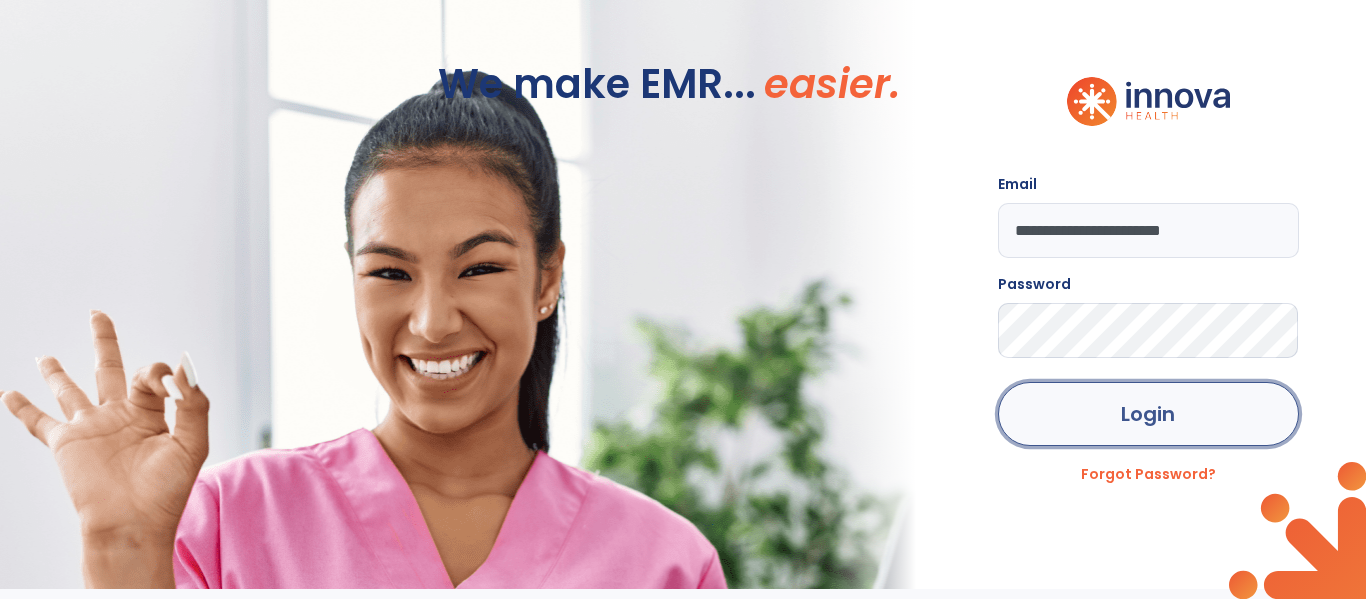 click on "Login" 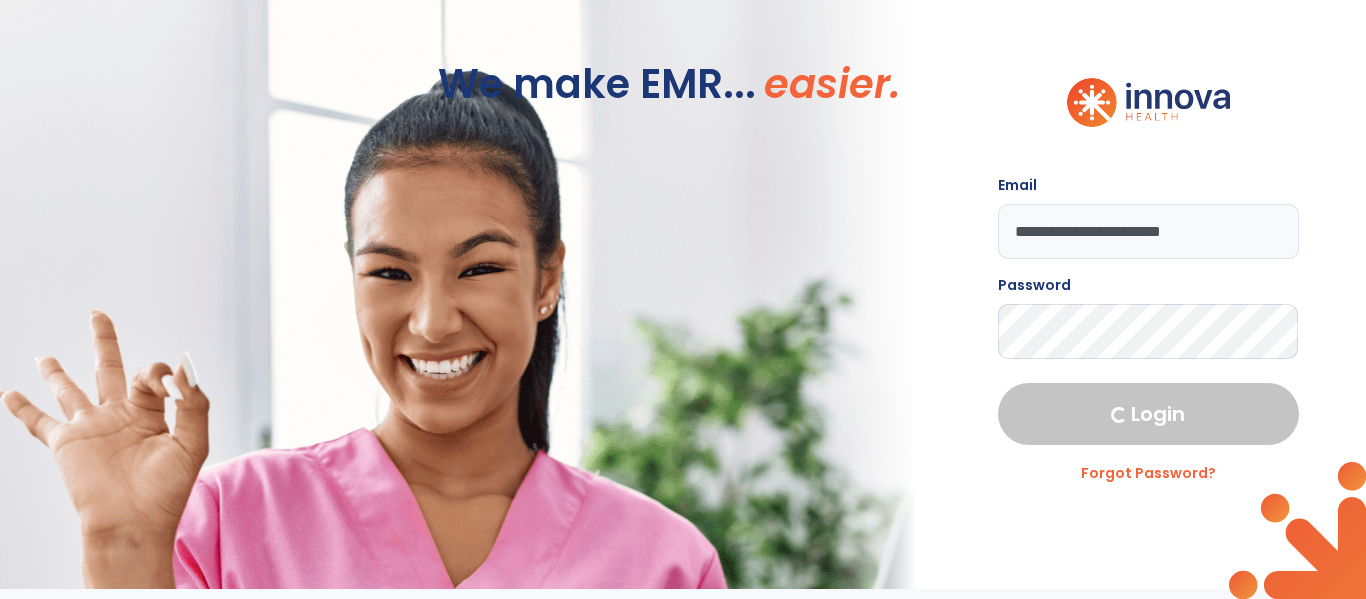 select on "***" 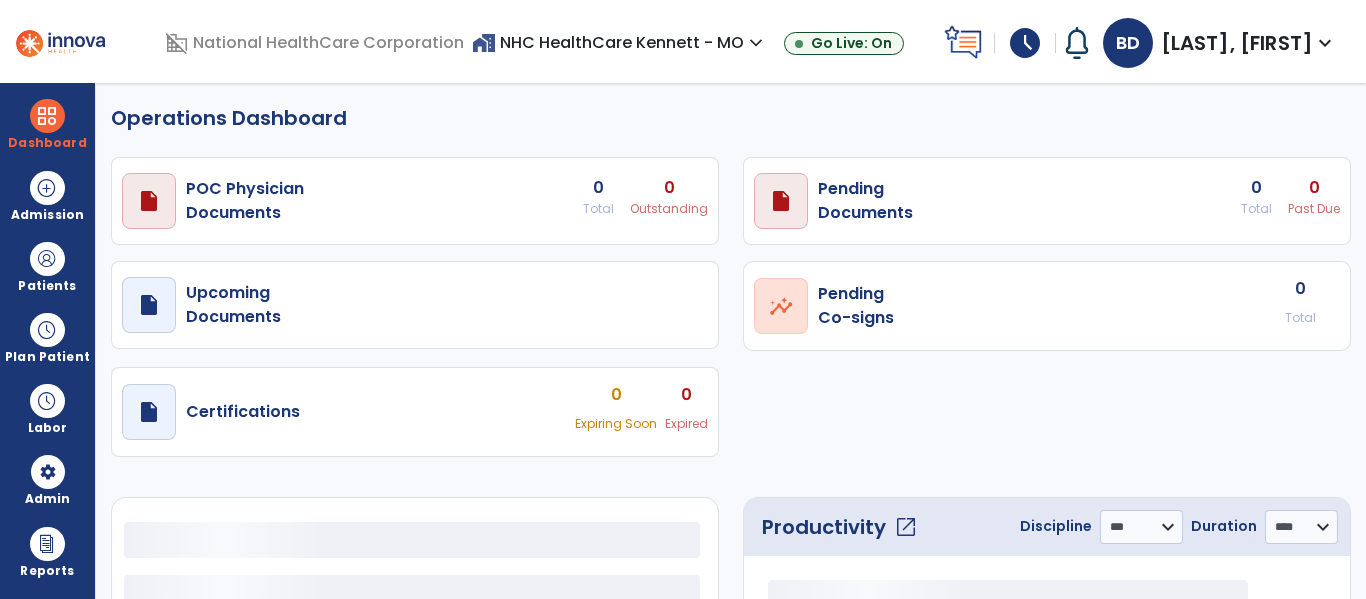 select on "***" 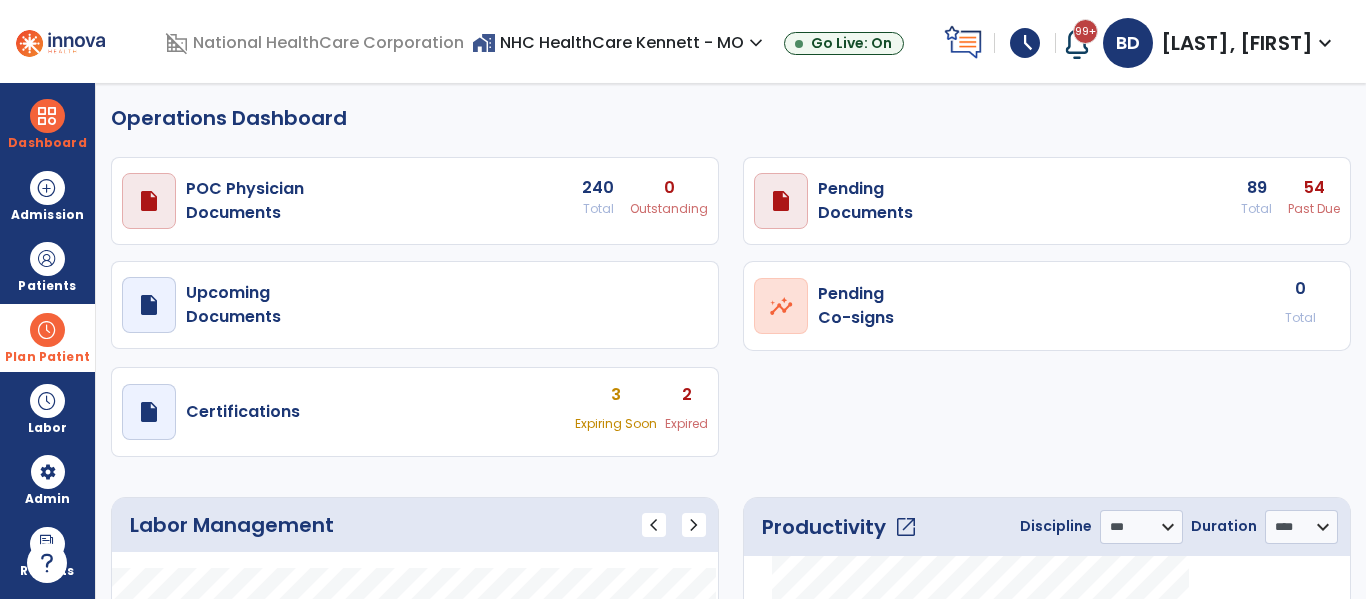click at bounding box center (47, 330) 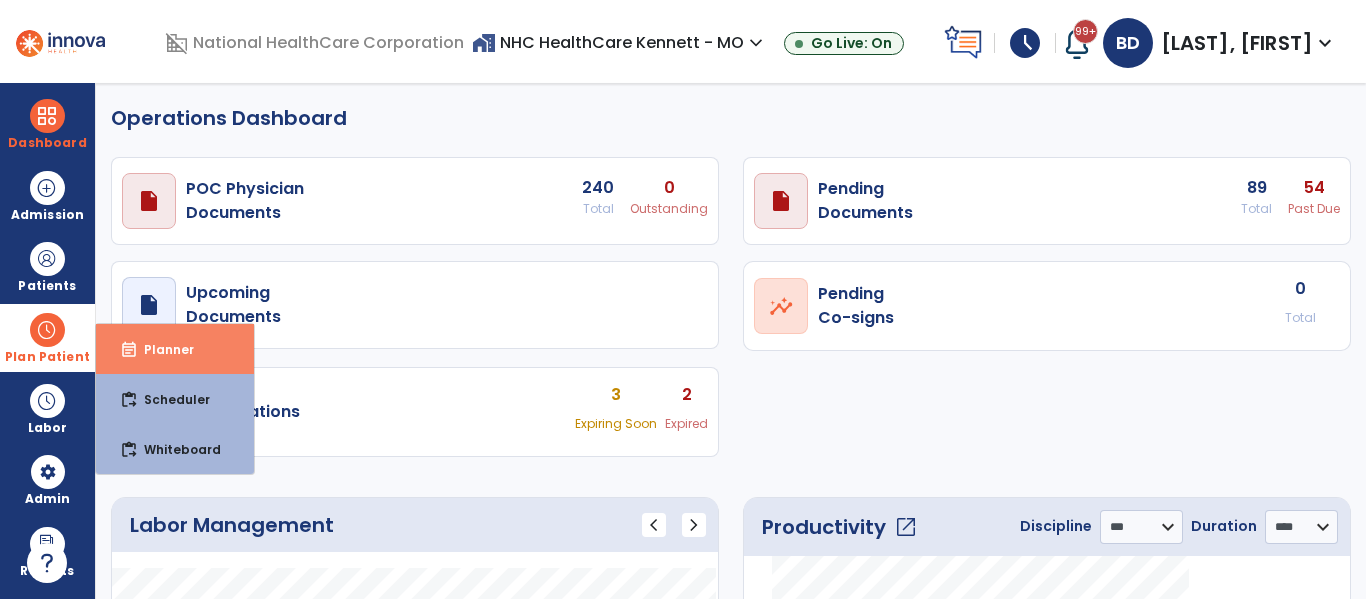 click on "event_note  Planner" at bounding box center (175, 349) 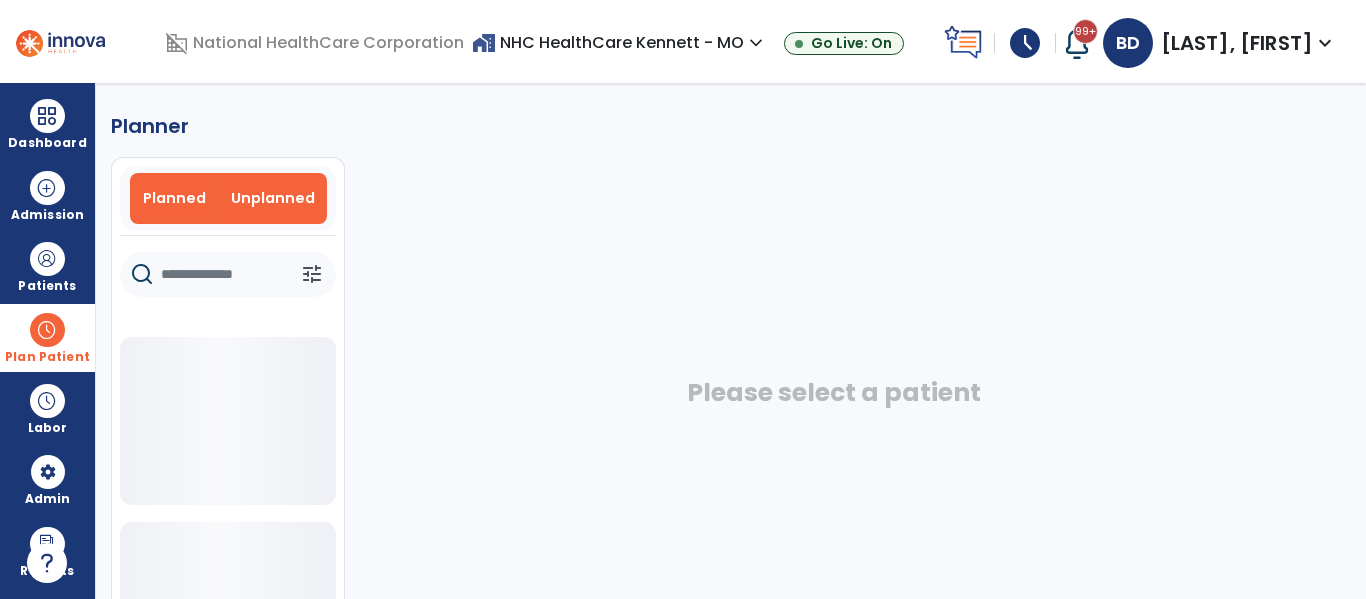 click on "Planned" at bounding box center [174, 198] 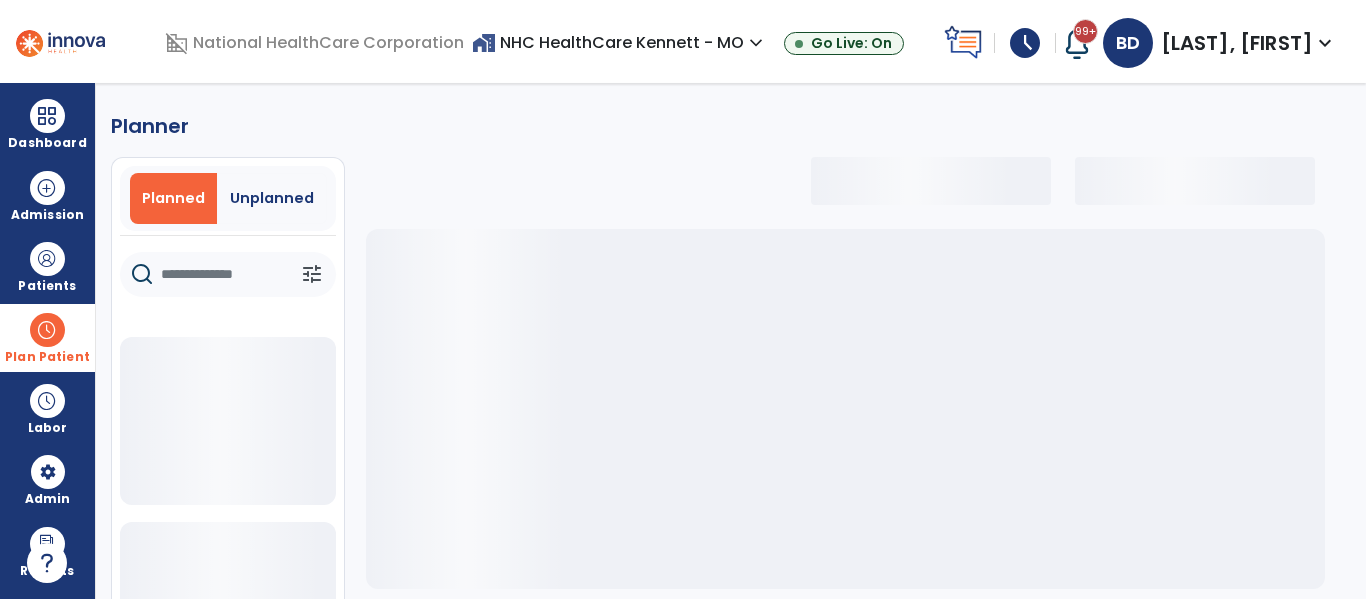 select on "***" 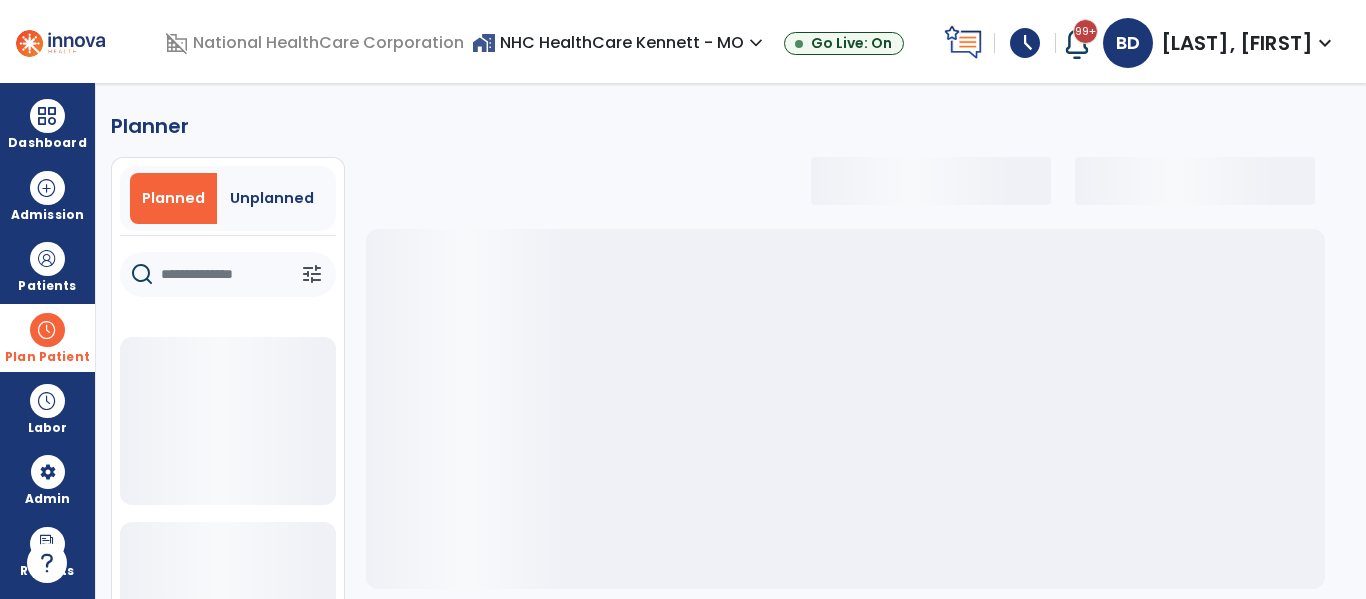 select on "***" 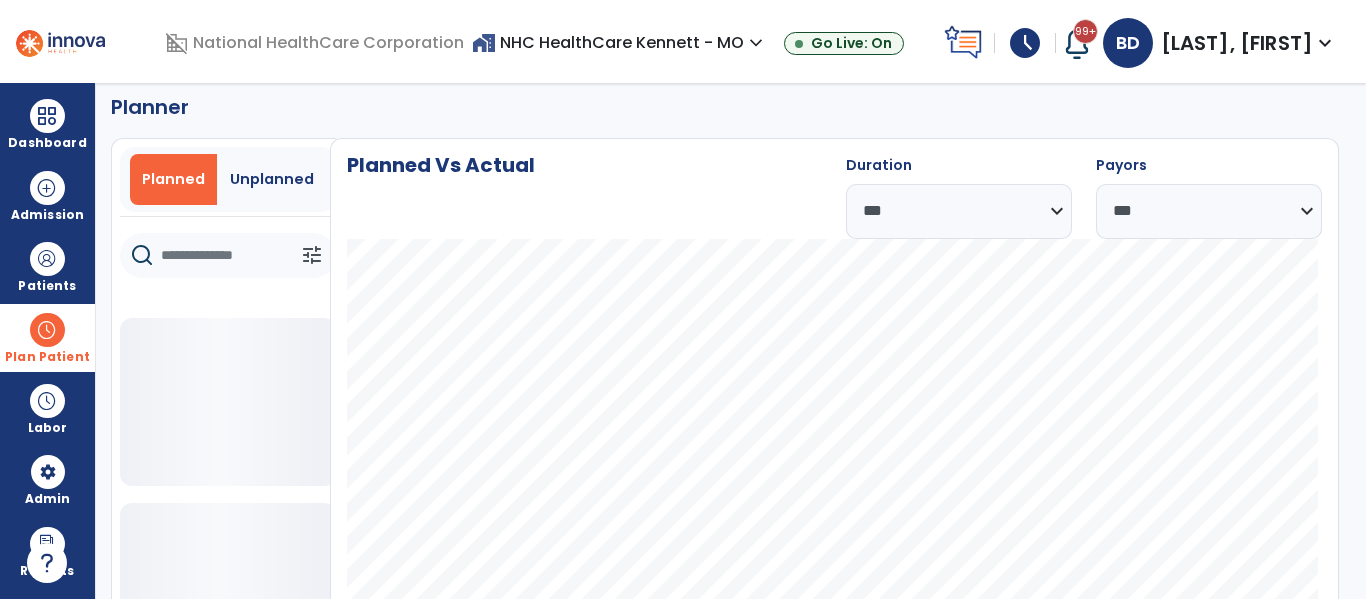 scroll, scrollTop: 0, scrollLeft: 0, axis: both 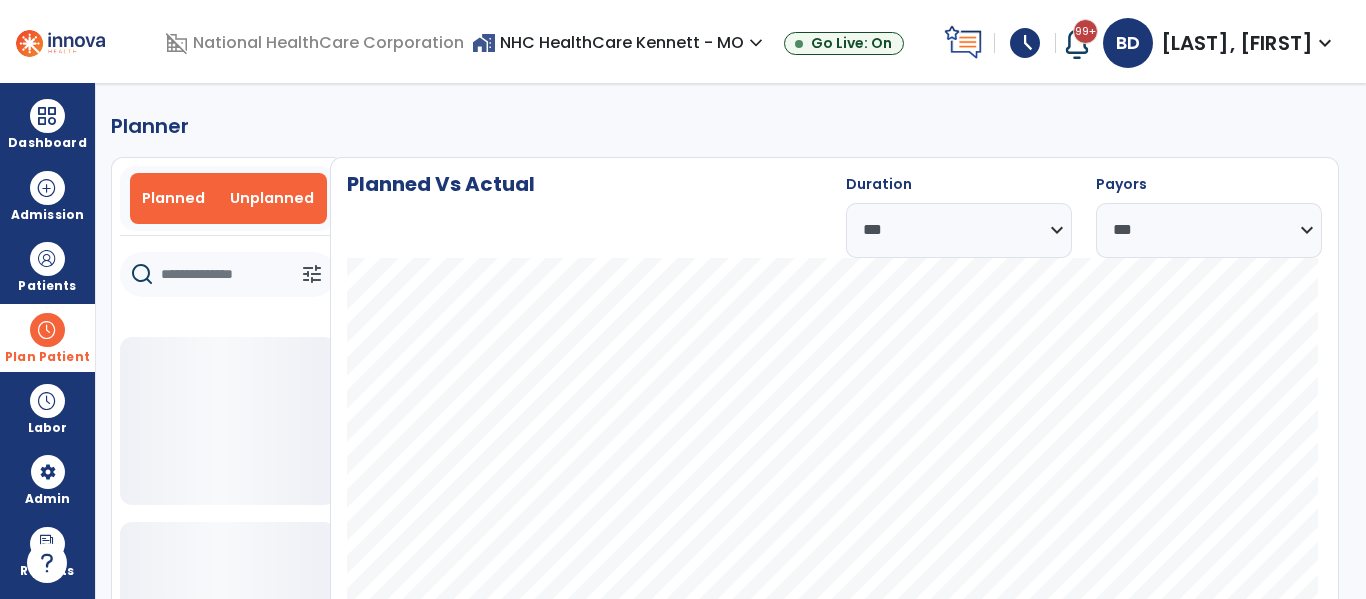 click on "Unplanned" at bounding box center [272, 198] 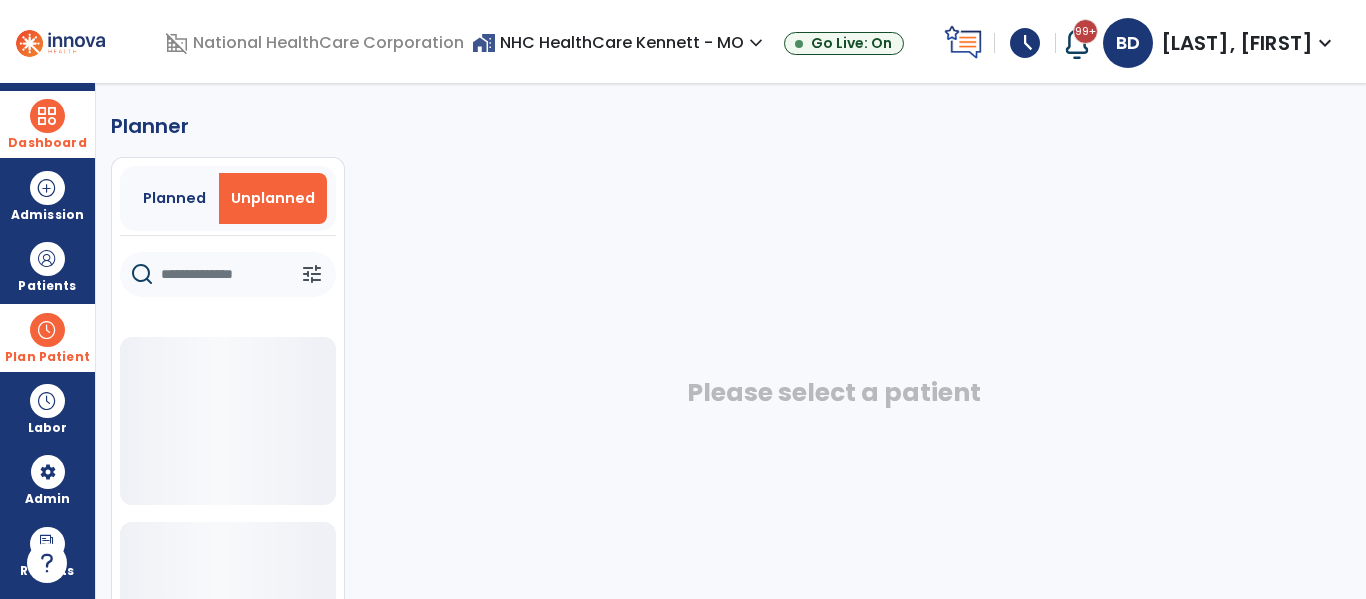 click at bounding box center (47, 116) 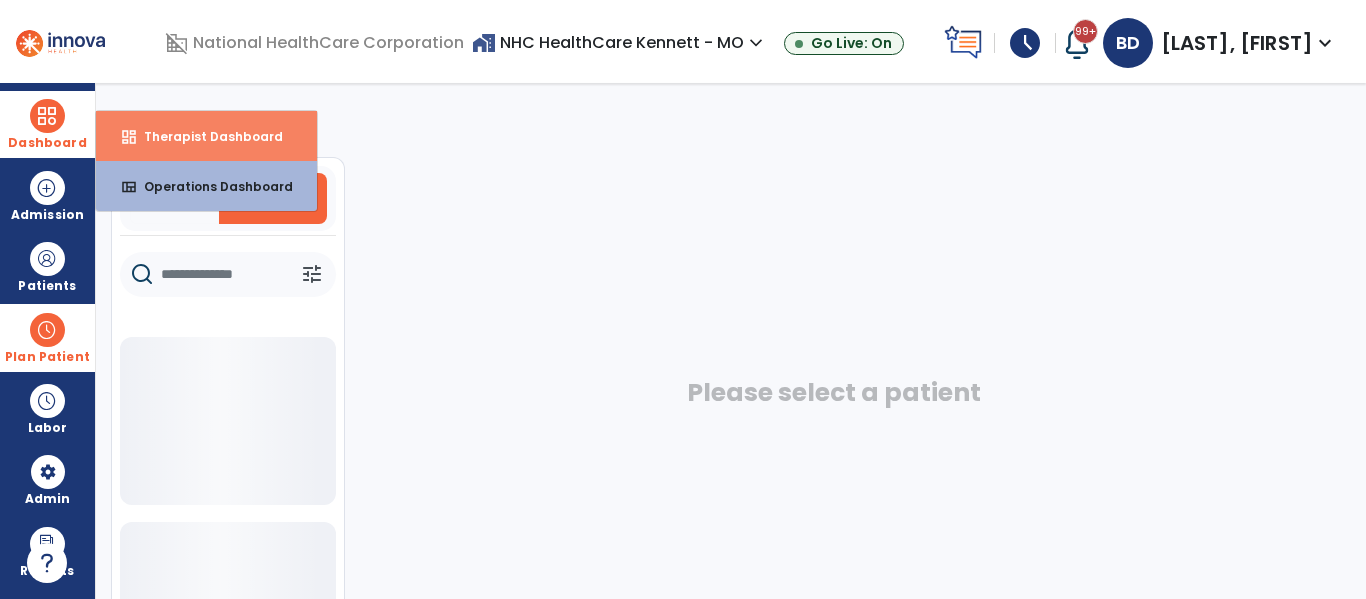 click on "dashboard" at bounding box center [129, 137] 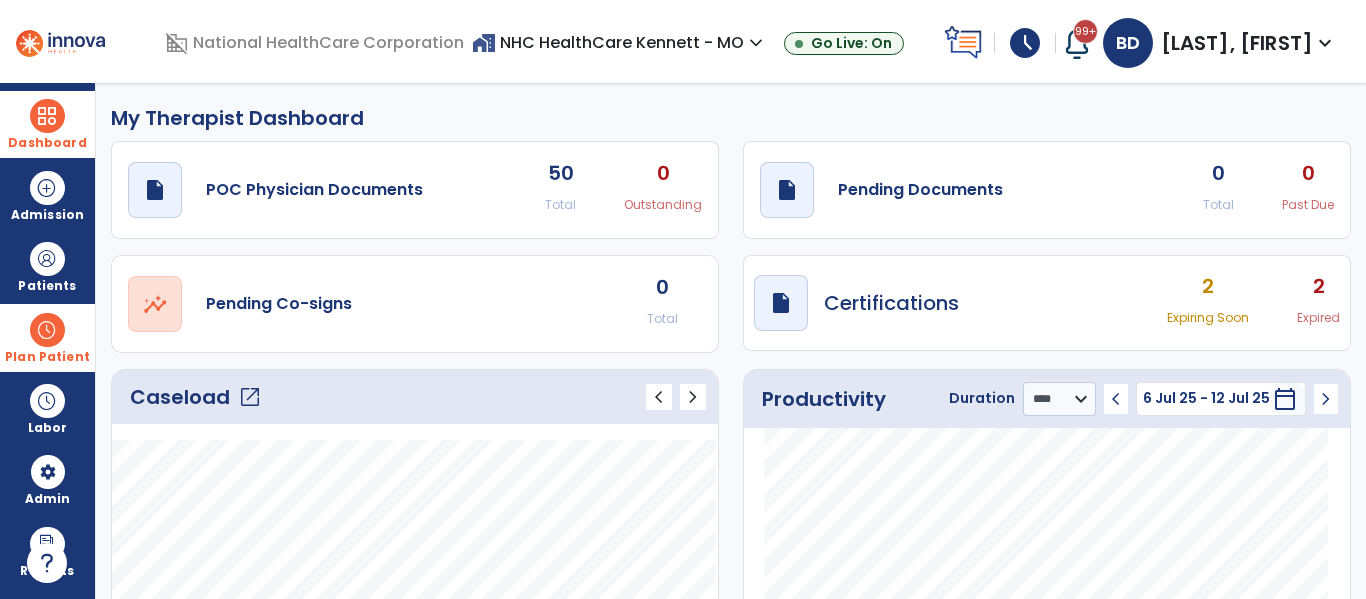 click on "open_in_new" 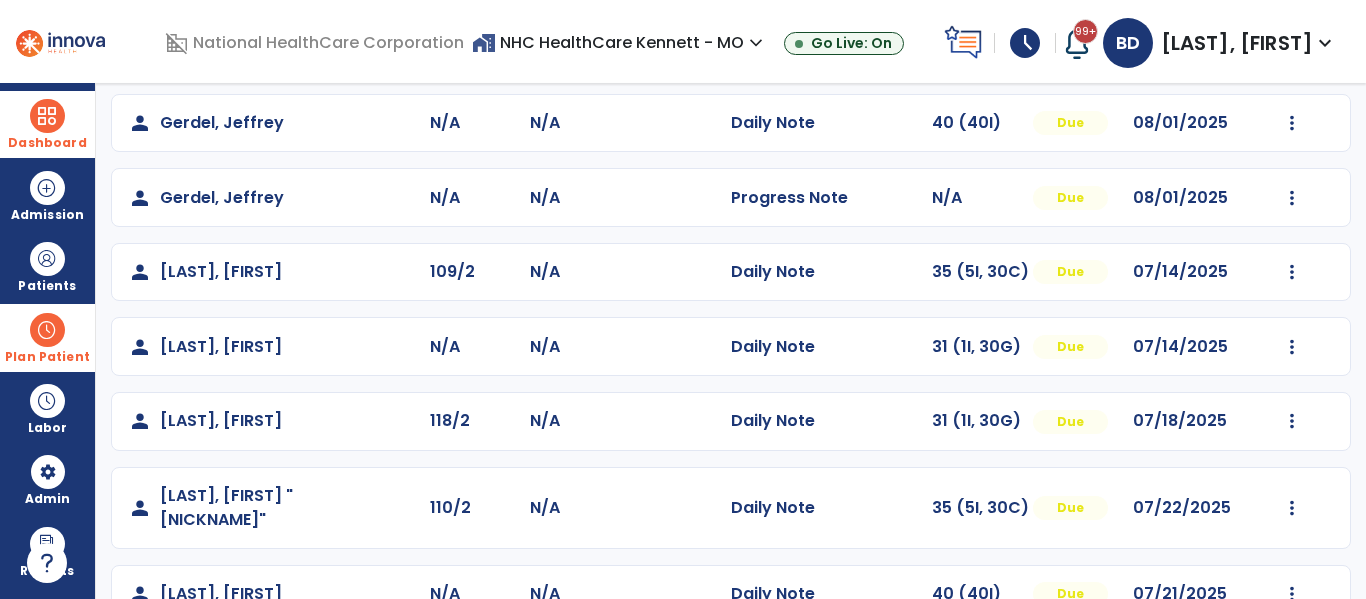scroll, scrollTop: 0, scrollLeft: 0, axis: both 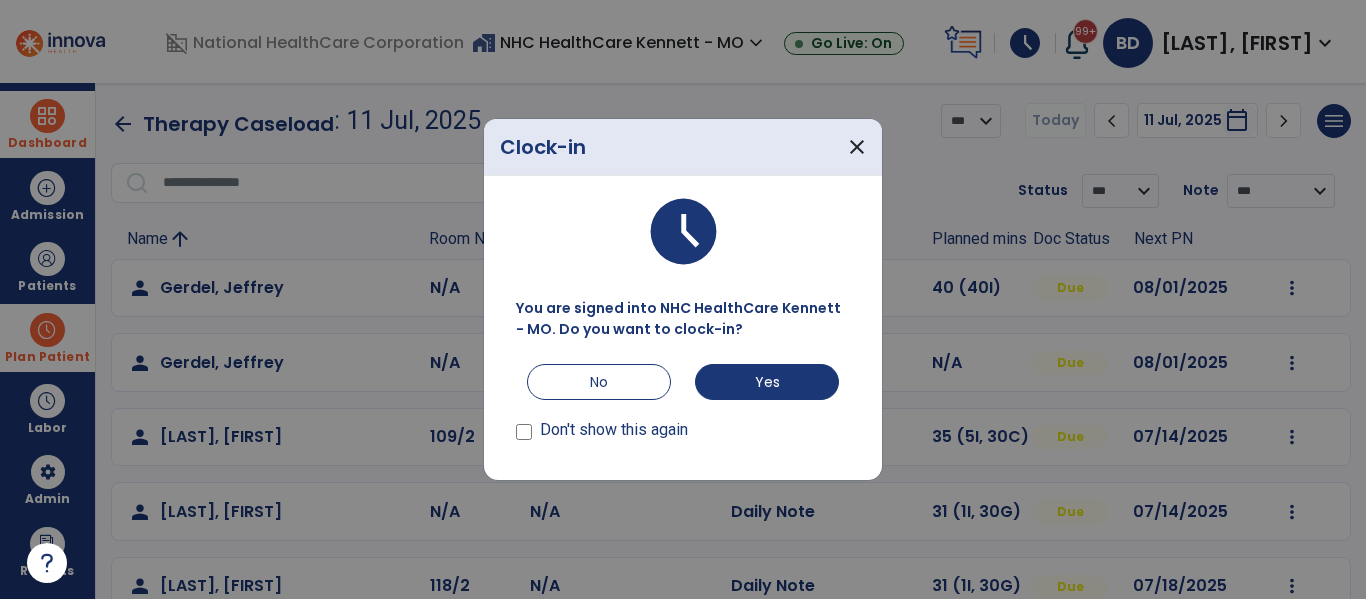 click on "Don't show this again" at bounding box center (602, 434) 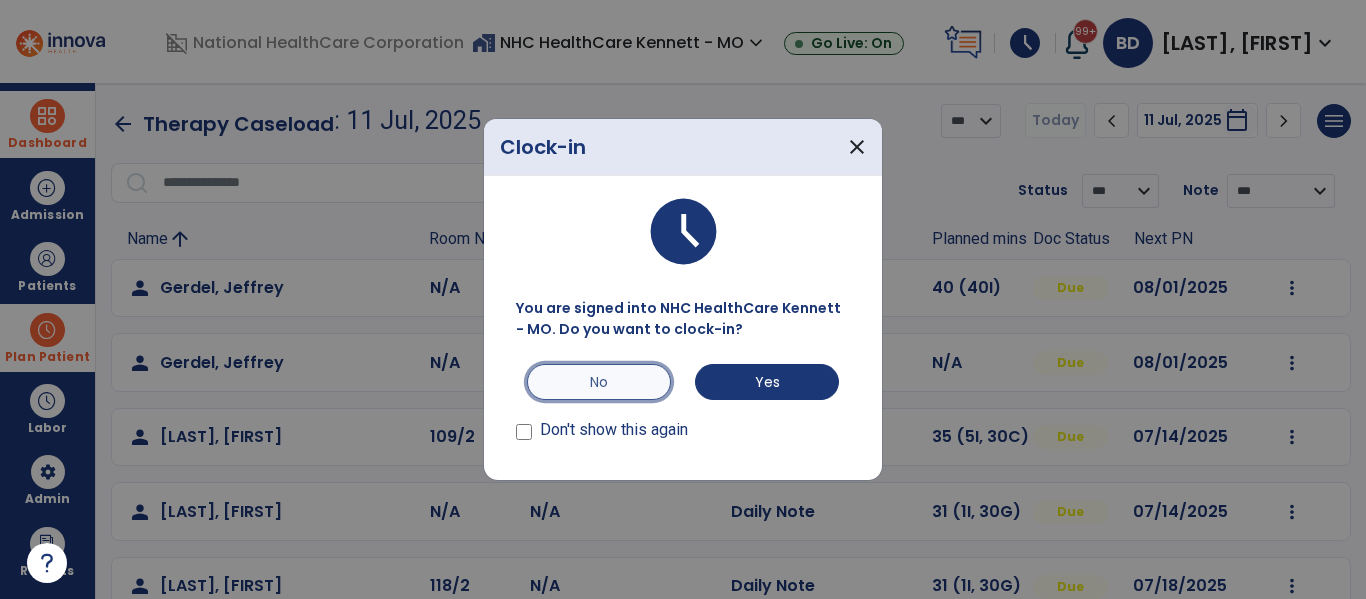 click on "No" at bounding box center [599, 382] 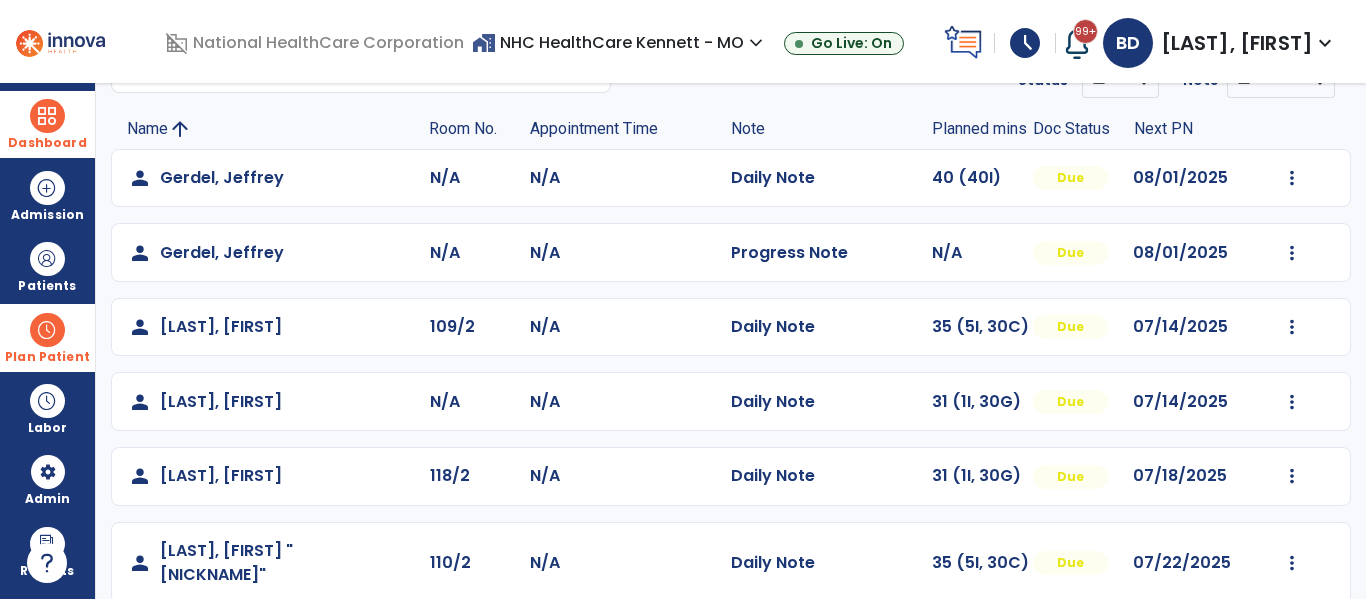 scroll, scrollTop: 64, scrollLeft: 0, axis: vertical 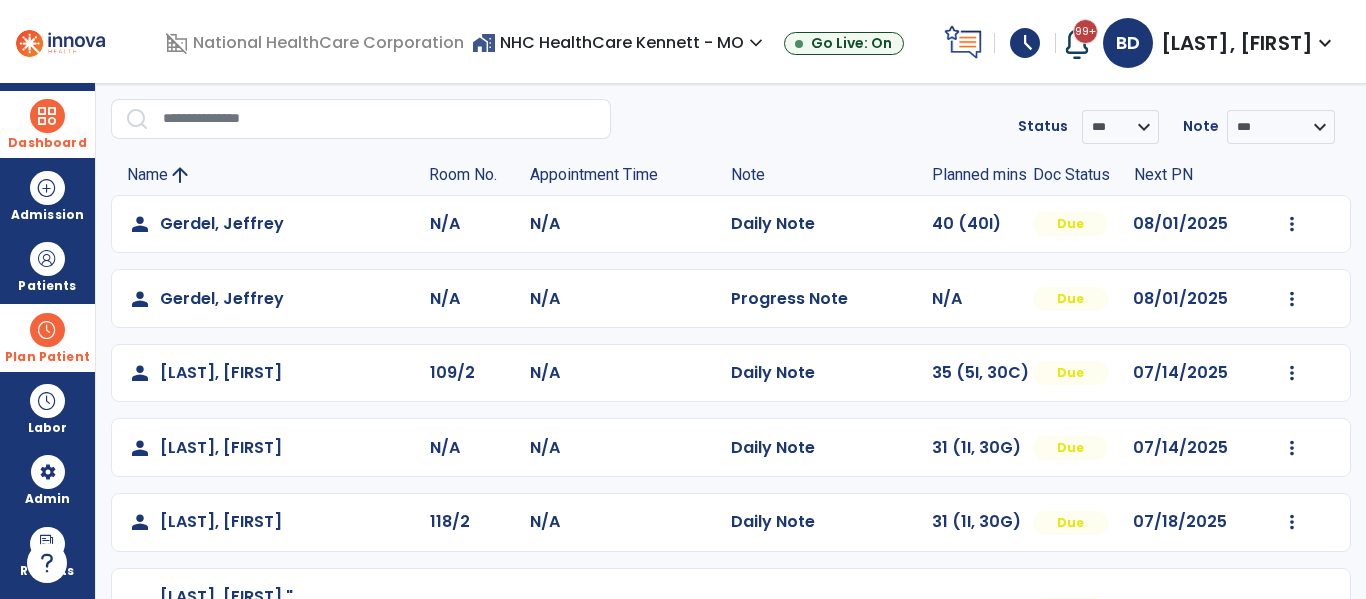 click at bounding box center [47, 330] 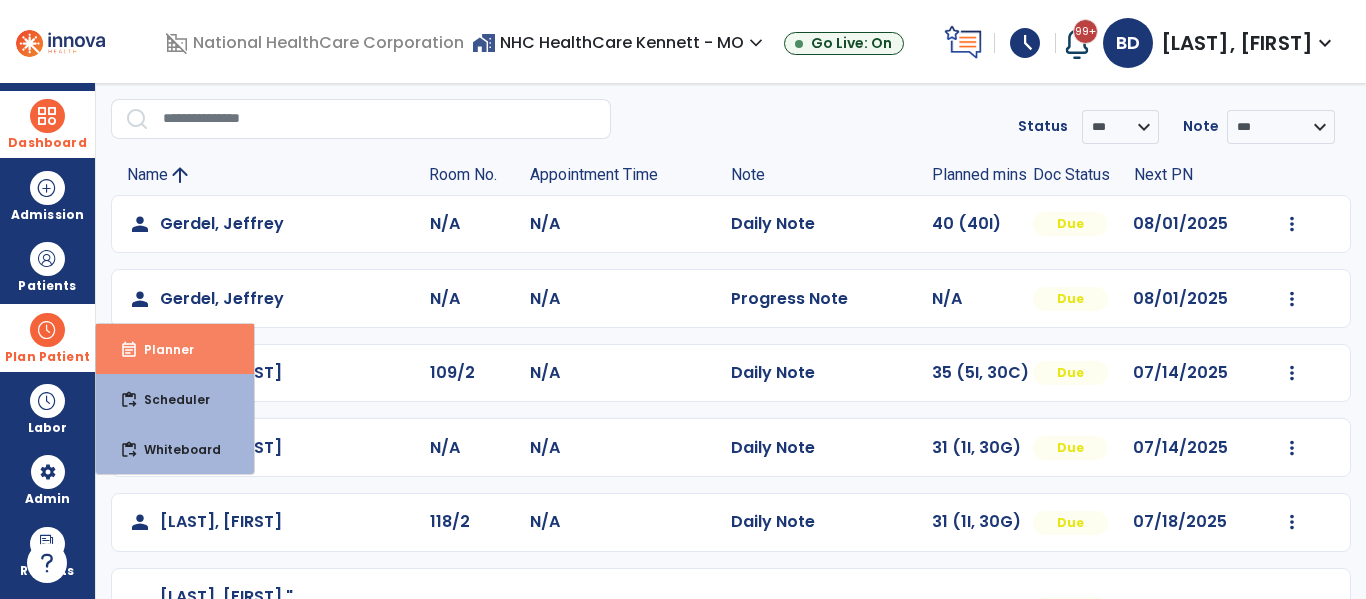 click on "event_note" at bounding box center (129, 350) 